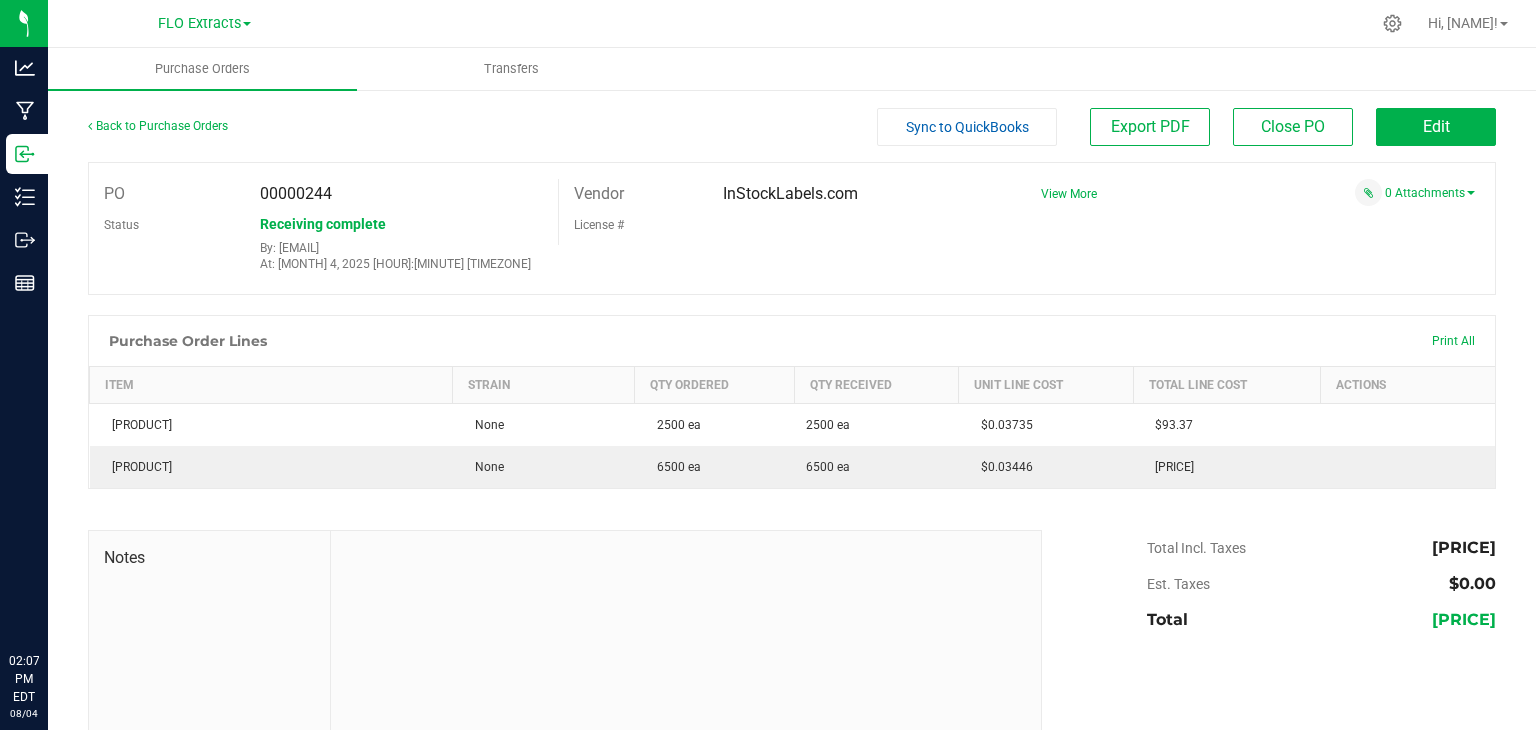 scroll, scrollTop: 0, scrollLeft: 0, axis: both 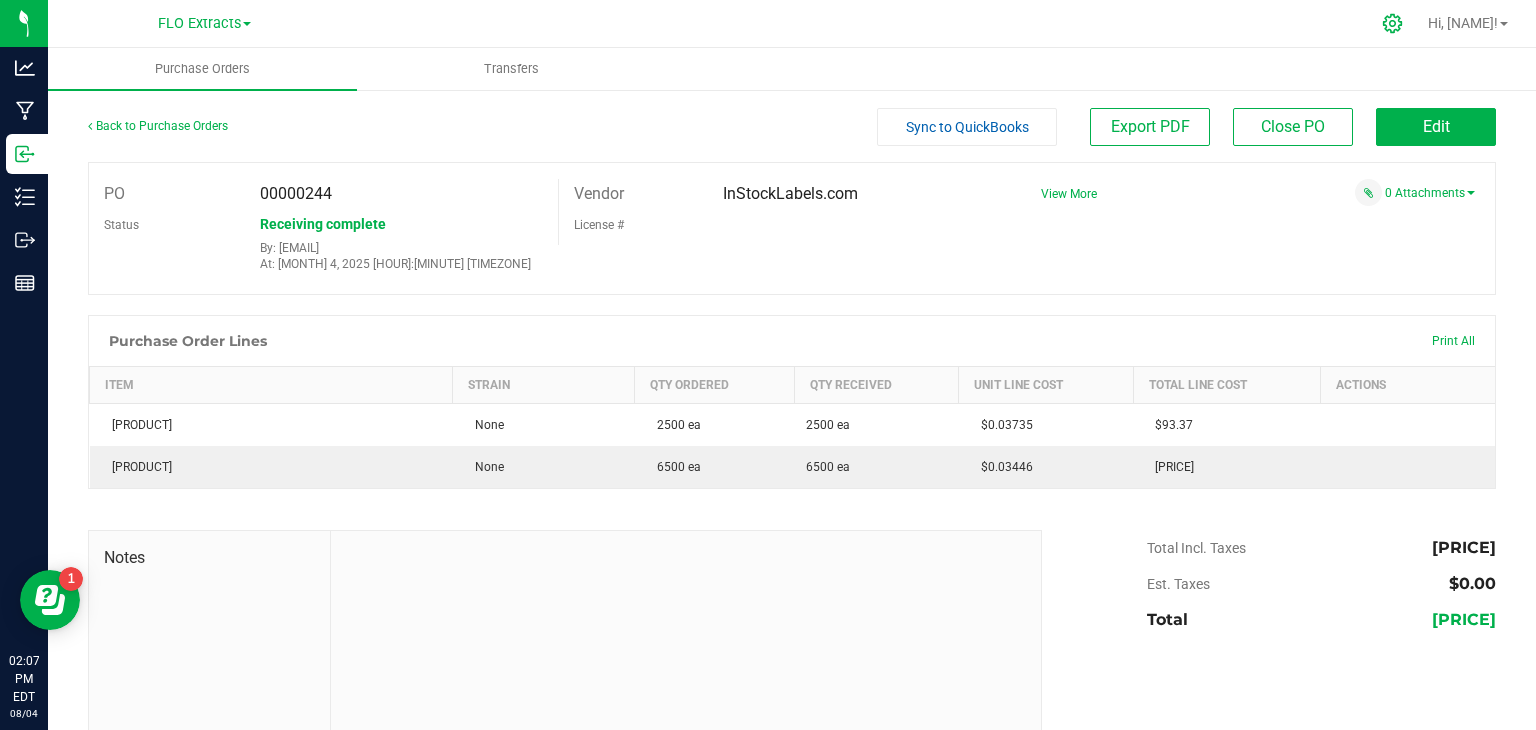 click 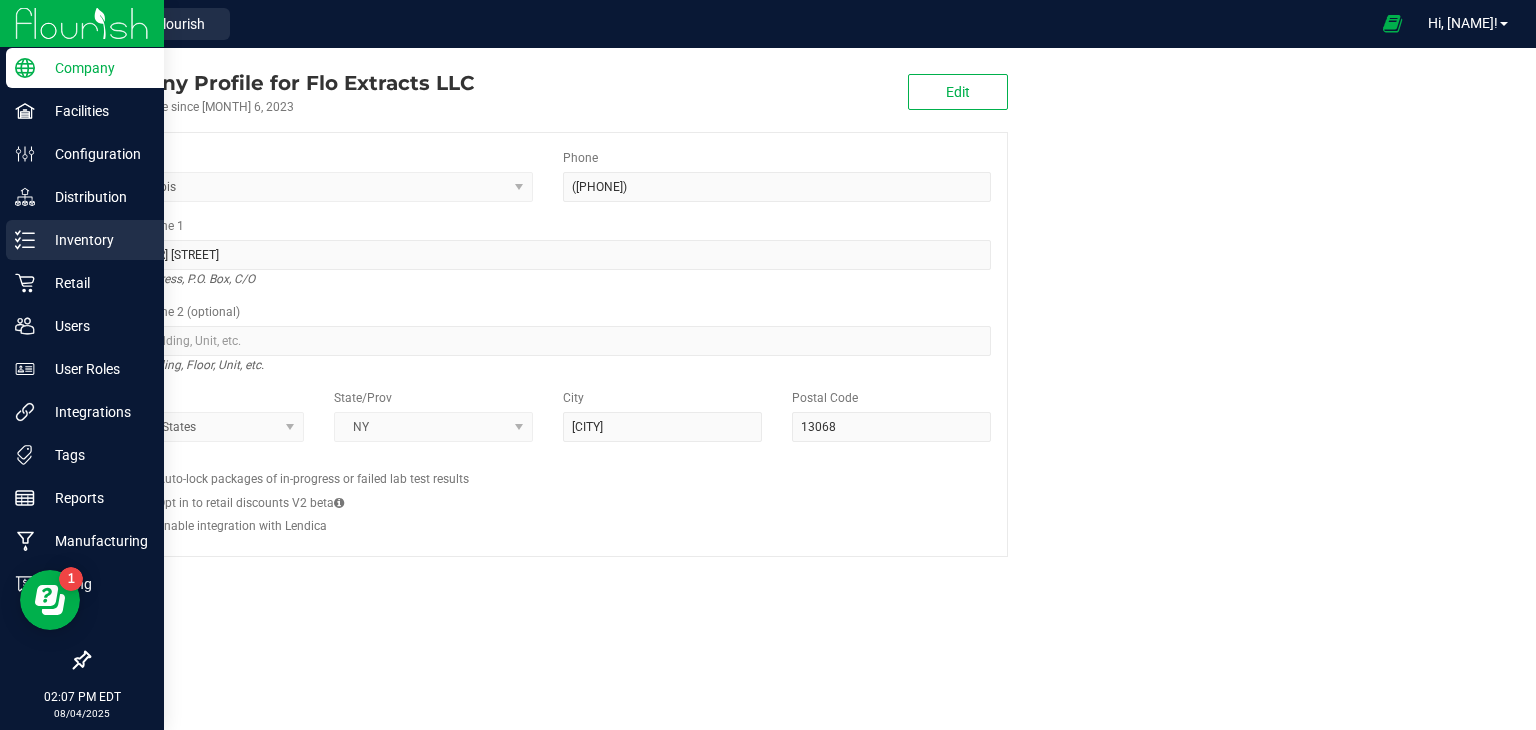 click on "Inventory" at bounding box center [95, 240] 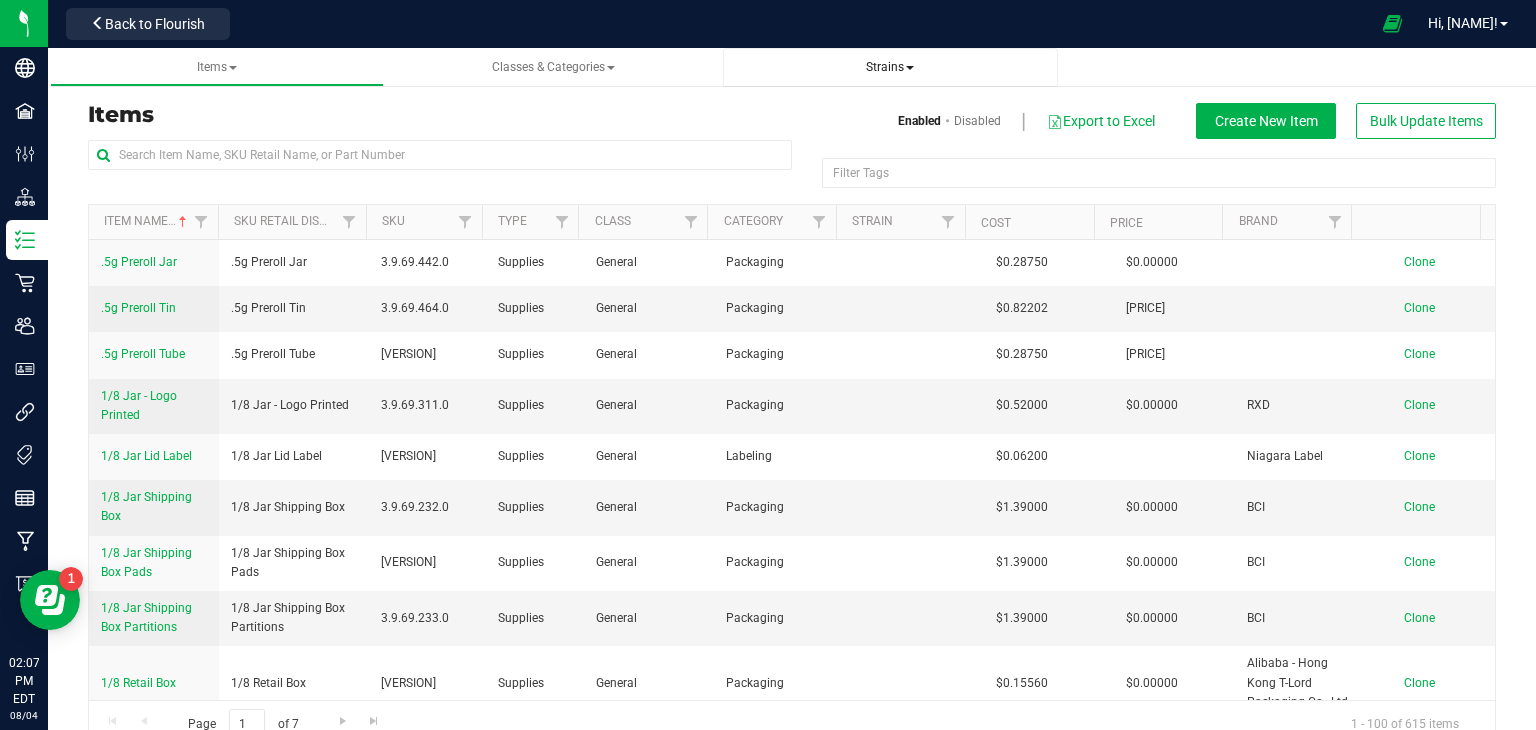 click on "Strains" at bounding box center [890, 67] 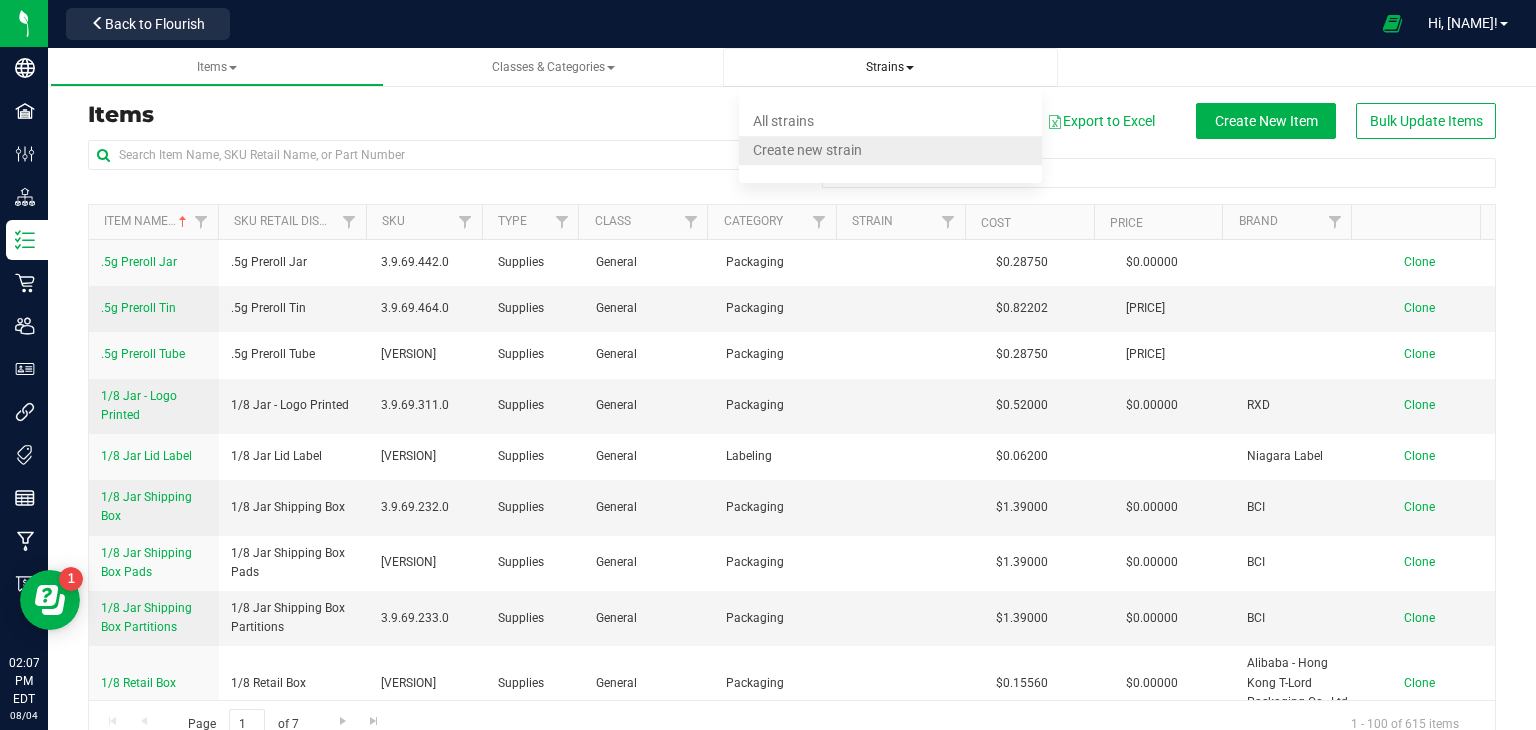 click on "Create new strain" at bounding box center (807, 150) 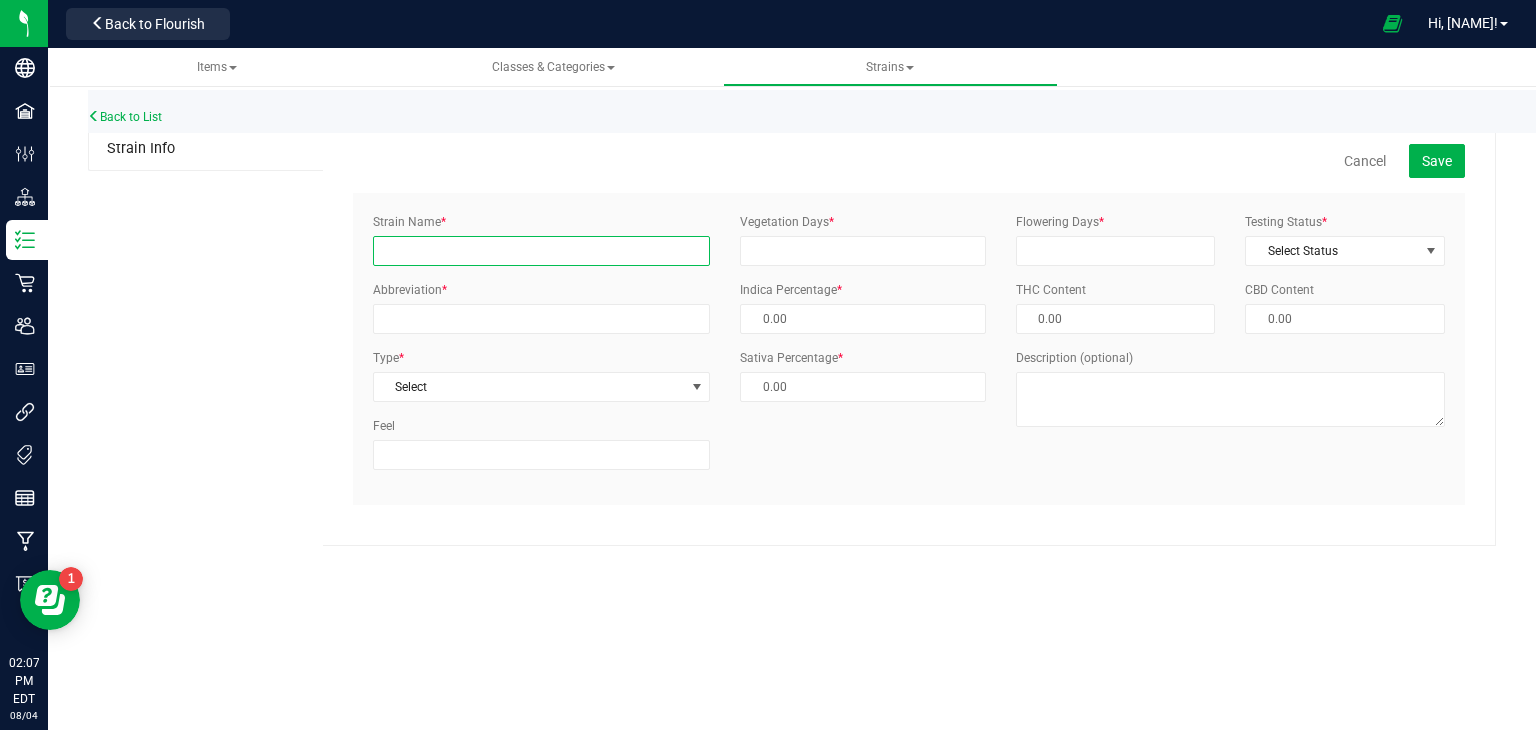 click on "Strain Name
*" at bounding box center (541, 251) 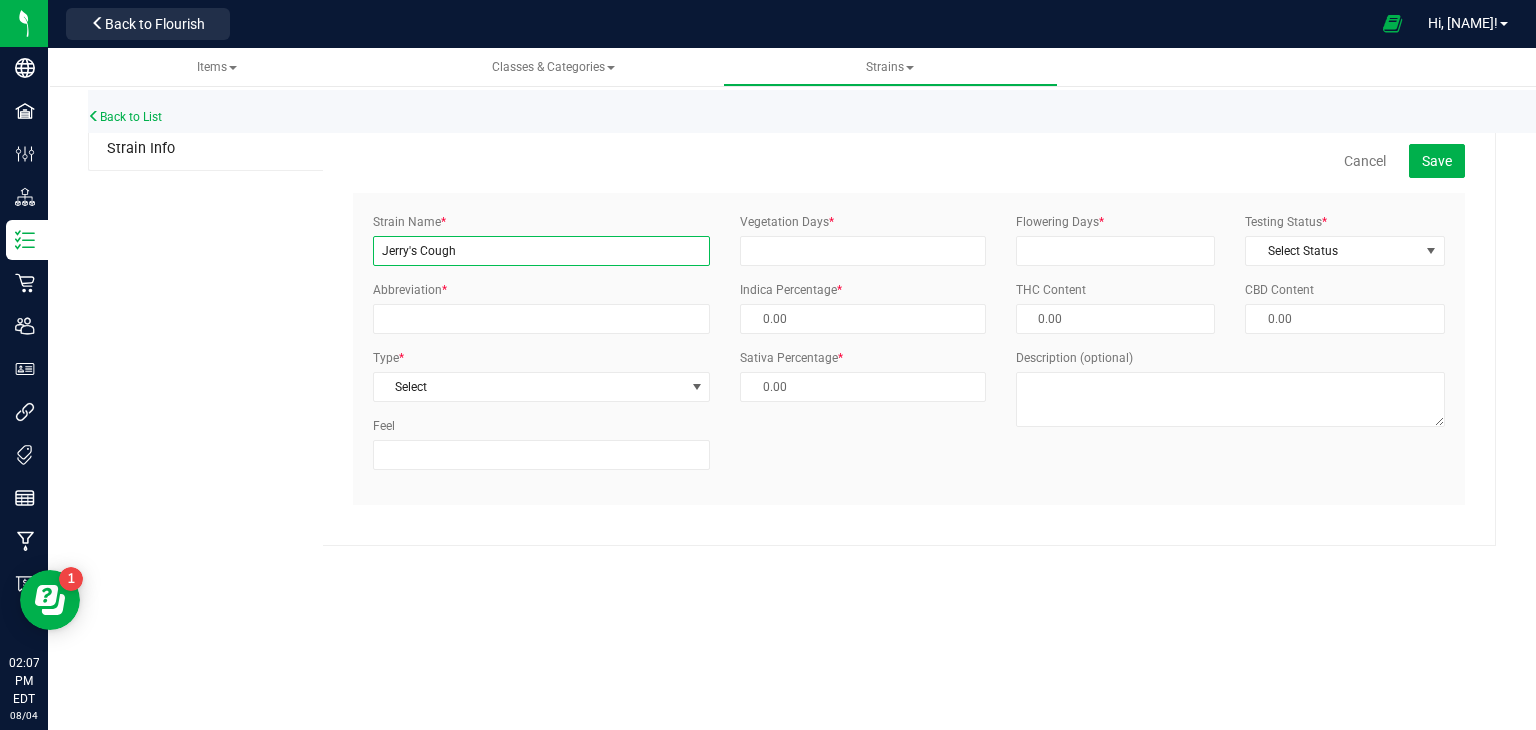 type on "Jerry's Cough" 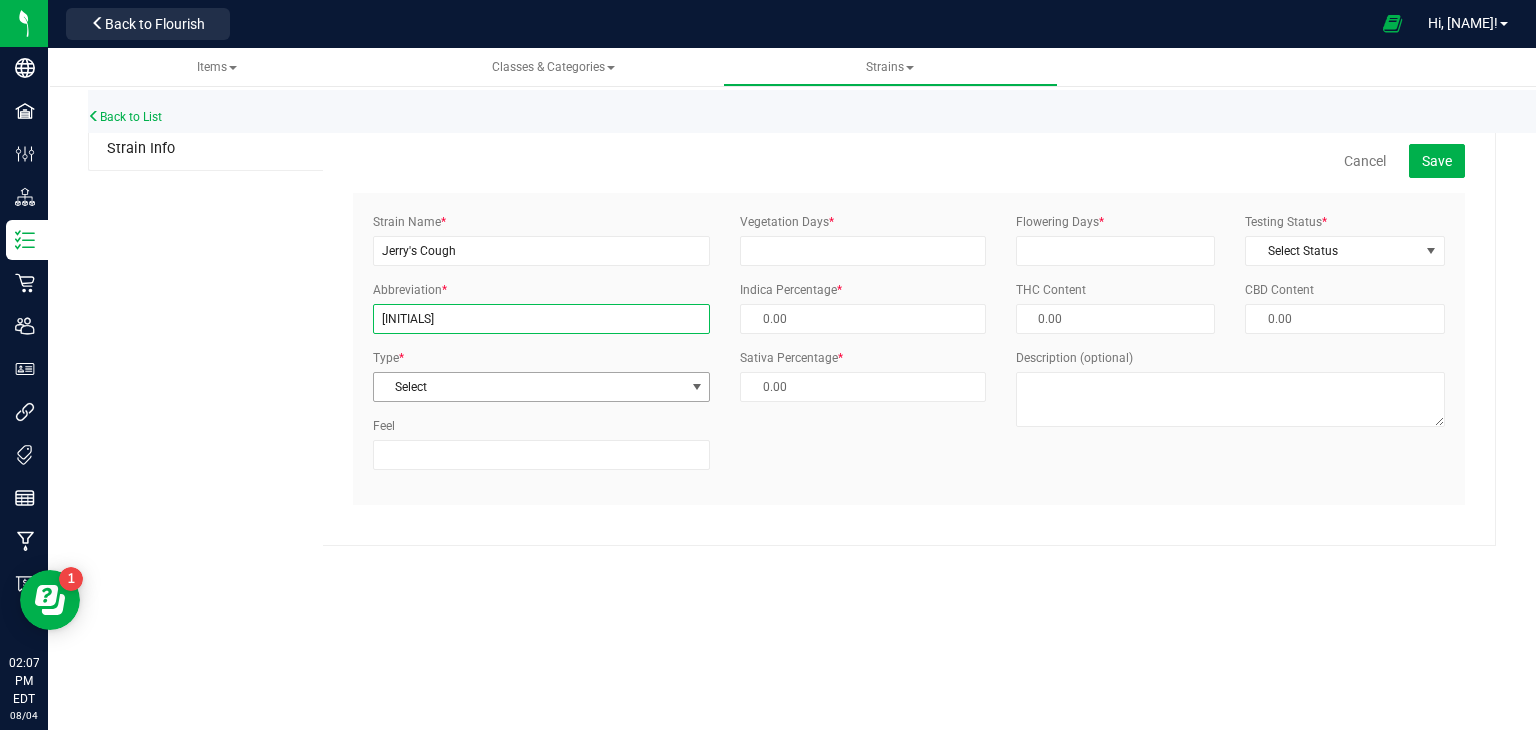 type on "[INITIALS]" 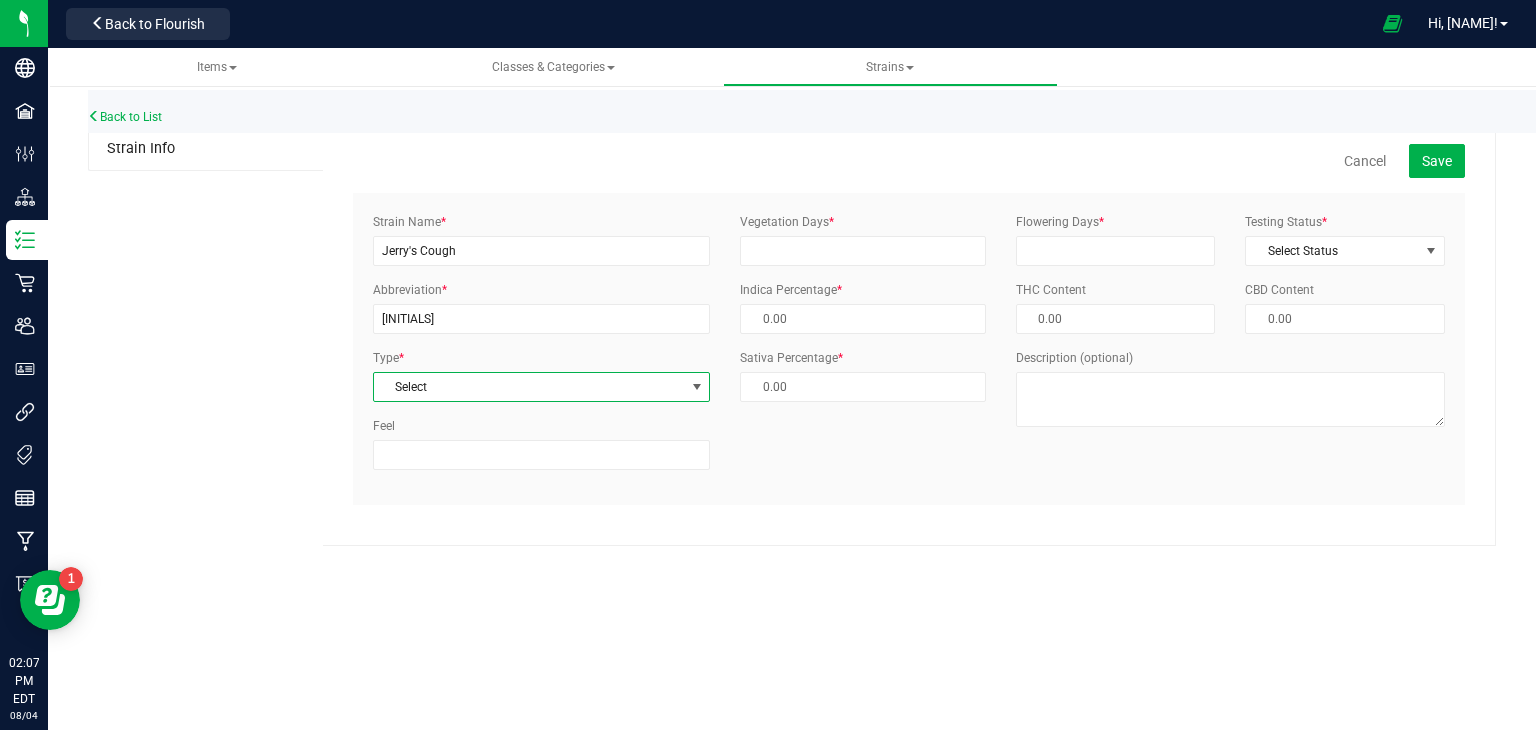 click on "Select" at bounding box center (529, 387) 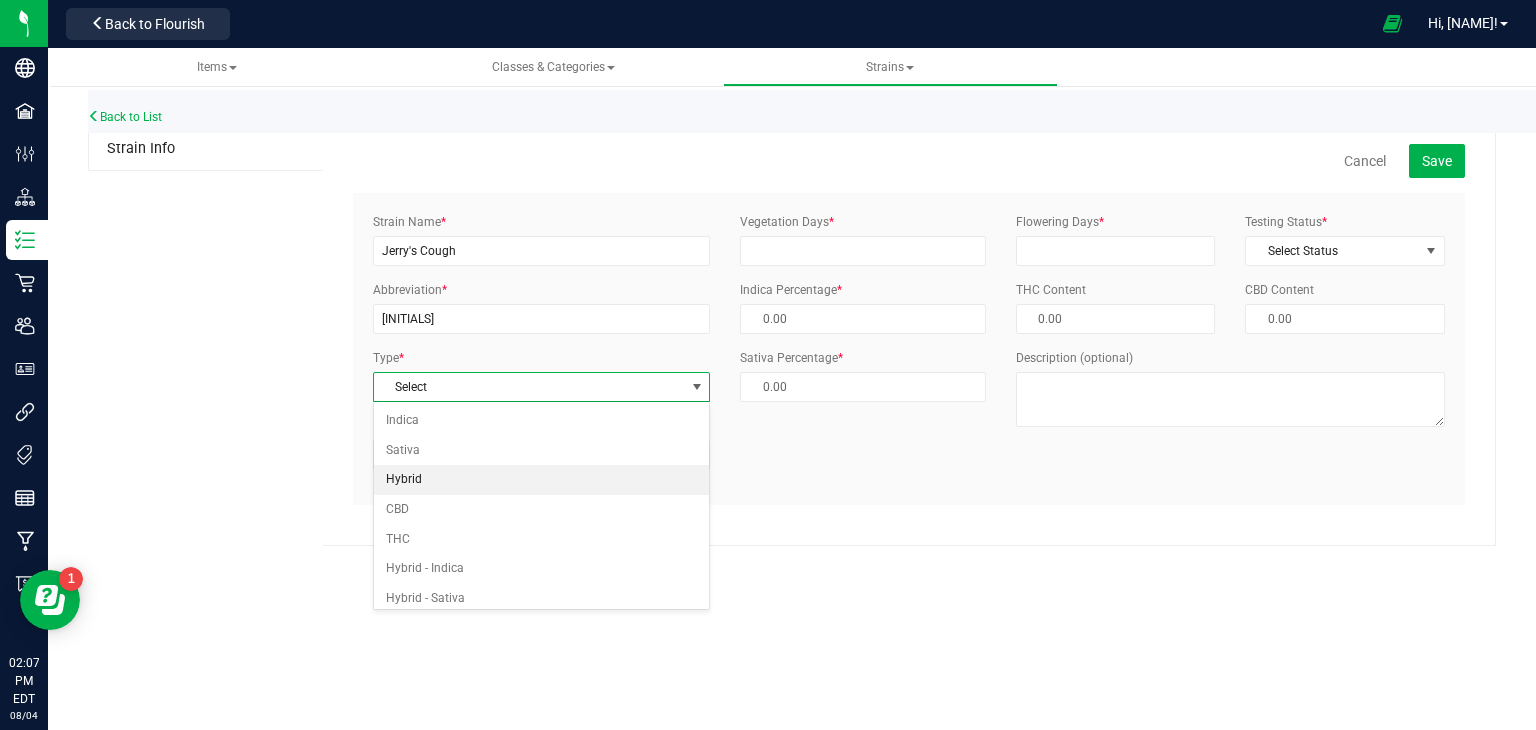 click on "Hybrid" at bounding box center [542, 480] 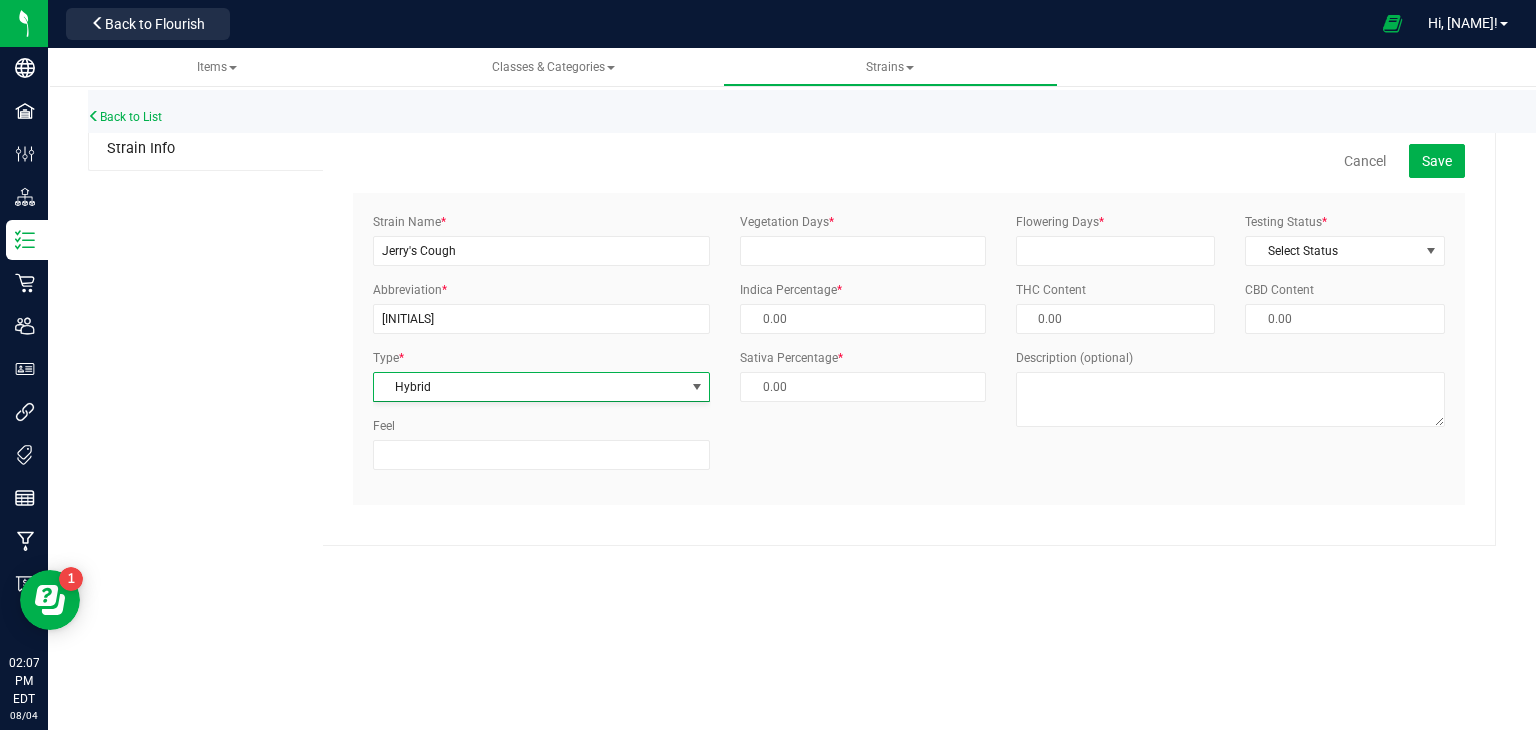 type on "50.00 %" 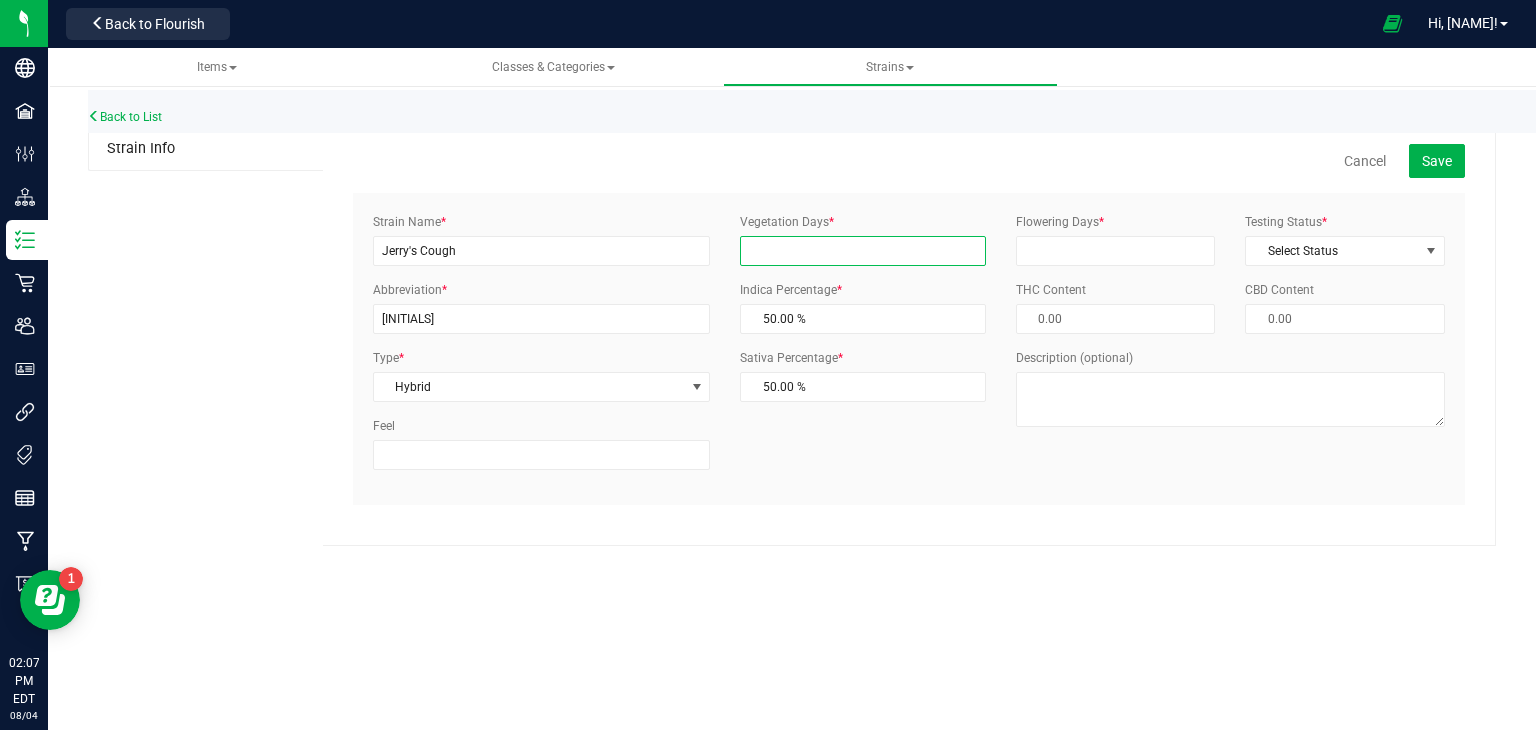 click on "Vegetation Days
*" at bounding box center [863, 251] 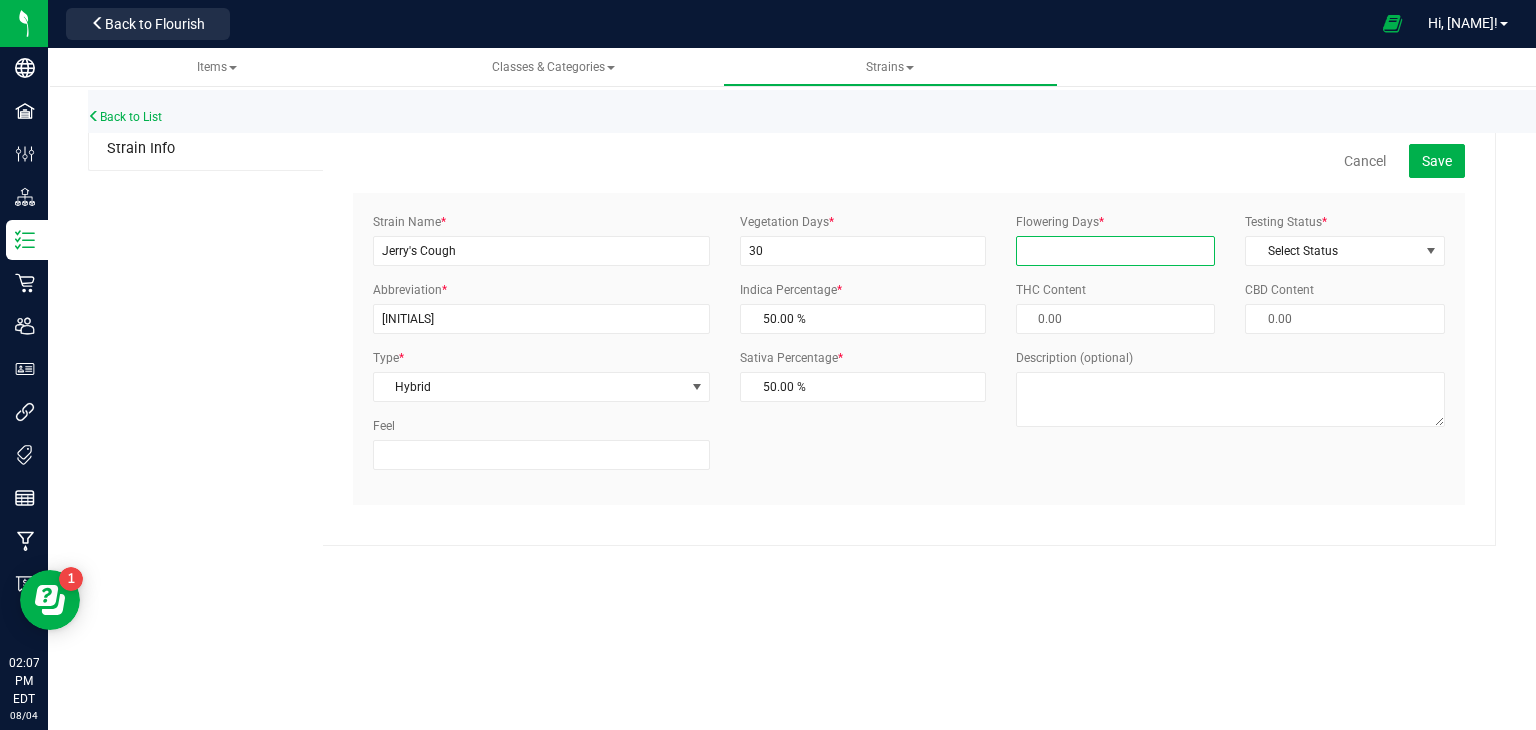 click on "Flowering Days
*" at bounding box center [1116, 251] 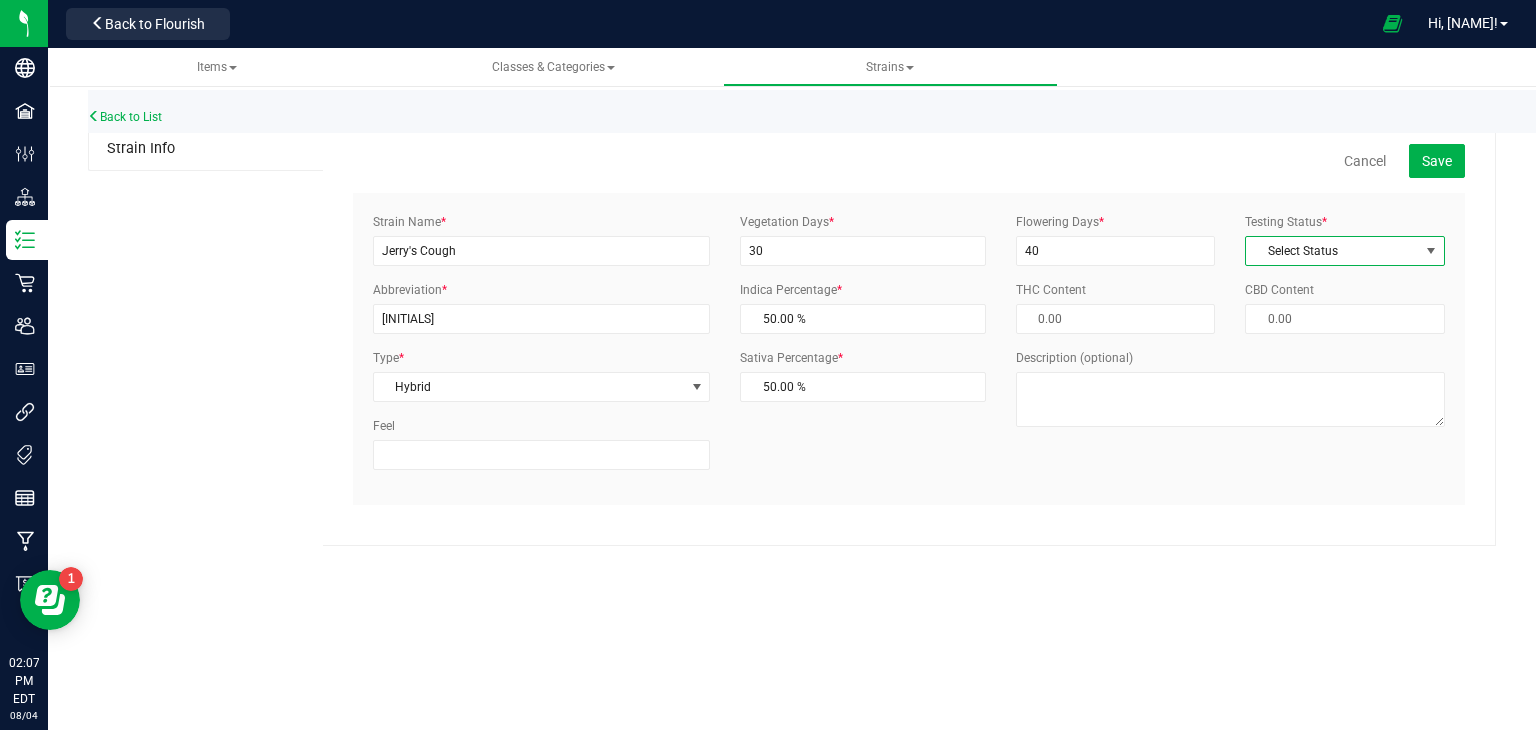 click on "Select Status" at bounding box center (1332, 251) 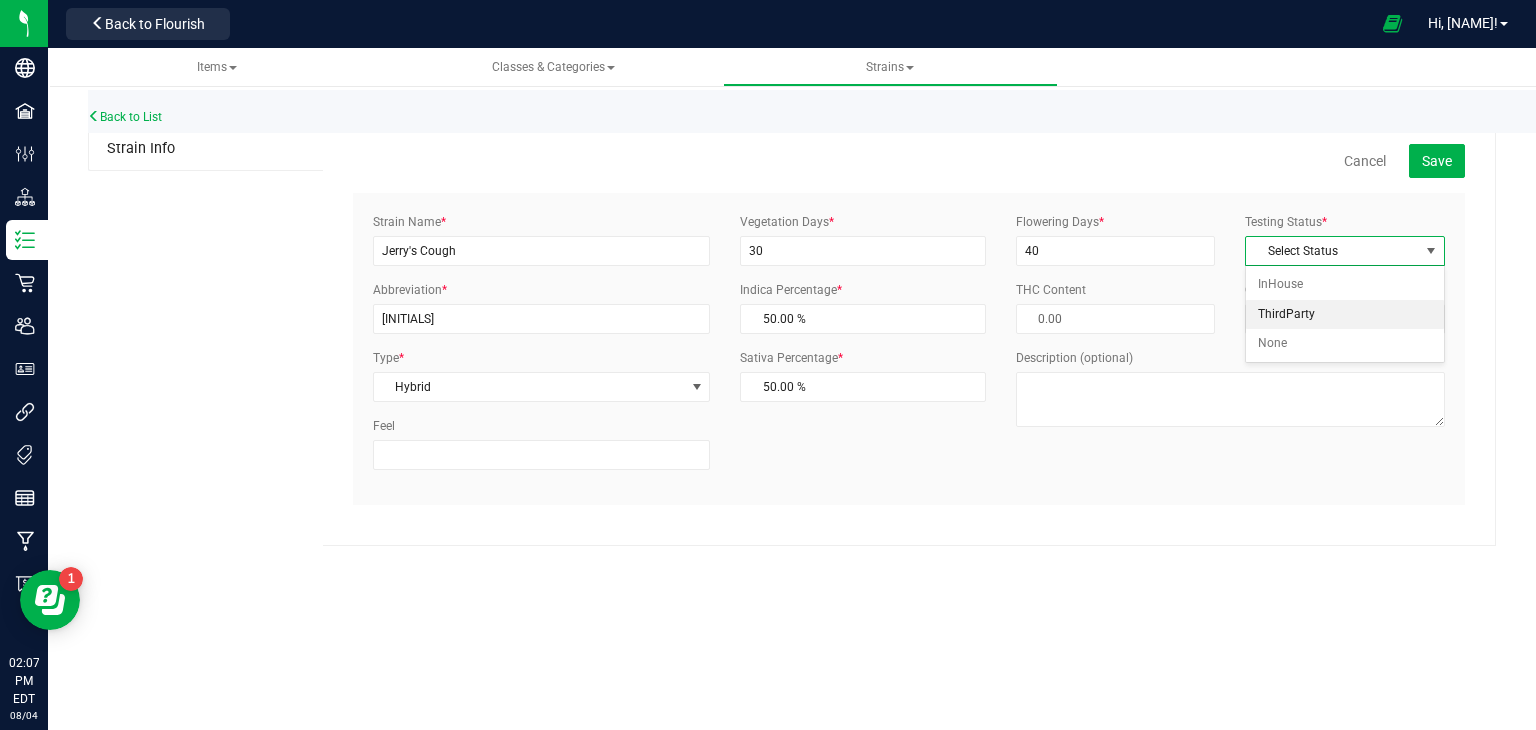 drag, startPoint x: 1323, startPoint y: 313, endPoint x: 1329, endPoint y: 281, distance: 32.55764 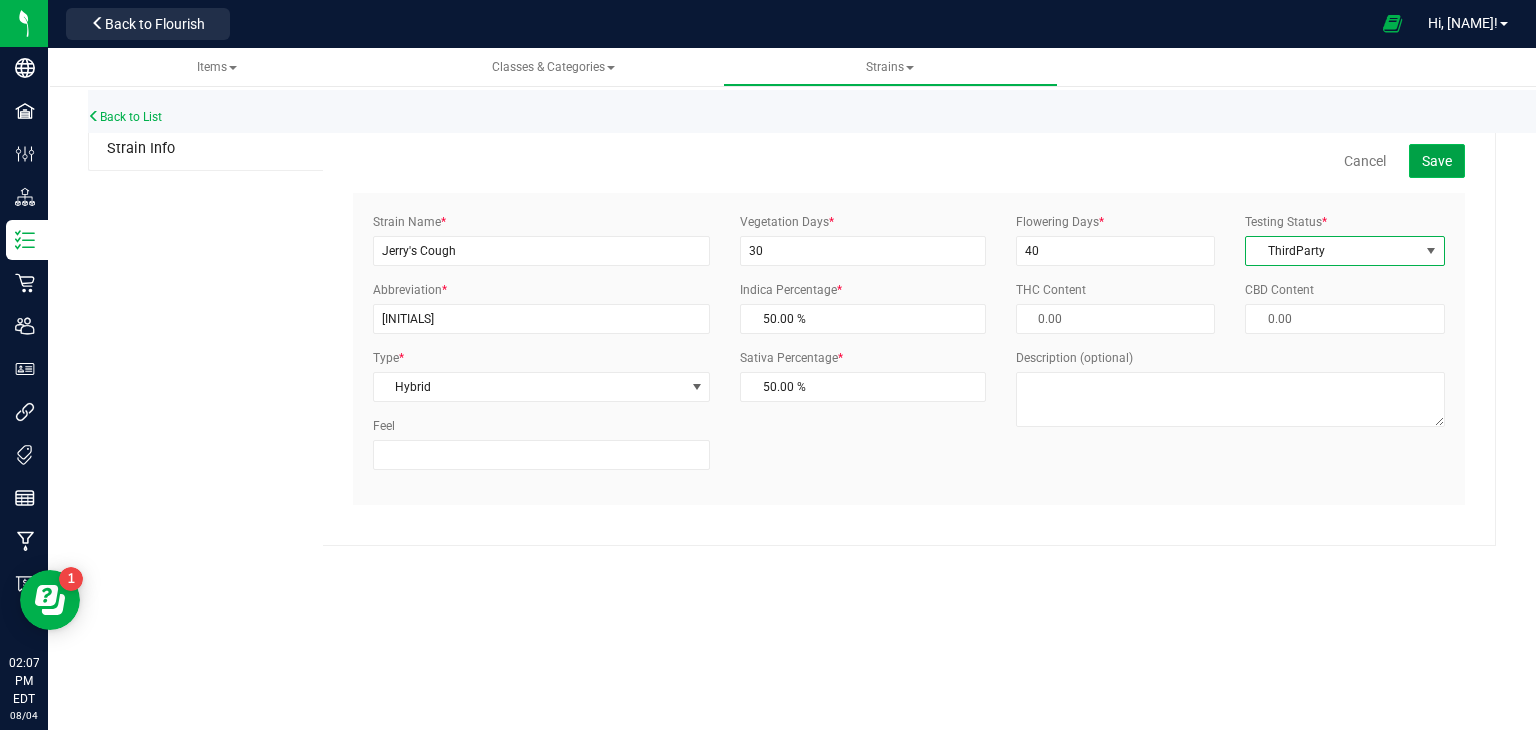 click on "Save" at bounding box center (1437, 161) 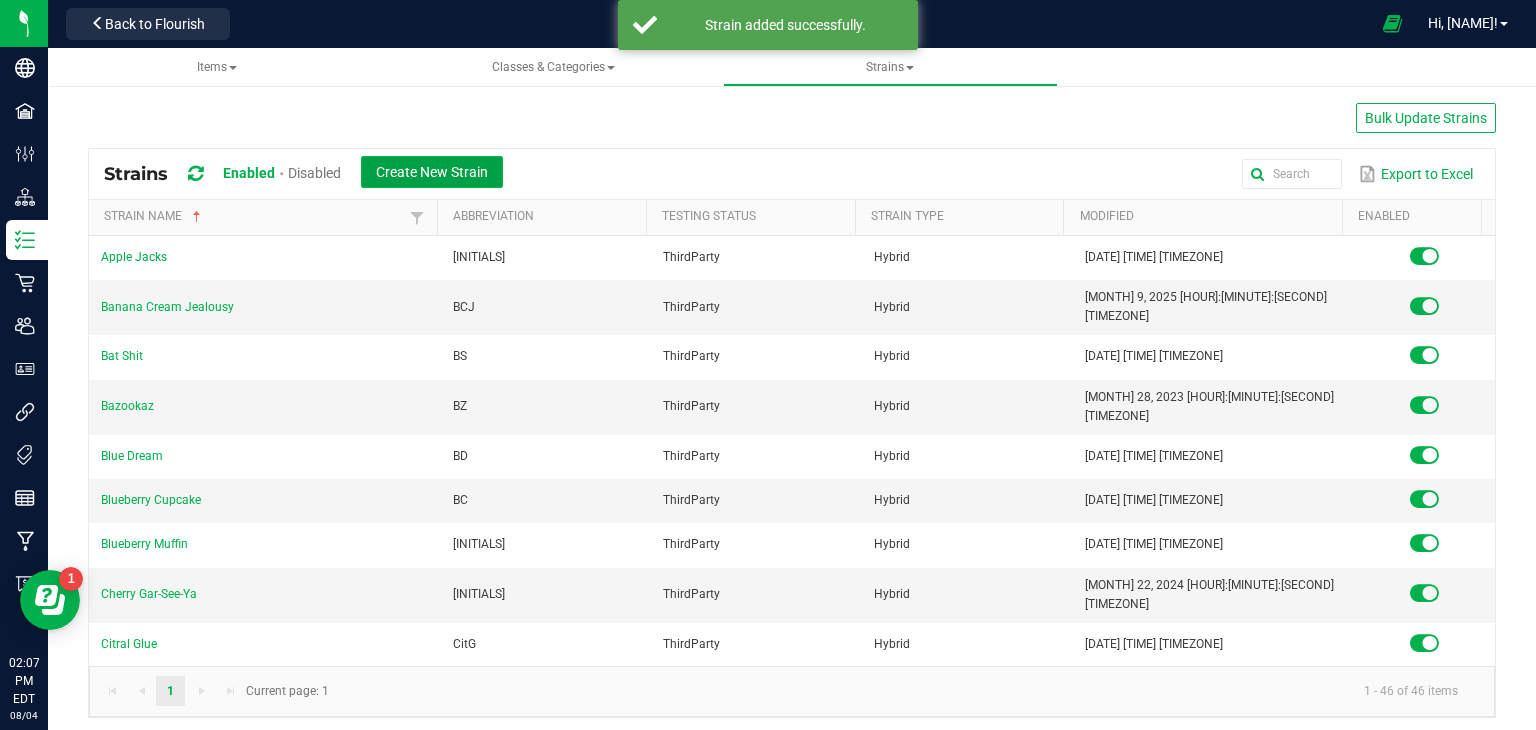 click on "Create New Strain" at bounding box center [432, 172] 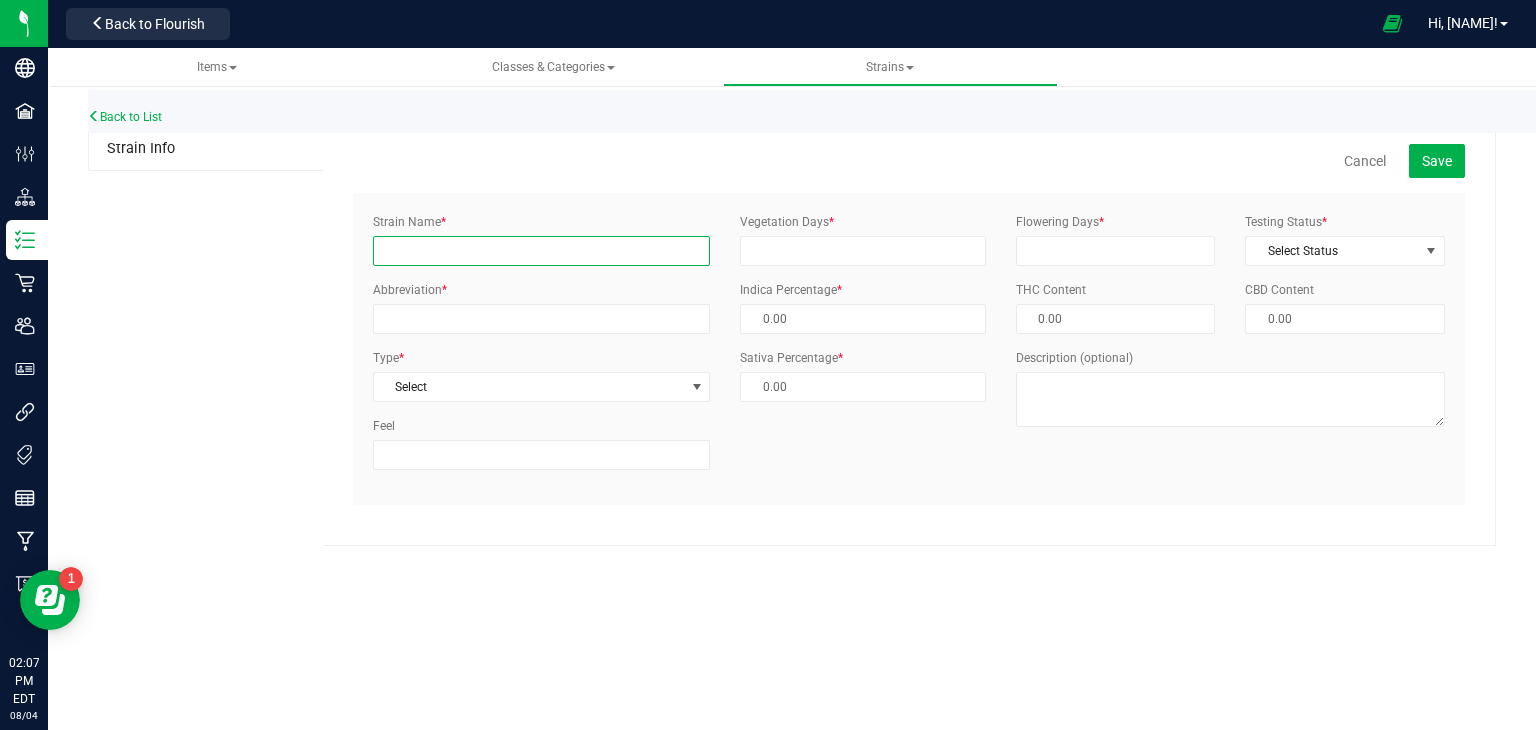 click on "Strain Name
*" at bounding box center [541, 251] 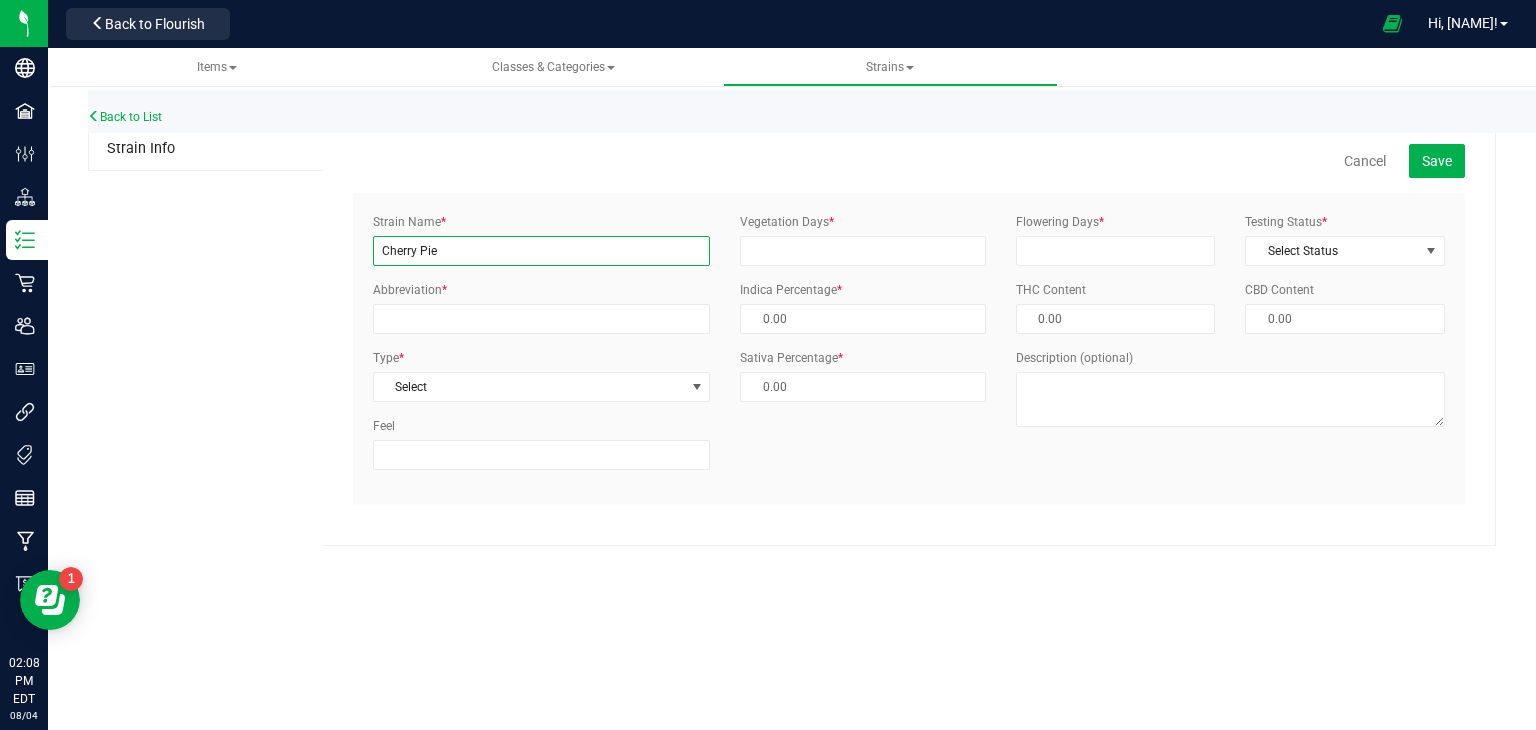 type on "Cherry Pie" 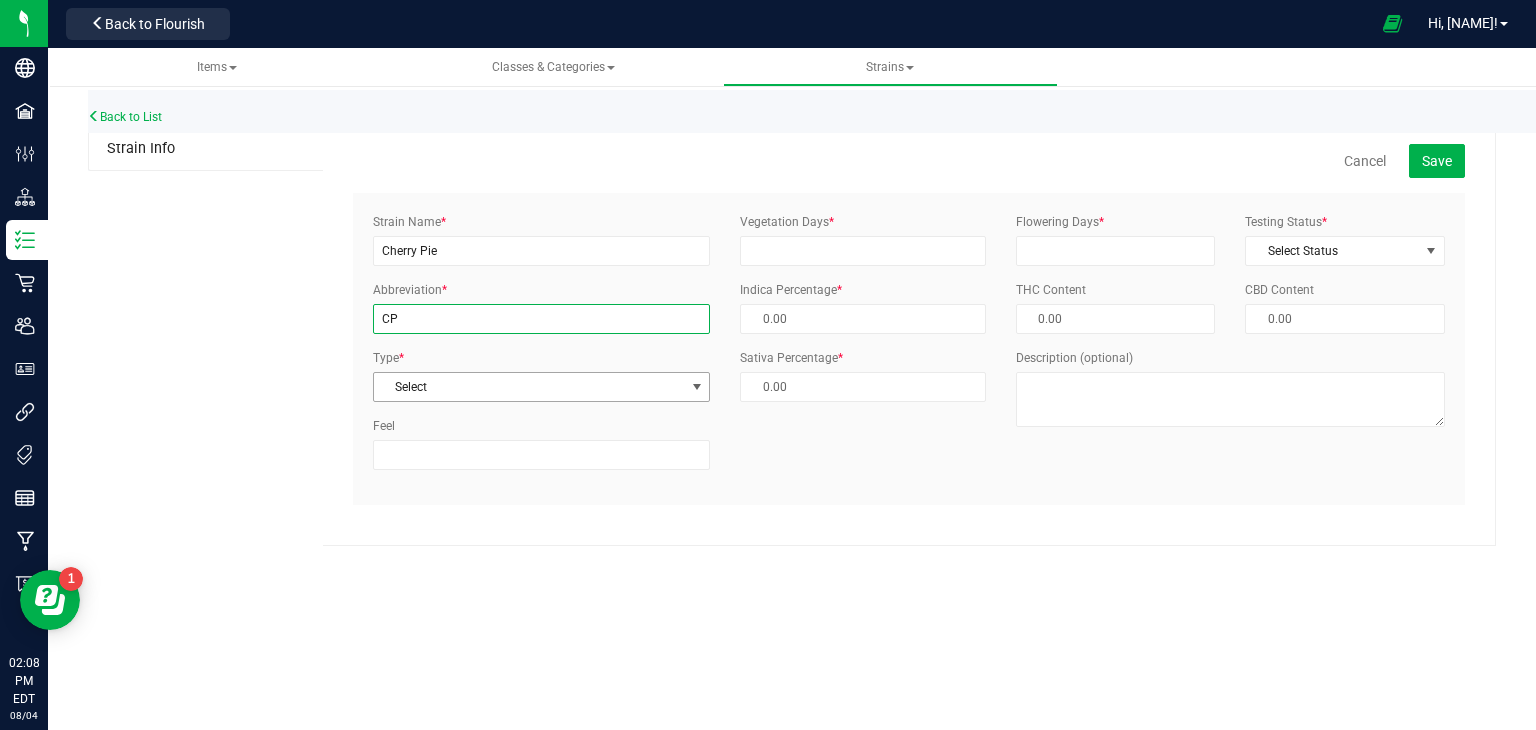 type on "CP" 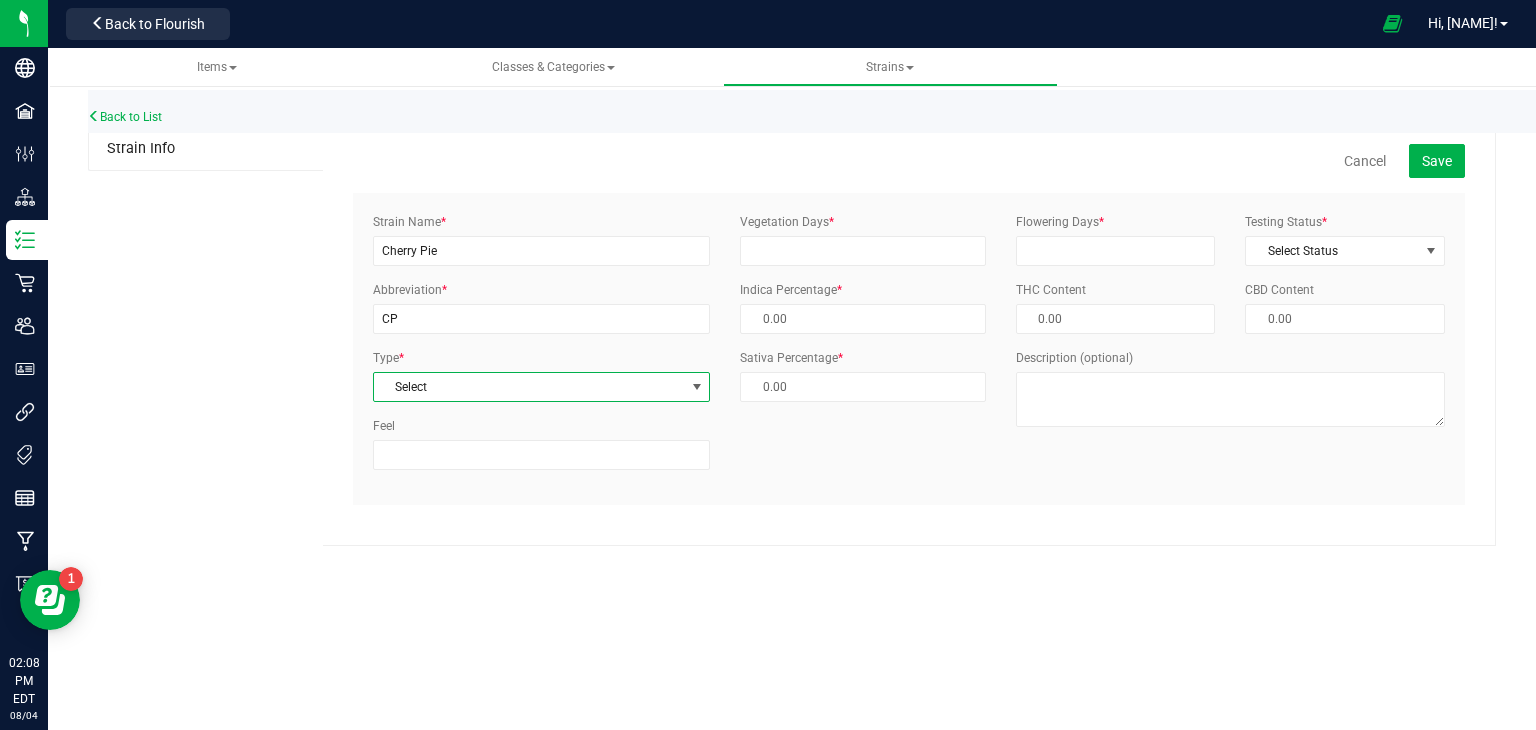 click on "Select" at bounding box center [529, 387] 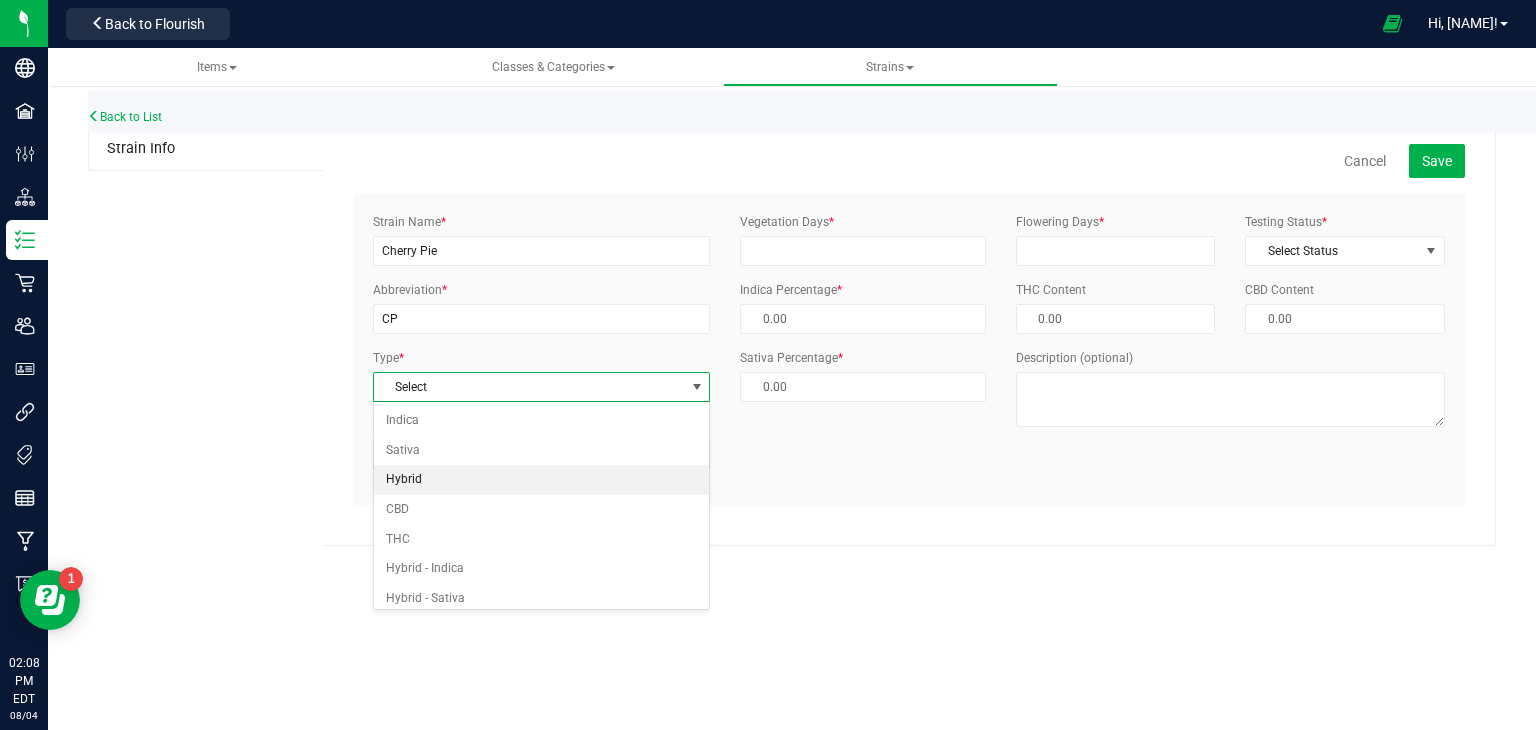 click on "Hybrid" at bounding box center (542, 480) 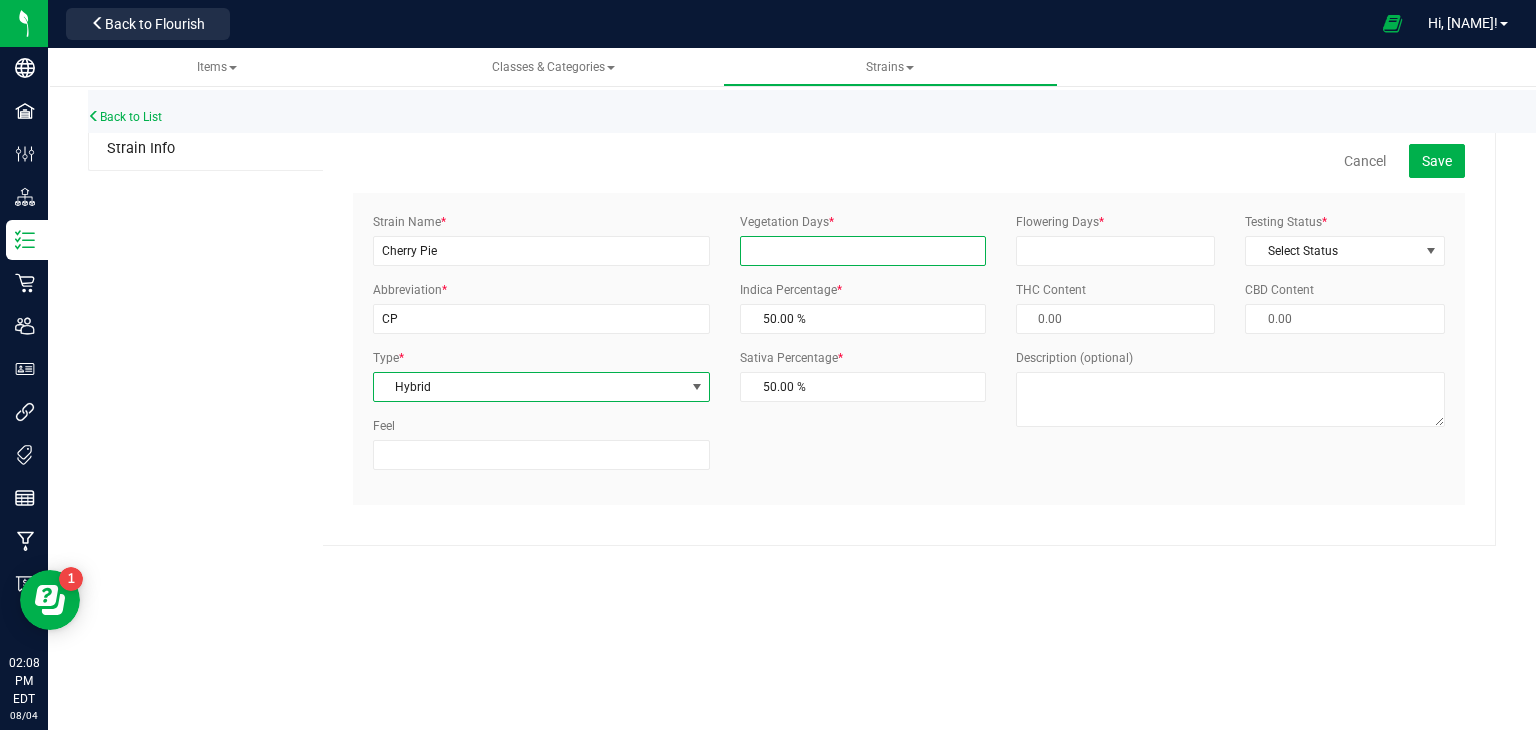 click on "Vegetation Days
*" at bounding box center (863, 251) 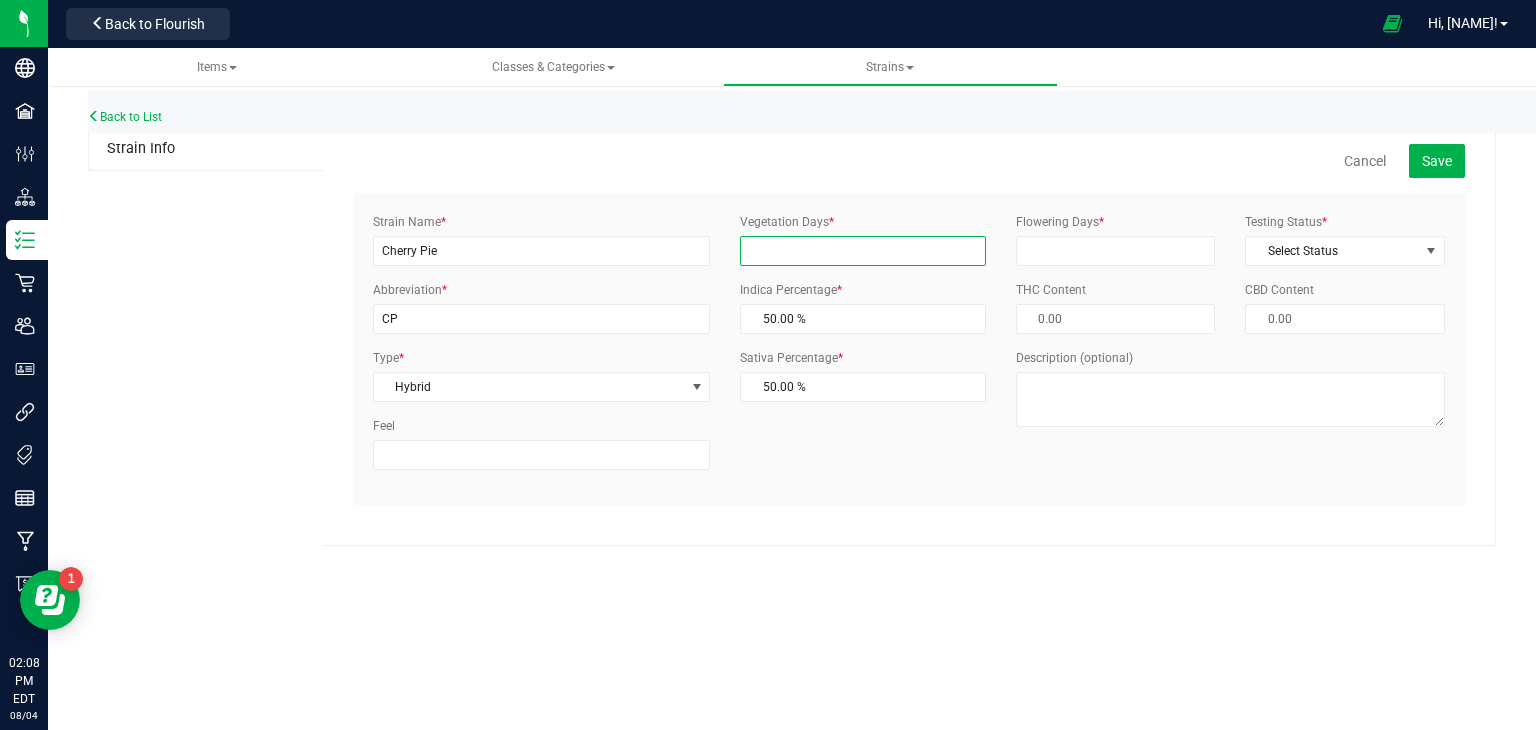 type on "30" 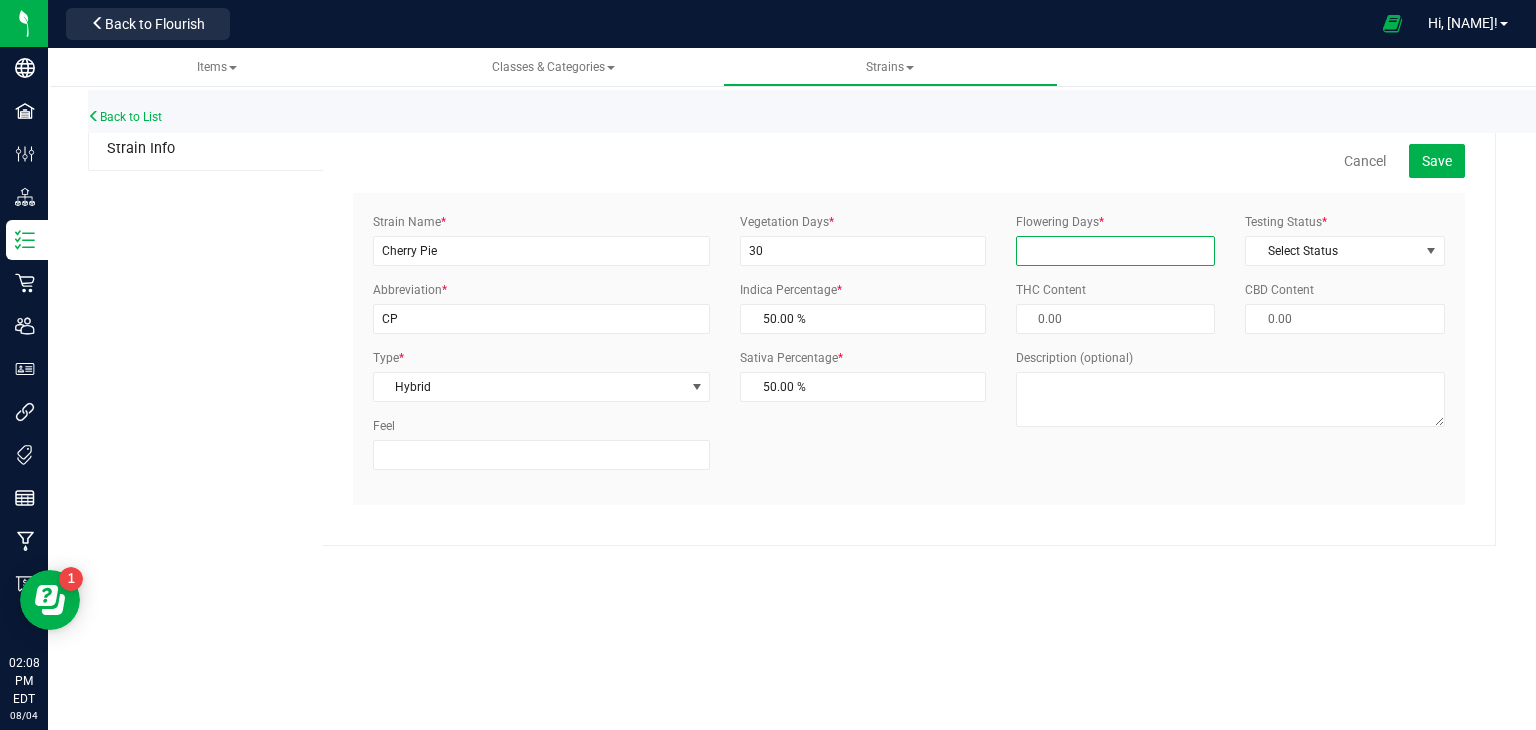 drag, startPoint x: 1083, startPoint y: 248, endPoint x: 1080, endPoint y: 258, distance: 10.440307 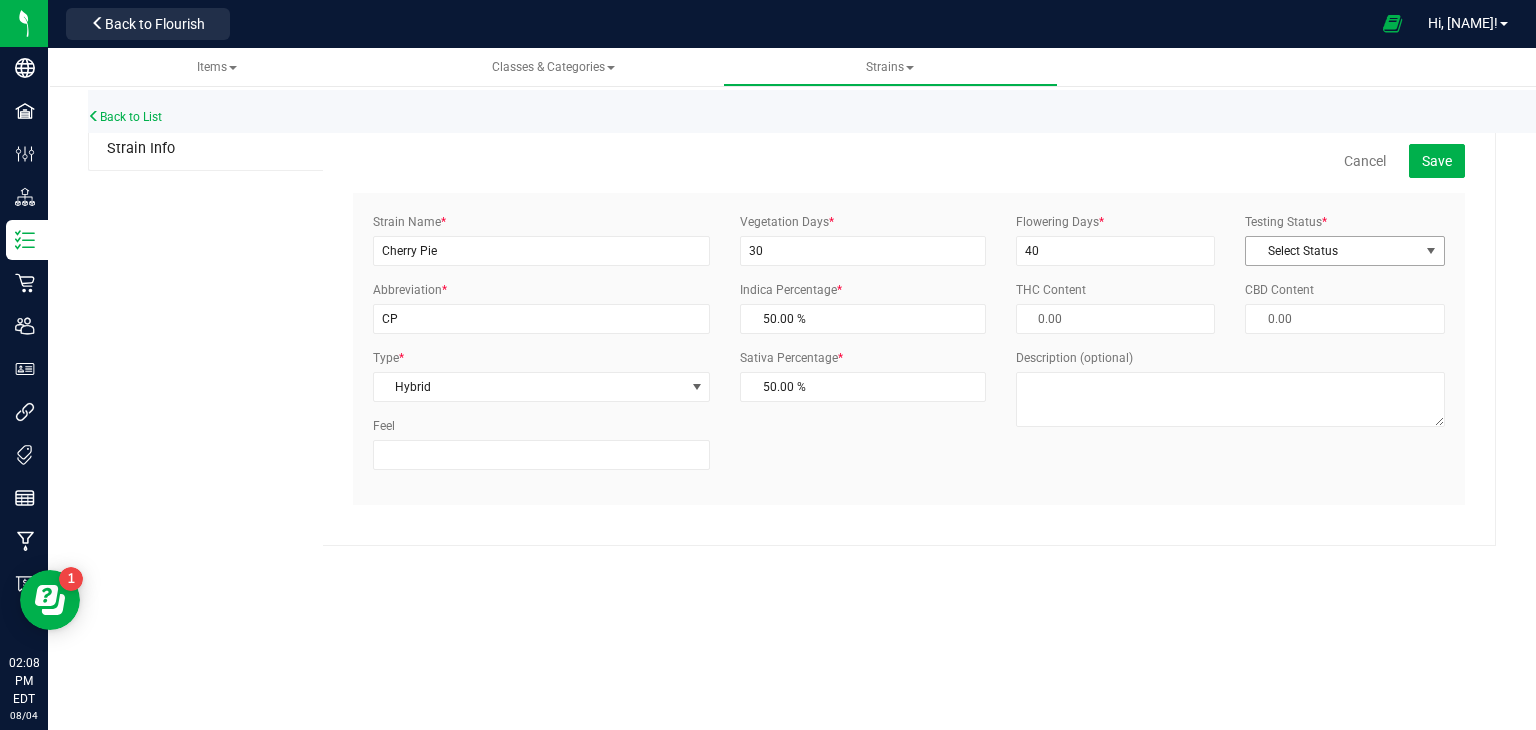 click on "Select Status" at bounding box center (1332, 251) 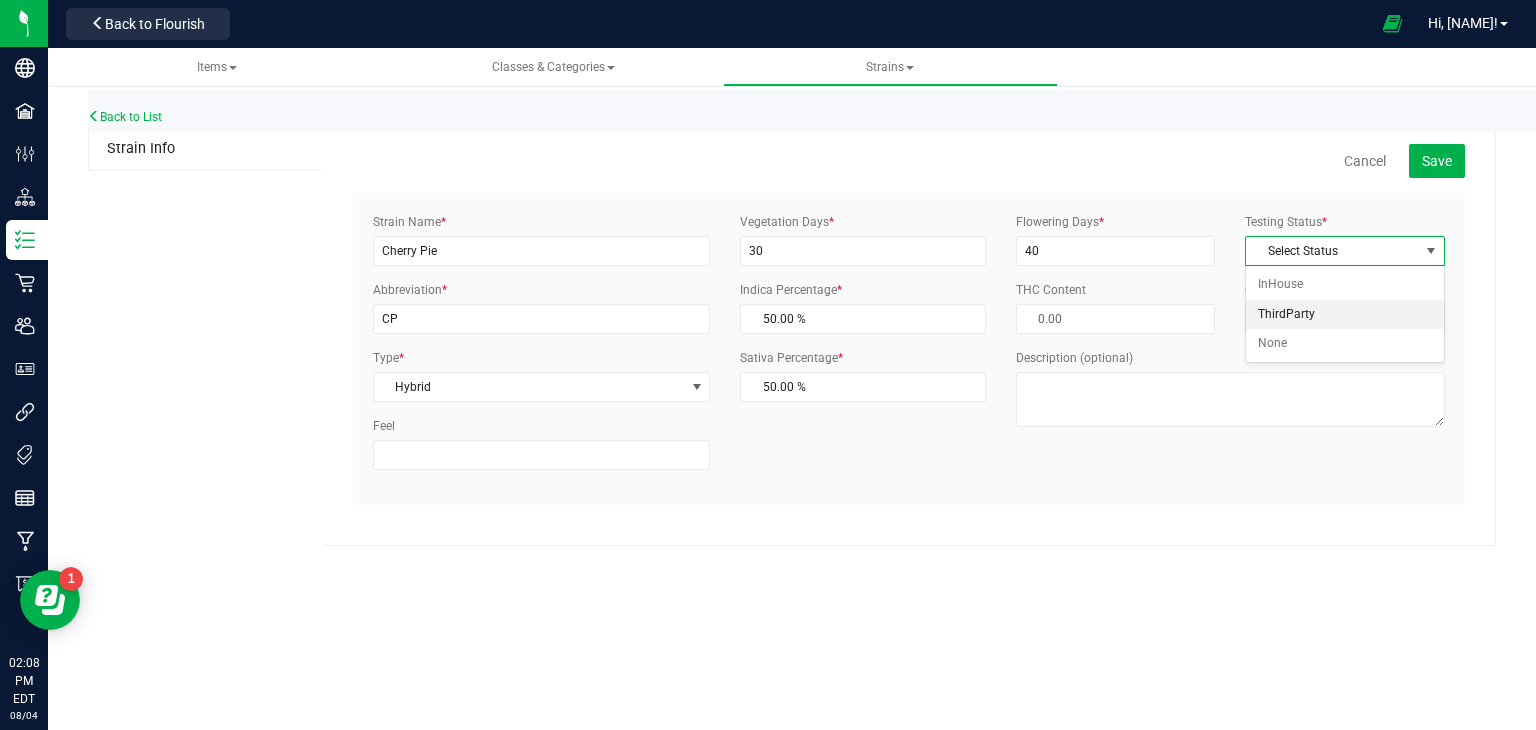 click on "ThirdParty" at bounding box center (1345, 315) 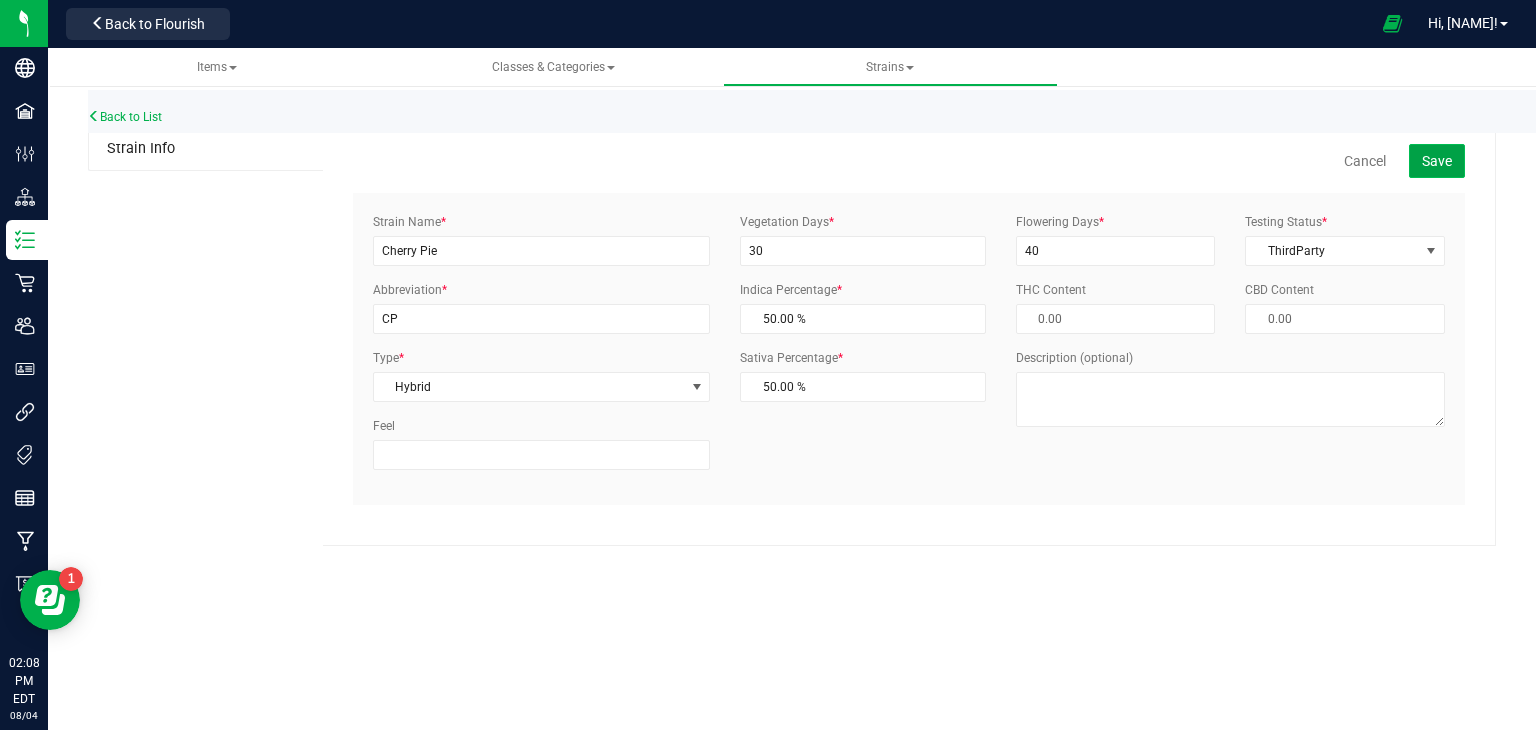 click on "Save" at bounding box center [1437, 161] 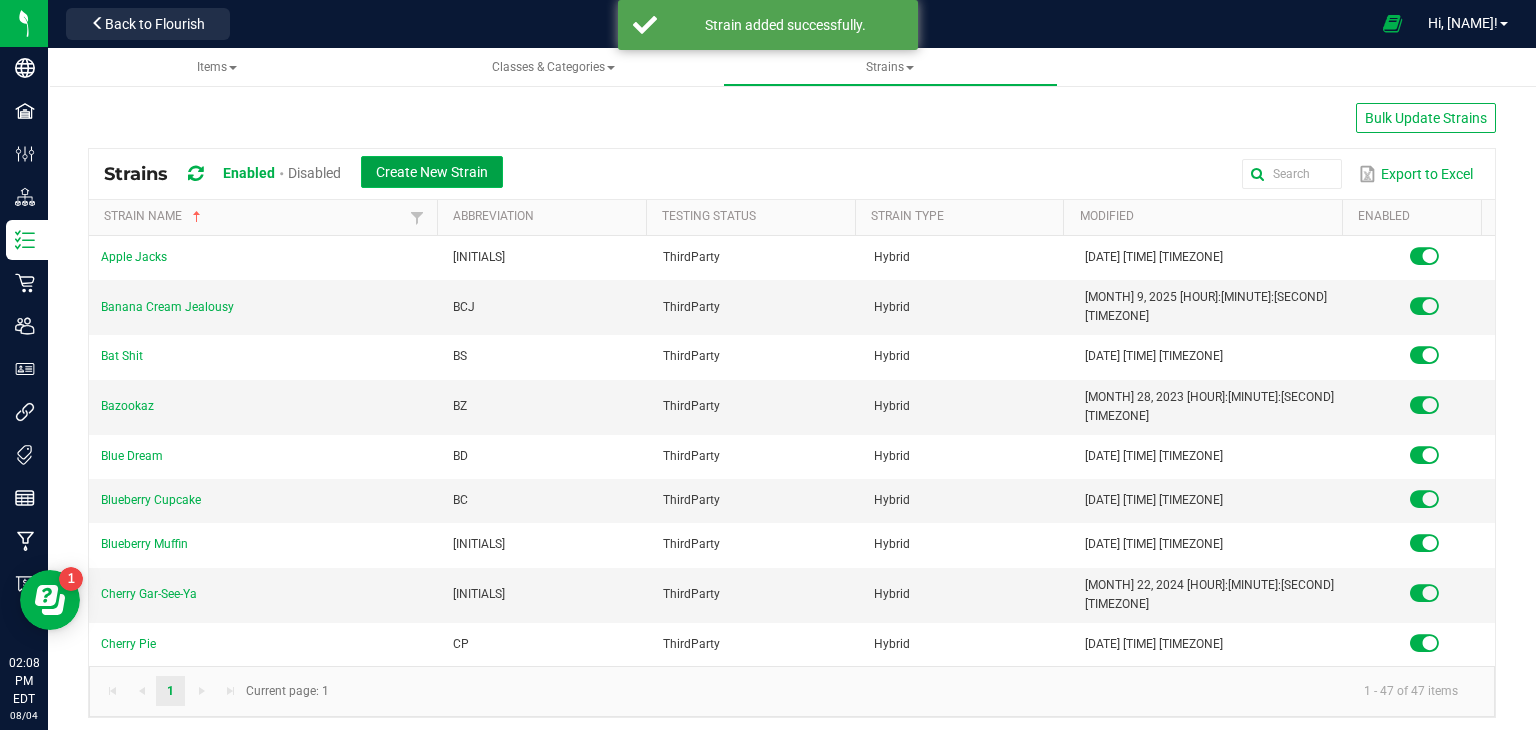 click on "Create New Strain" at bounding box center [432, 172] 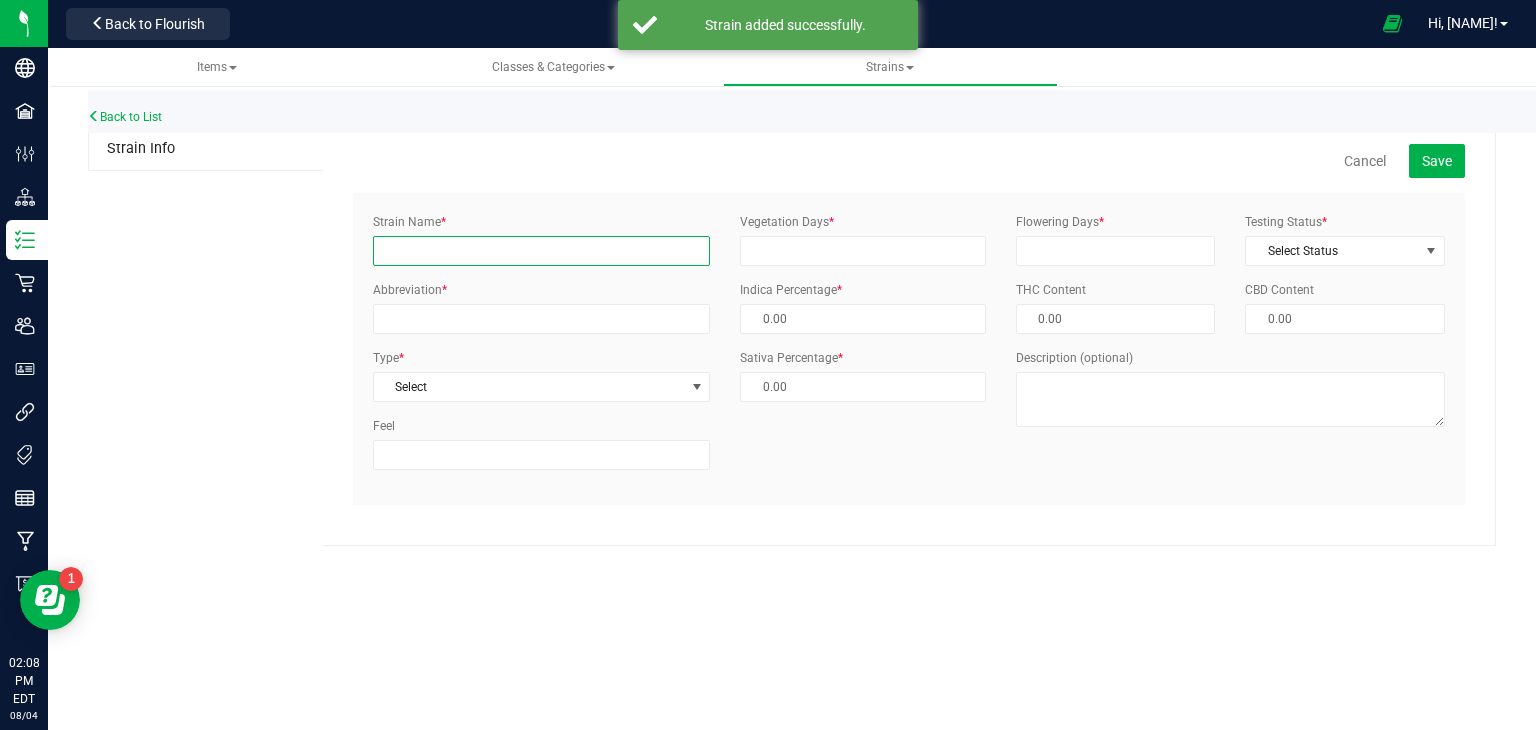 click on "Strain Name
*" at bounding box center [541, 251] 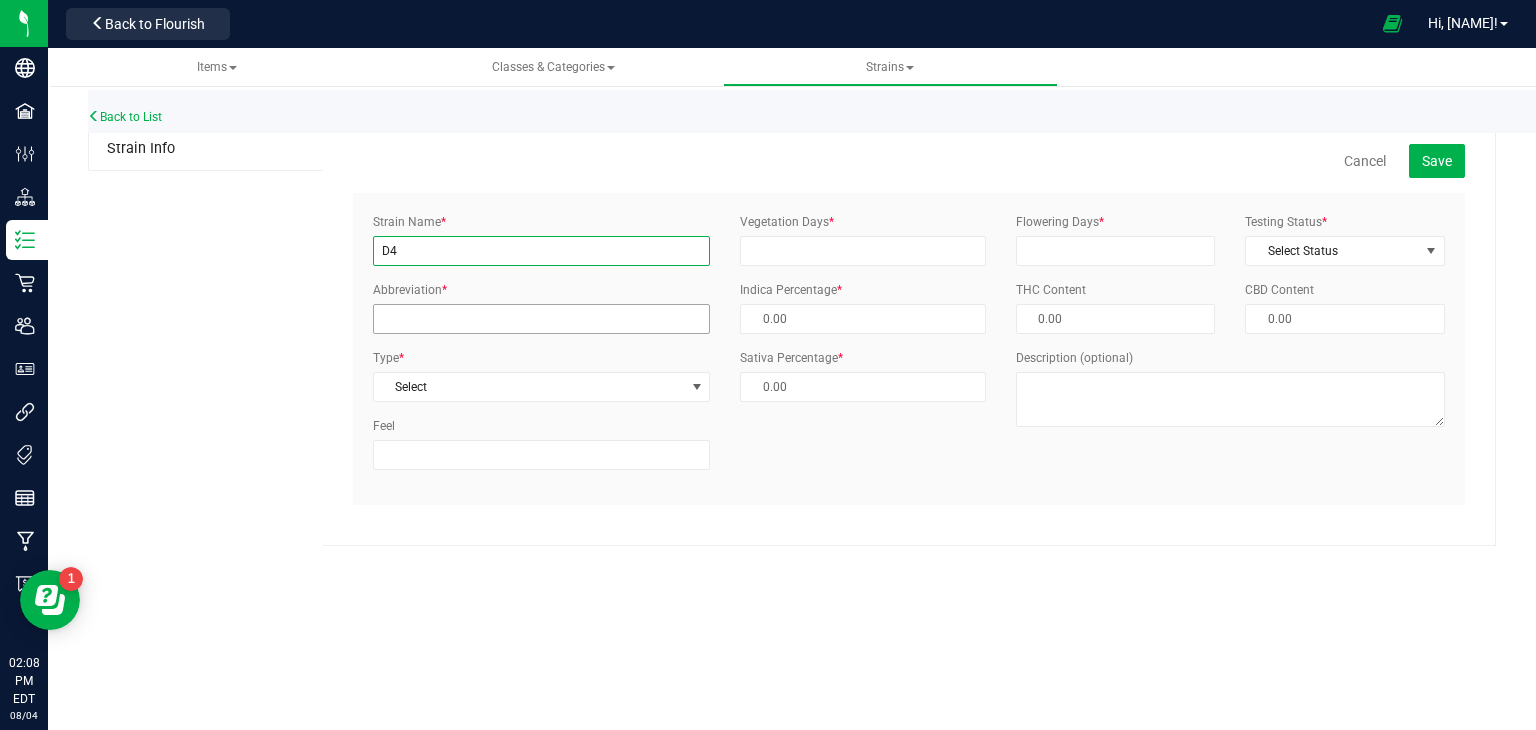 type on "D4" 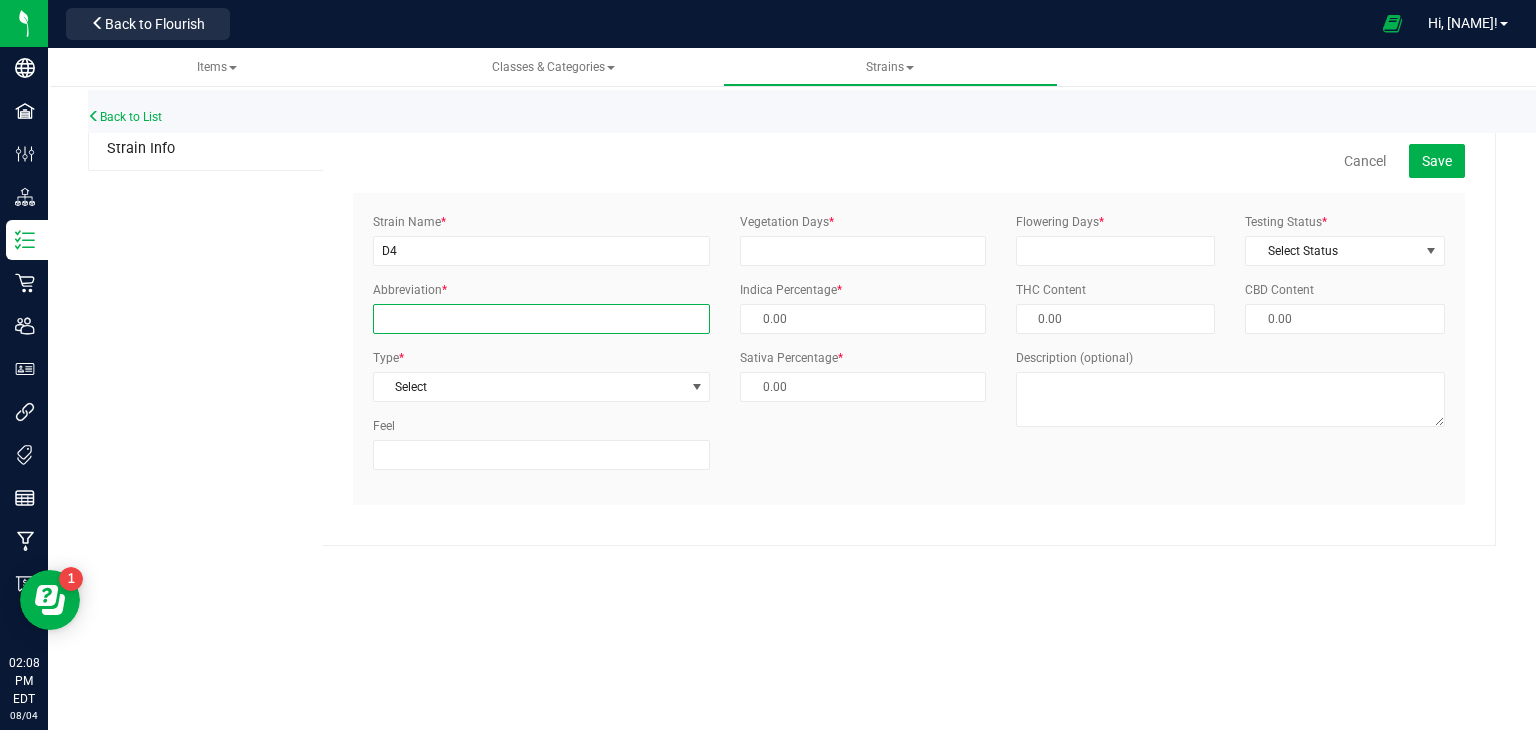 click on "Abbreviation
*" at bounding box center (541, 319) 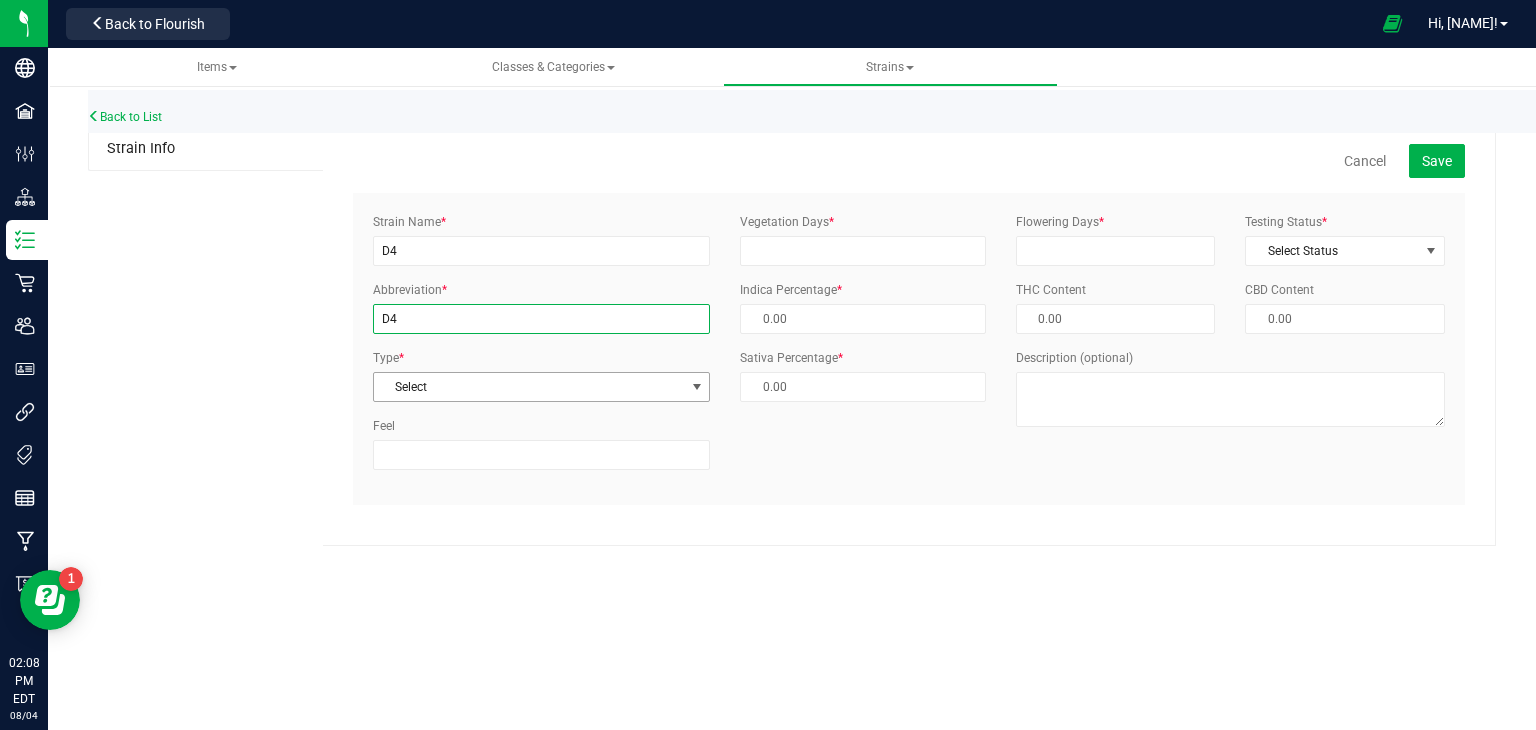 type on "D4" 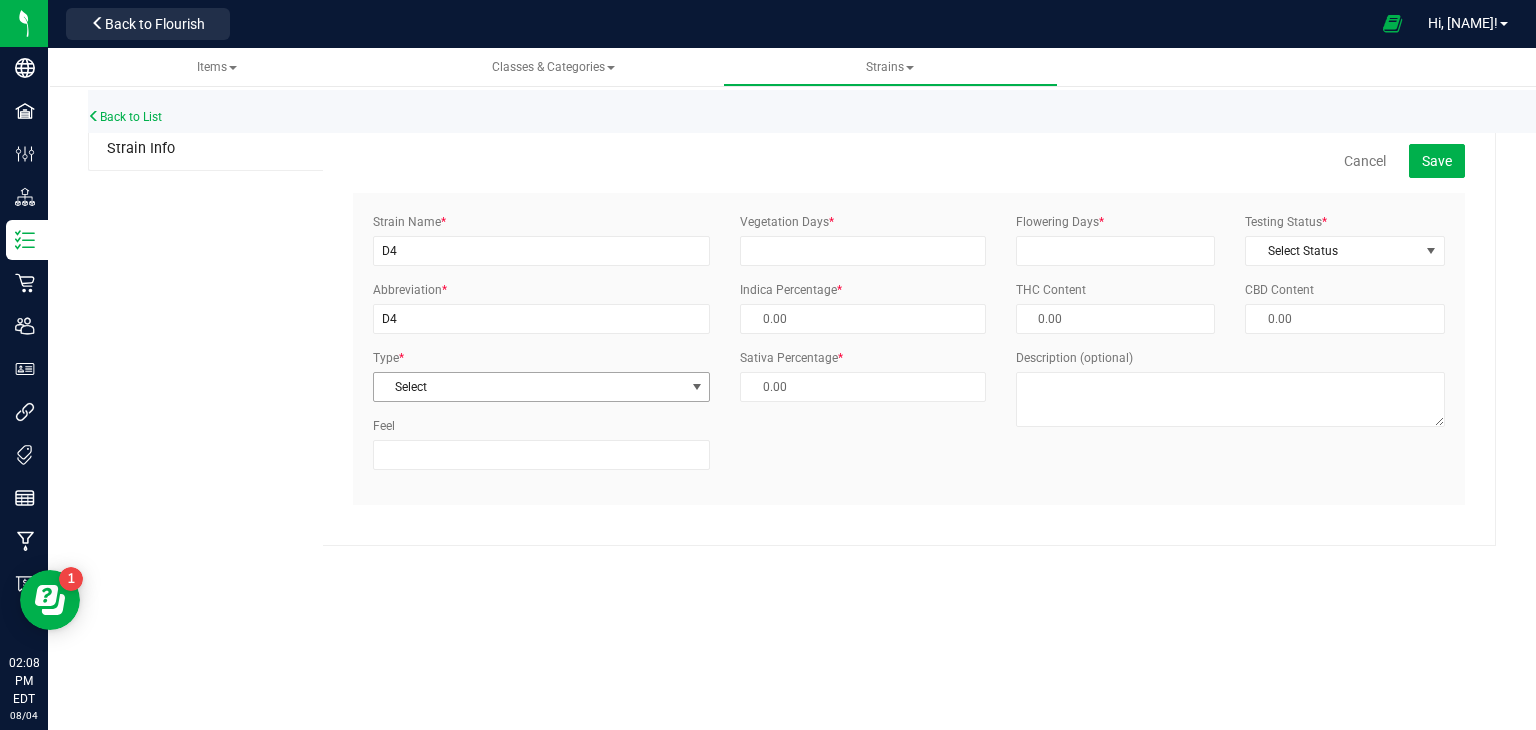click on "Select" at bounding box center (529, 387) 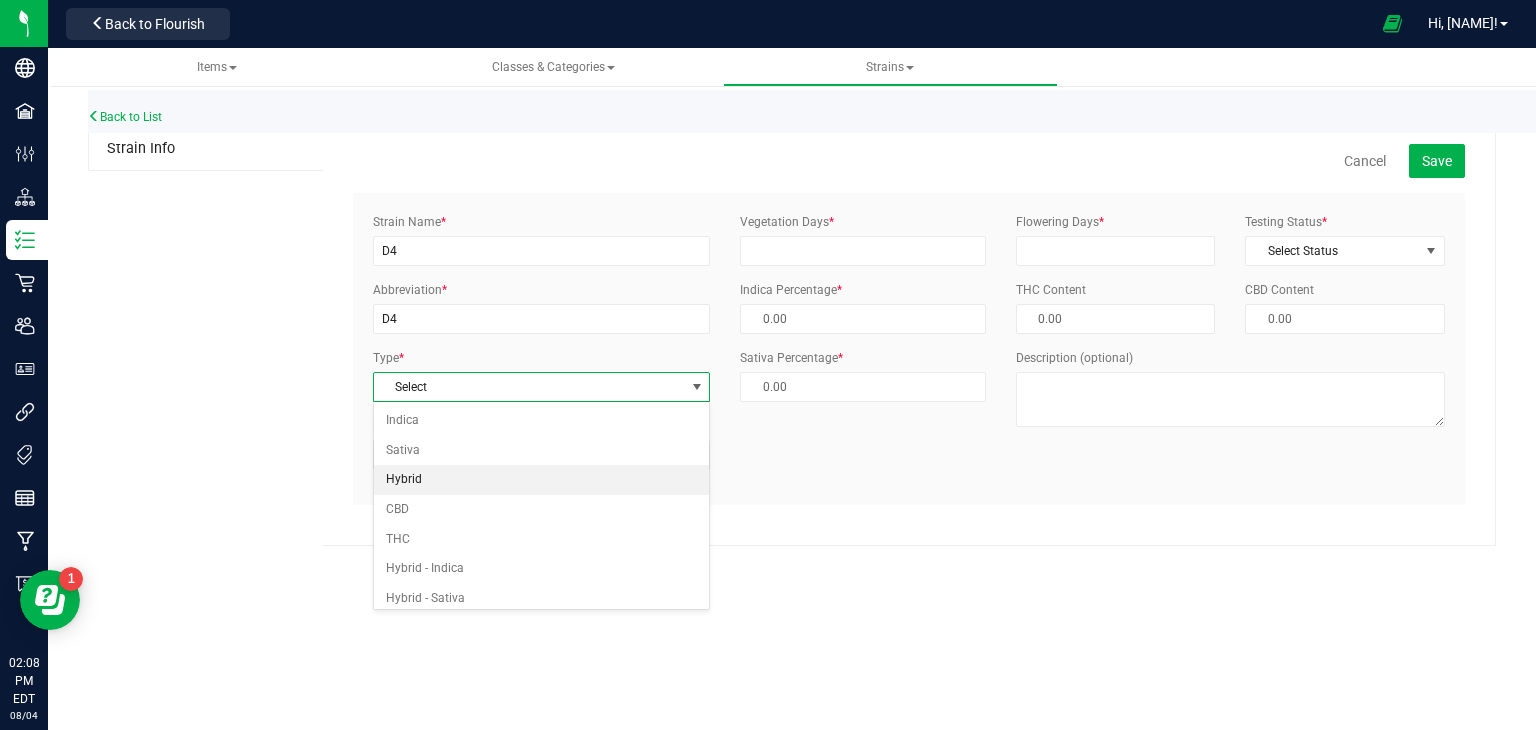 click on "Hybrid" at bounding box center (542, 480) 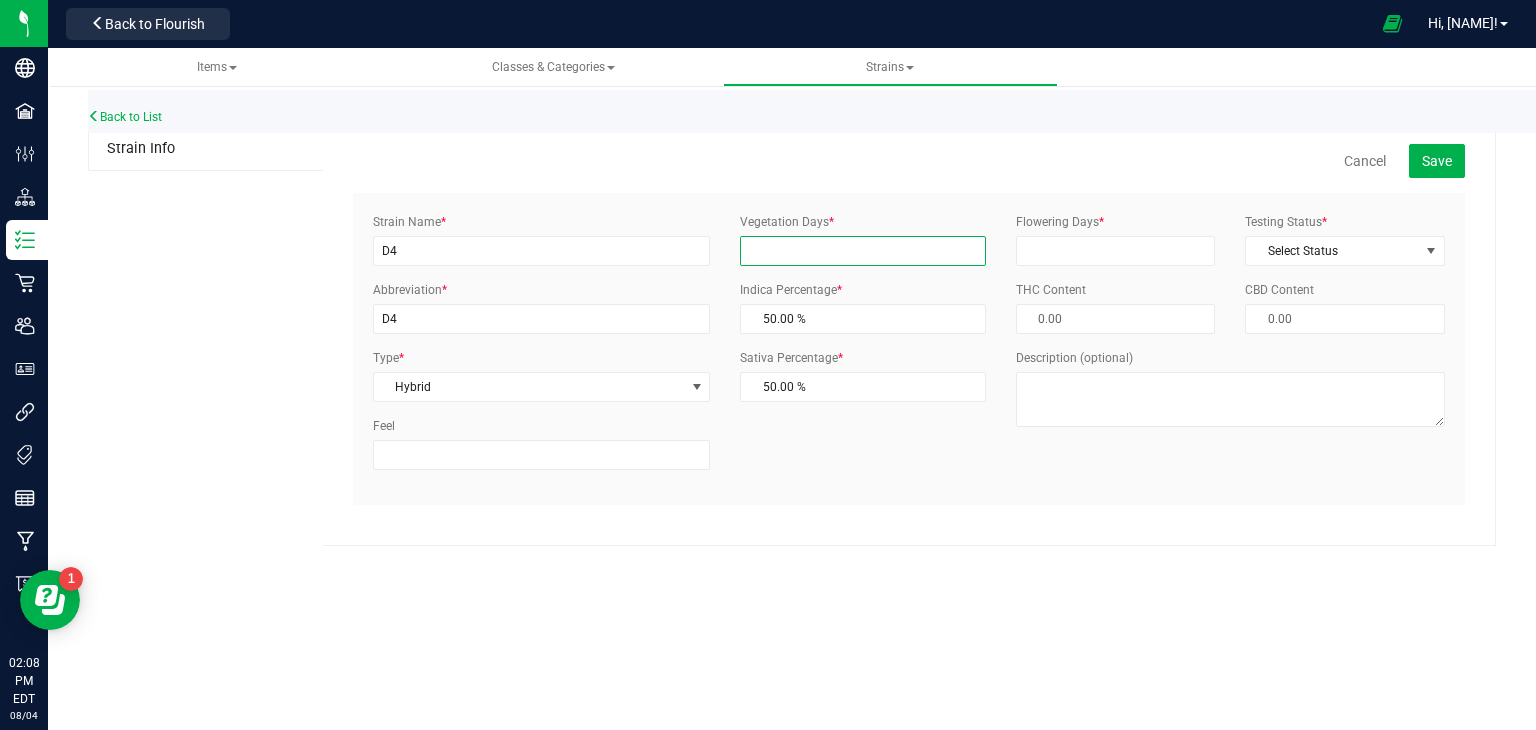 click on "Vegetation Days
*" at bounding box center (863, 251) 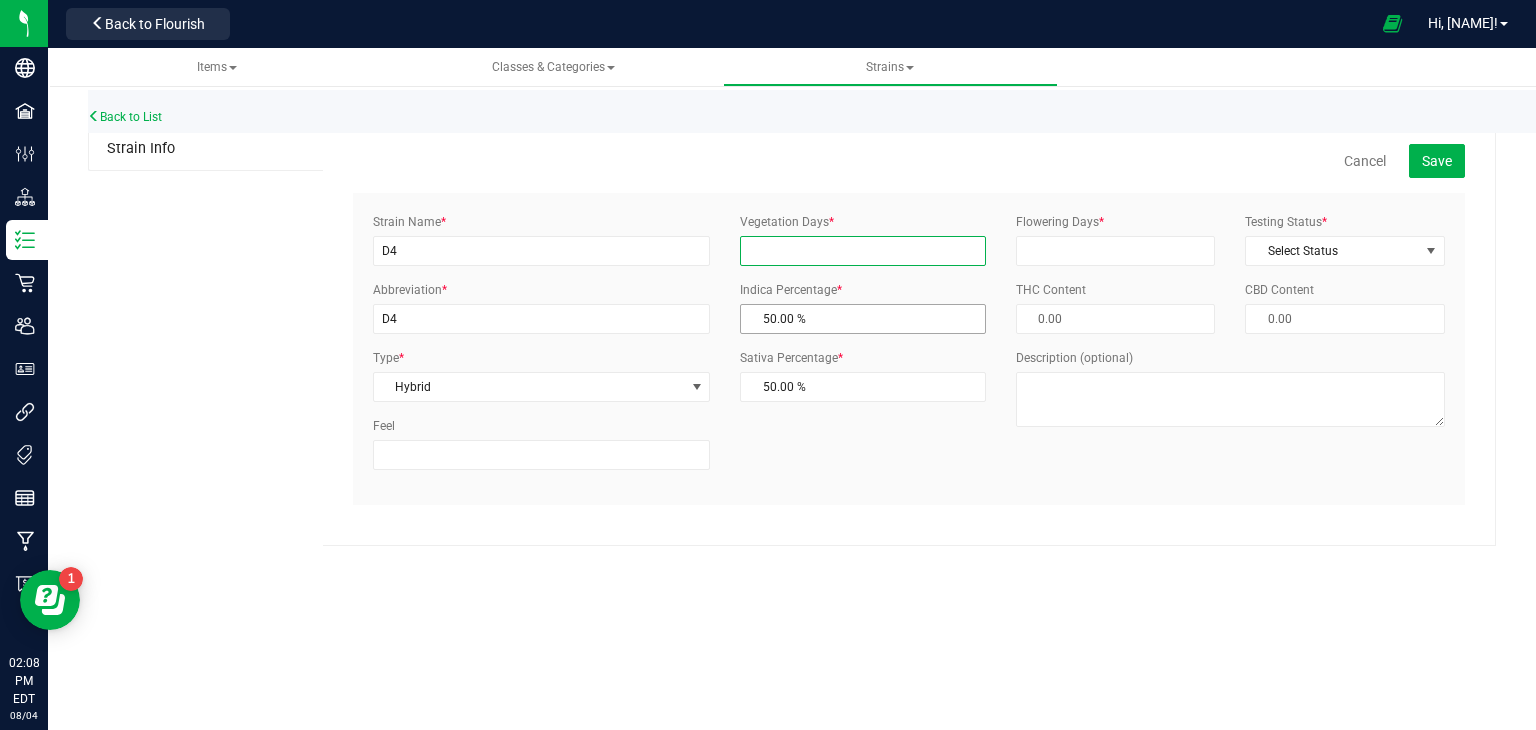 type on "30" 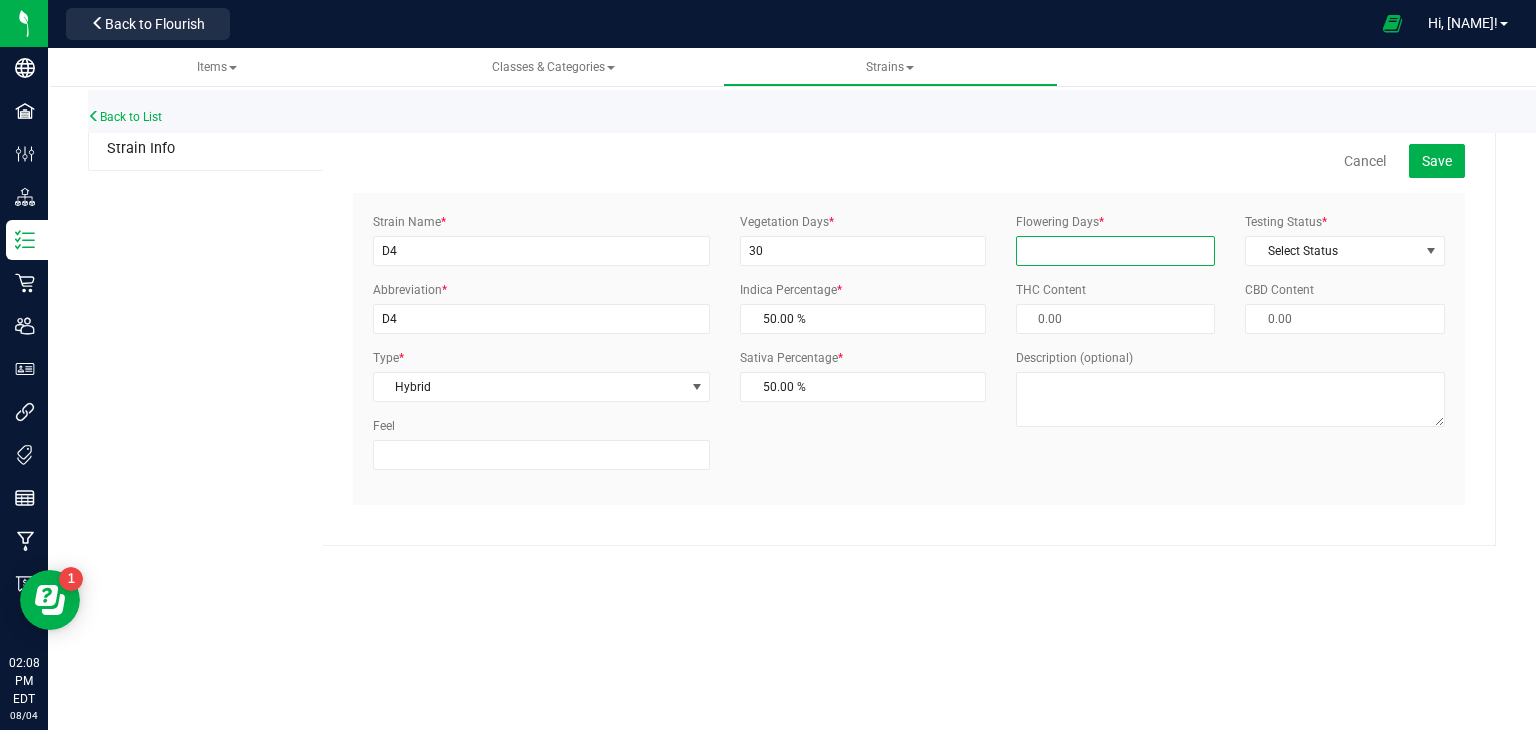 click on "Flowering Days
*" at bounding box center [1116, 251] 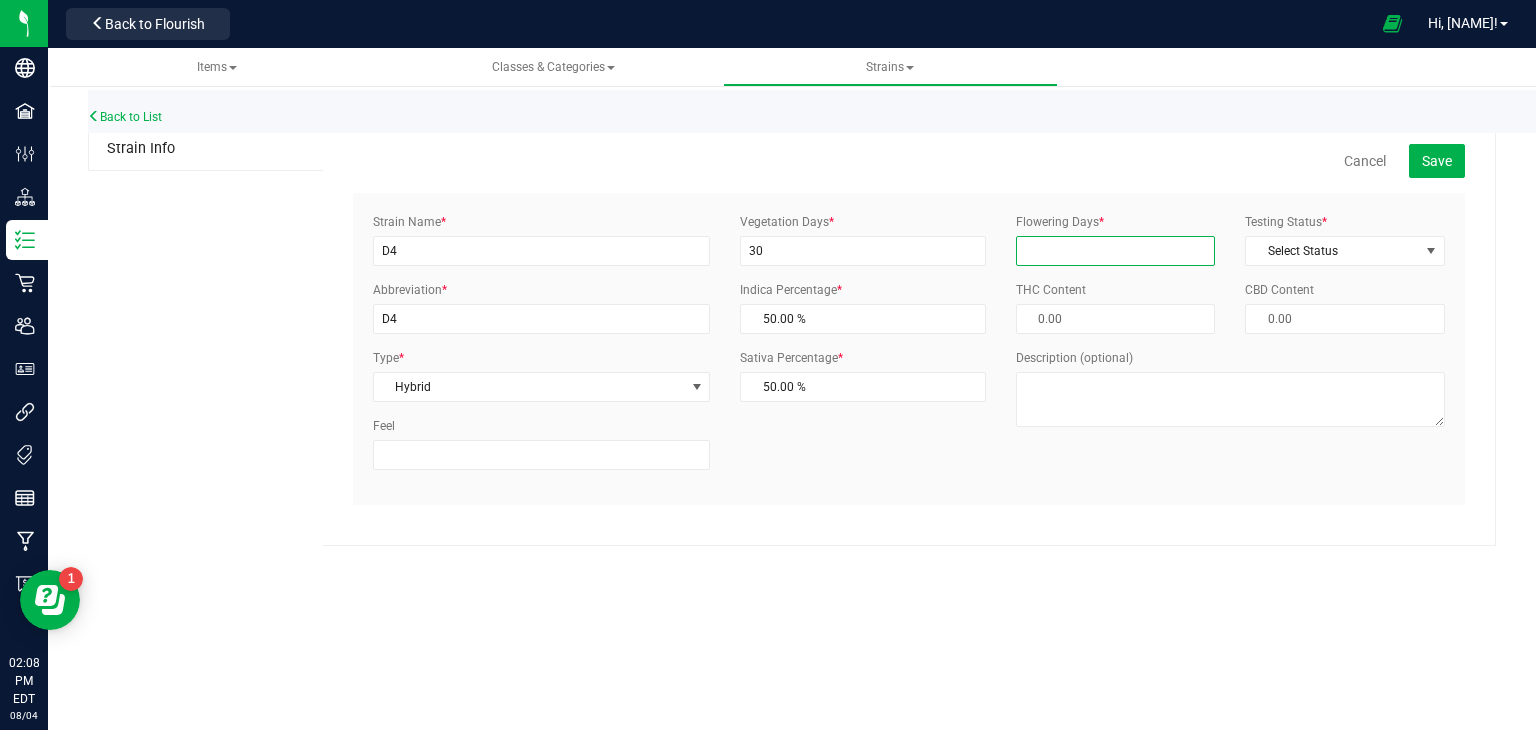 type on "40" 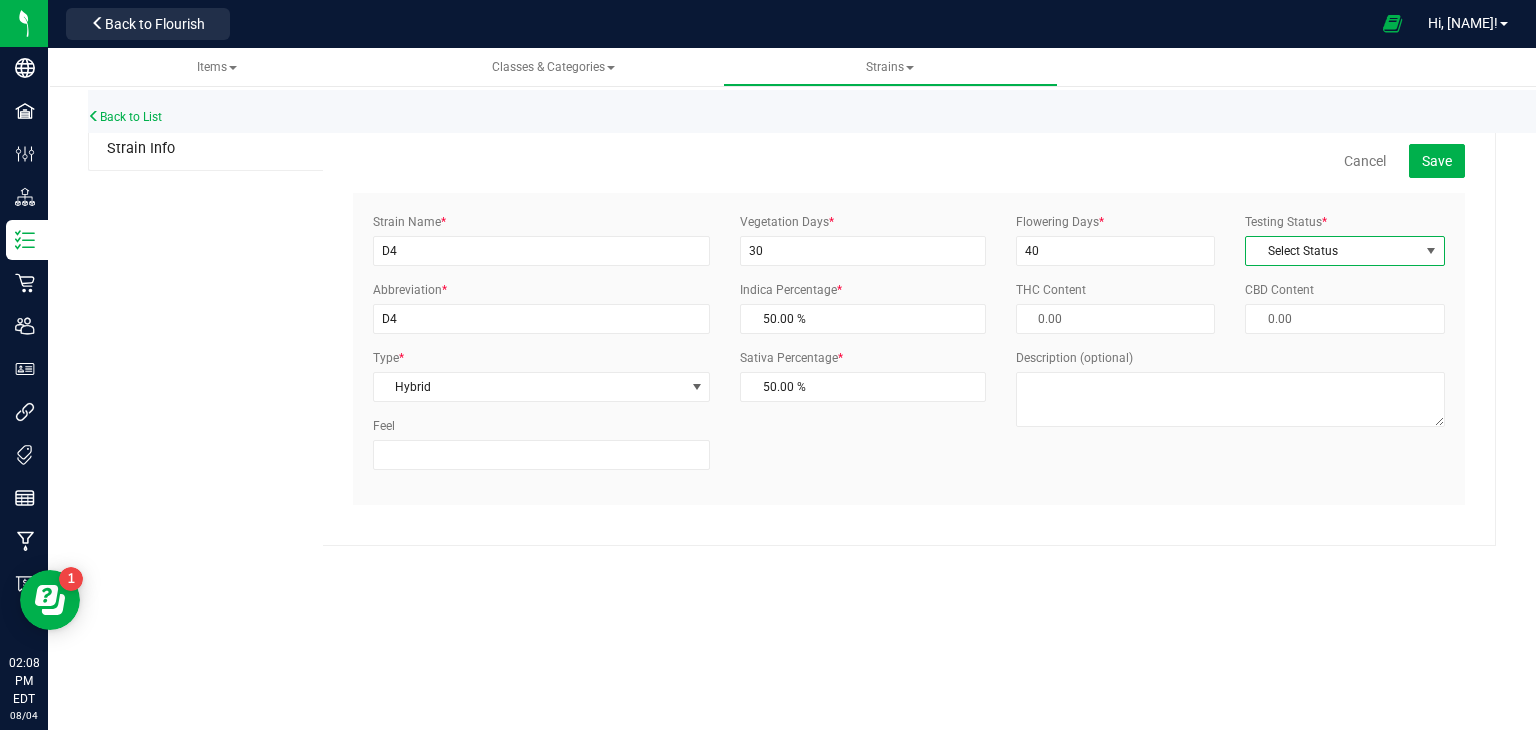 click on "Select Status" at bounding box center (1332, 251) 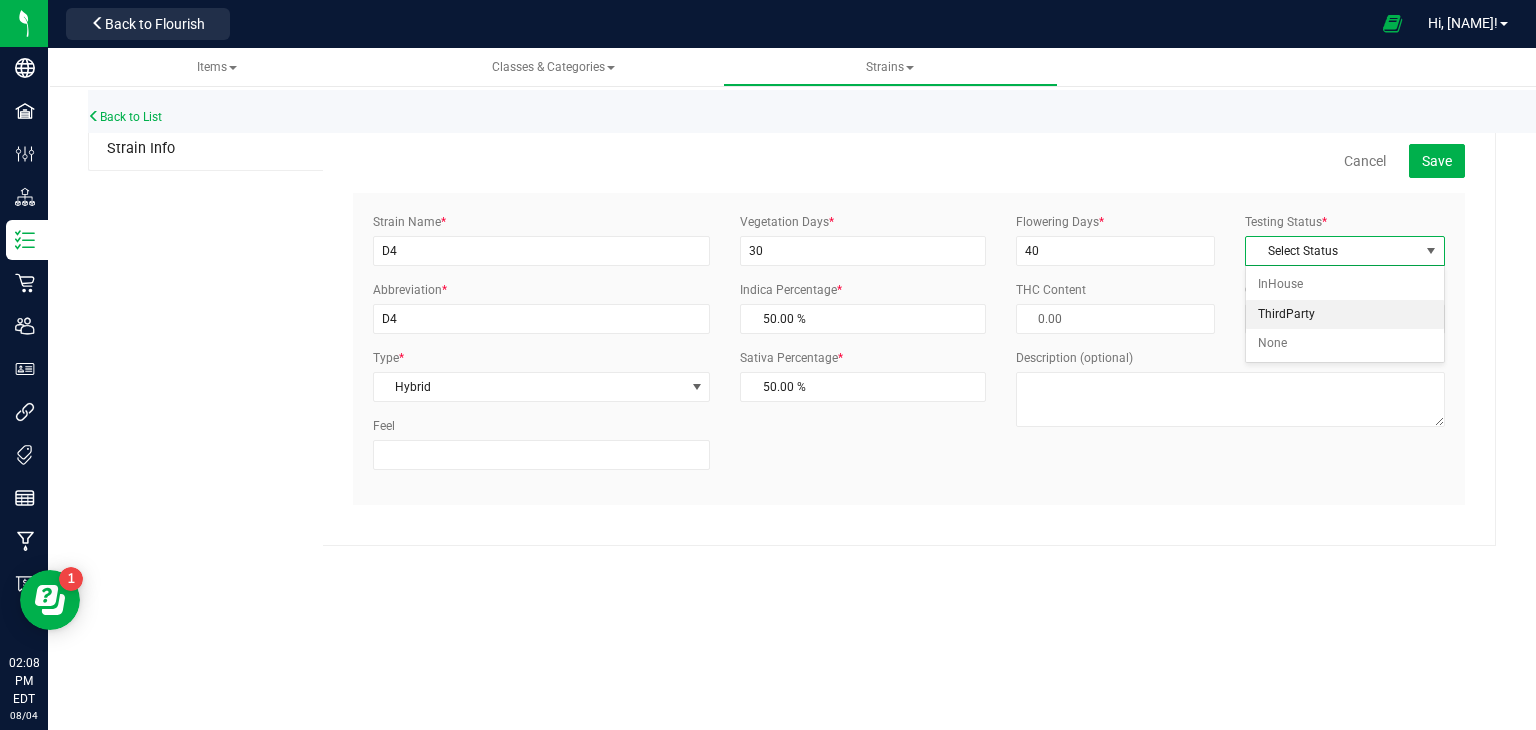 click on "ThirdParty" at bounding box center [1345, 315] 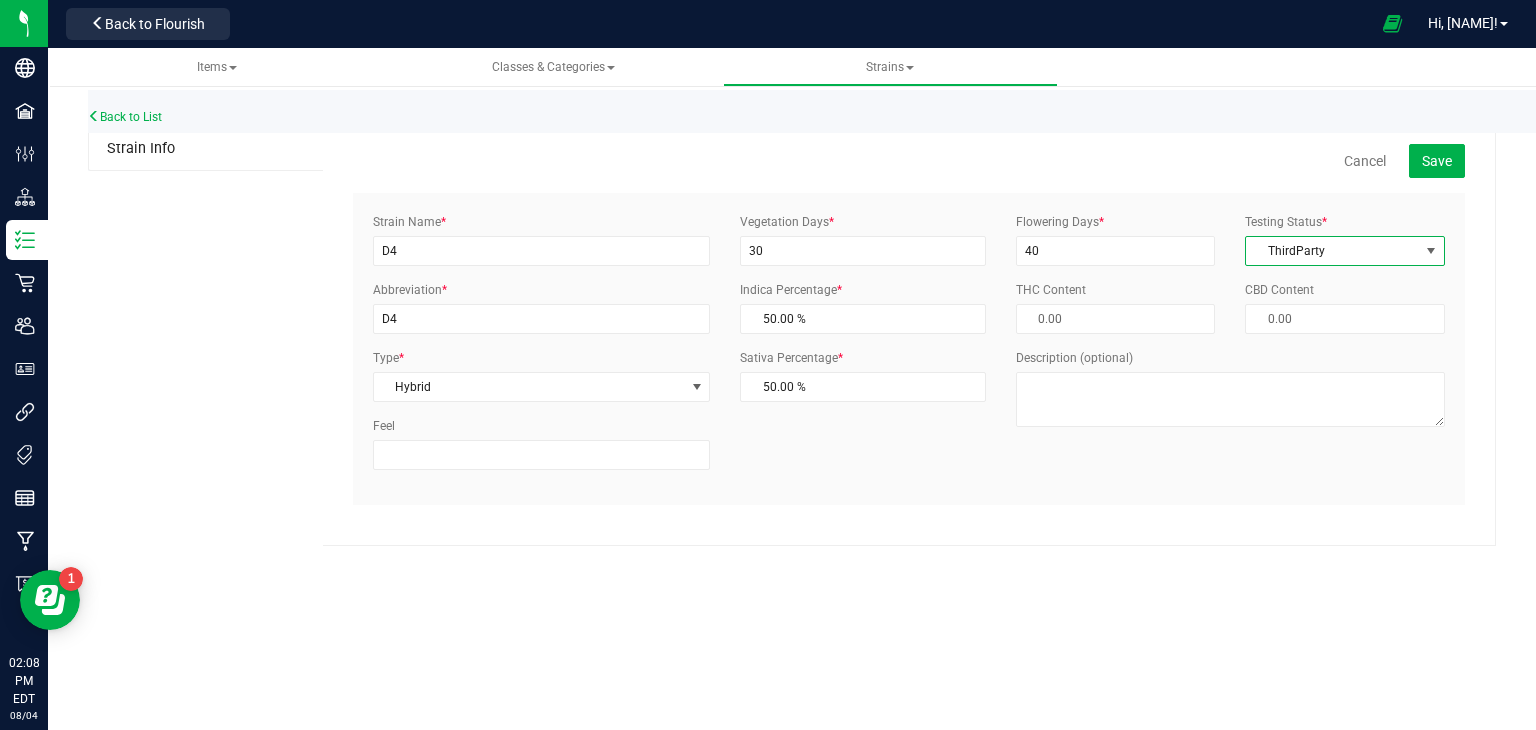 click on "ThirdParty" at bounding box center (1332, 251) 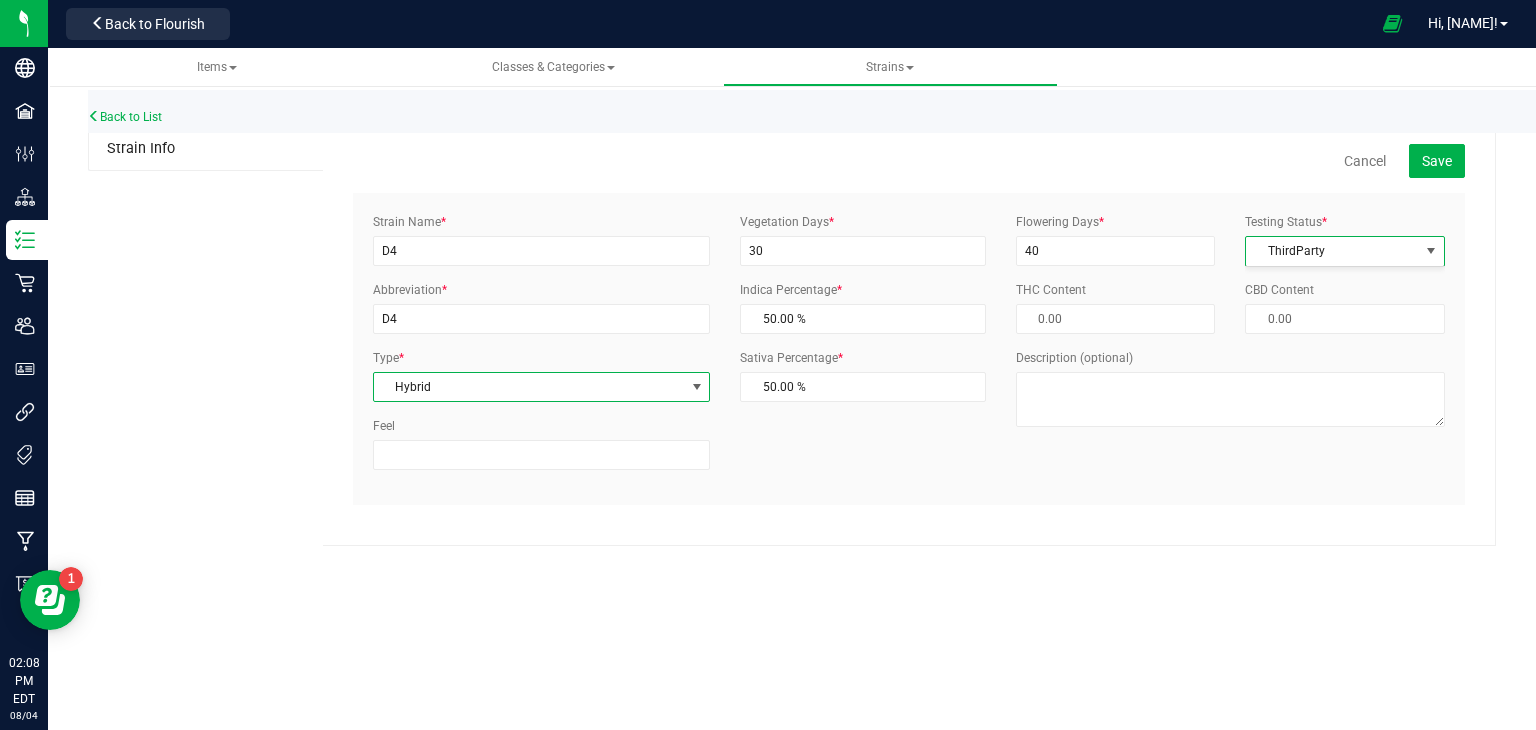 click on "Hybrid" at bounding box center (529, 387) 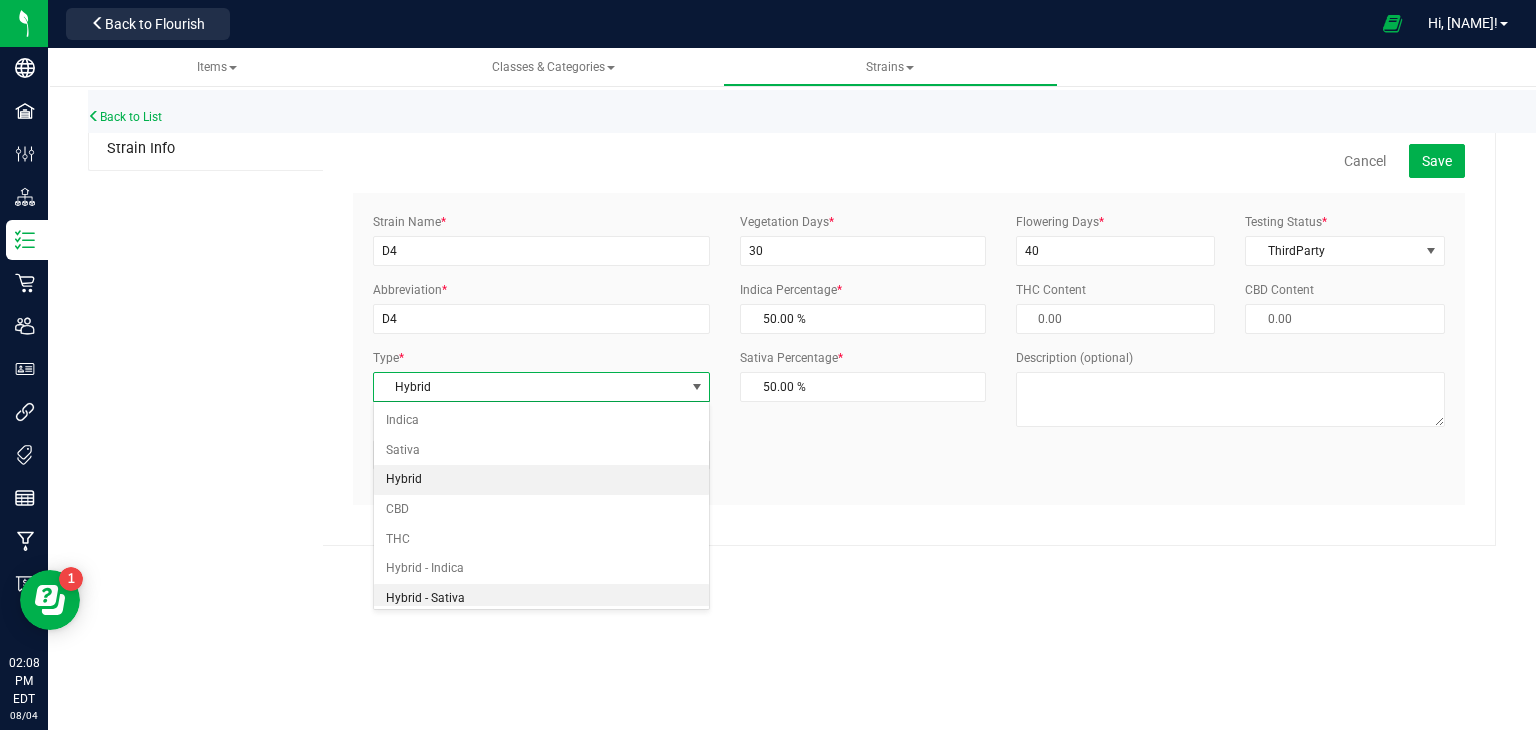 click on "Hybrid - Sativa" at bounding box center [542, 599] 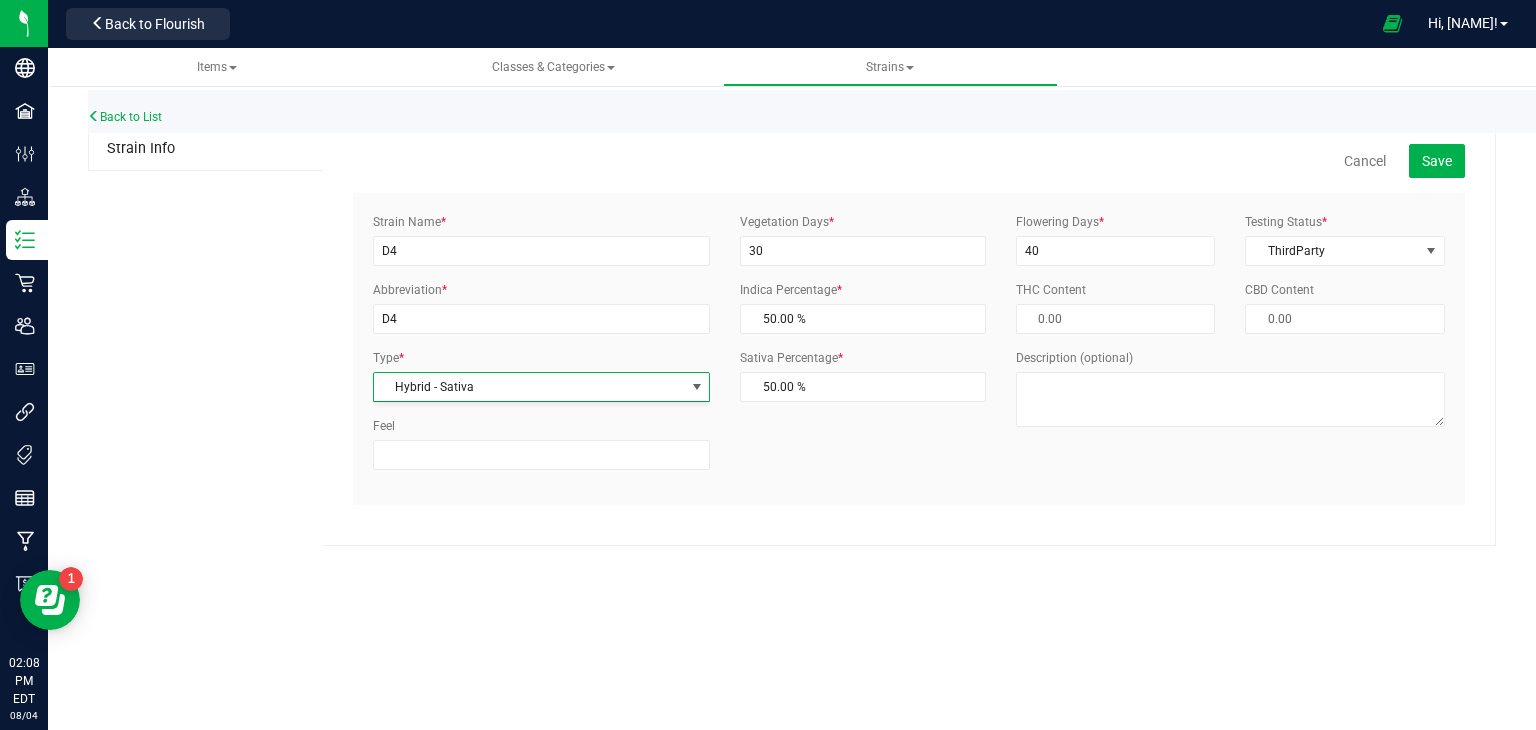 scroll, scrollTop: 0, scrollLeft: 0, axis: both 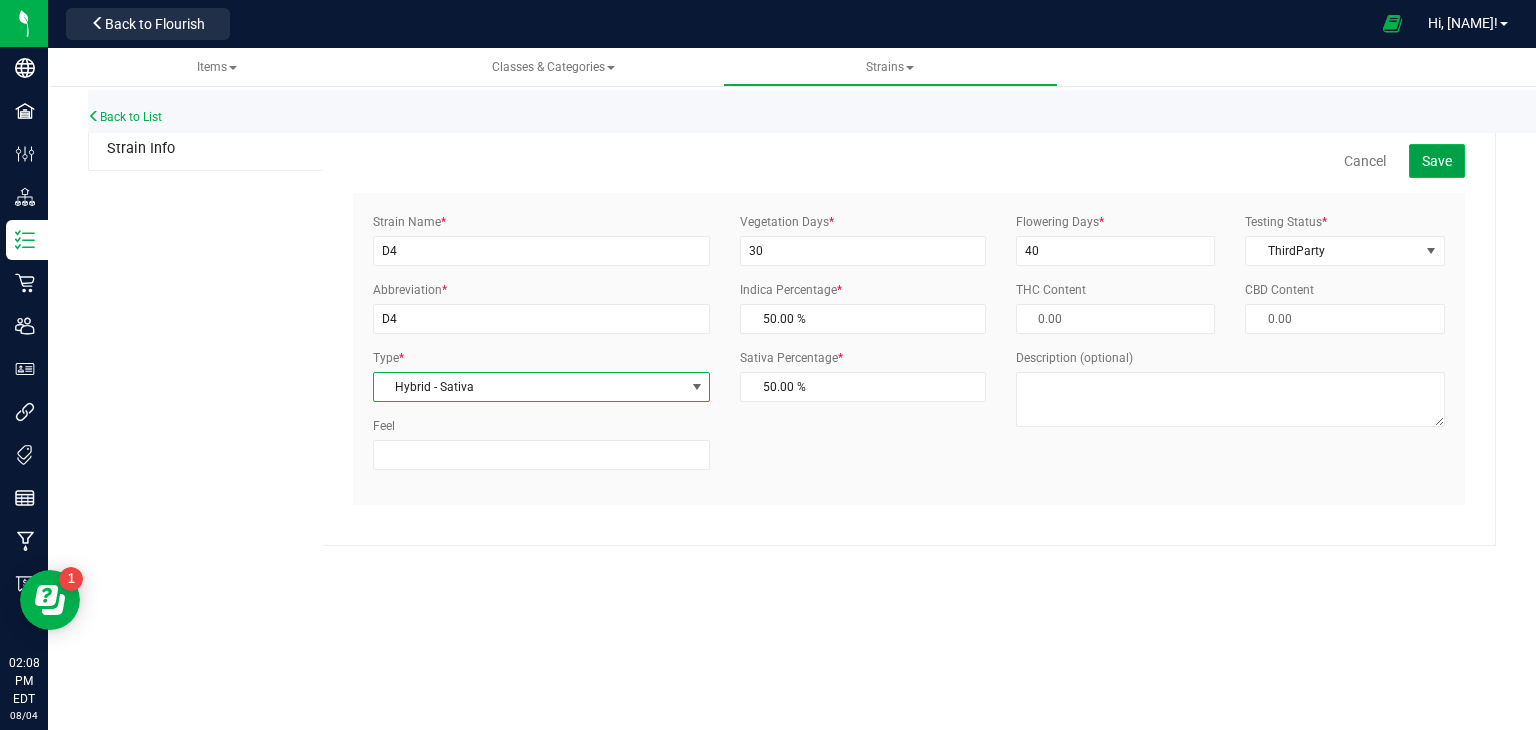 click on "Save" at bounding box center [1437, 161] 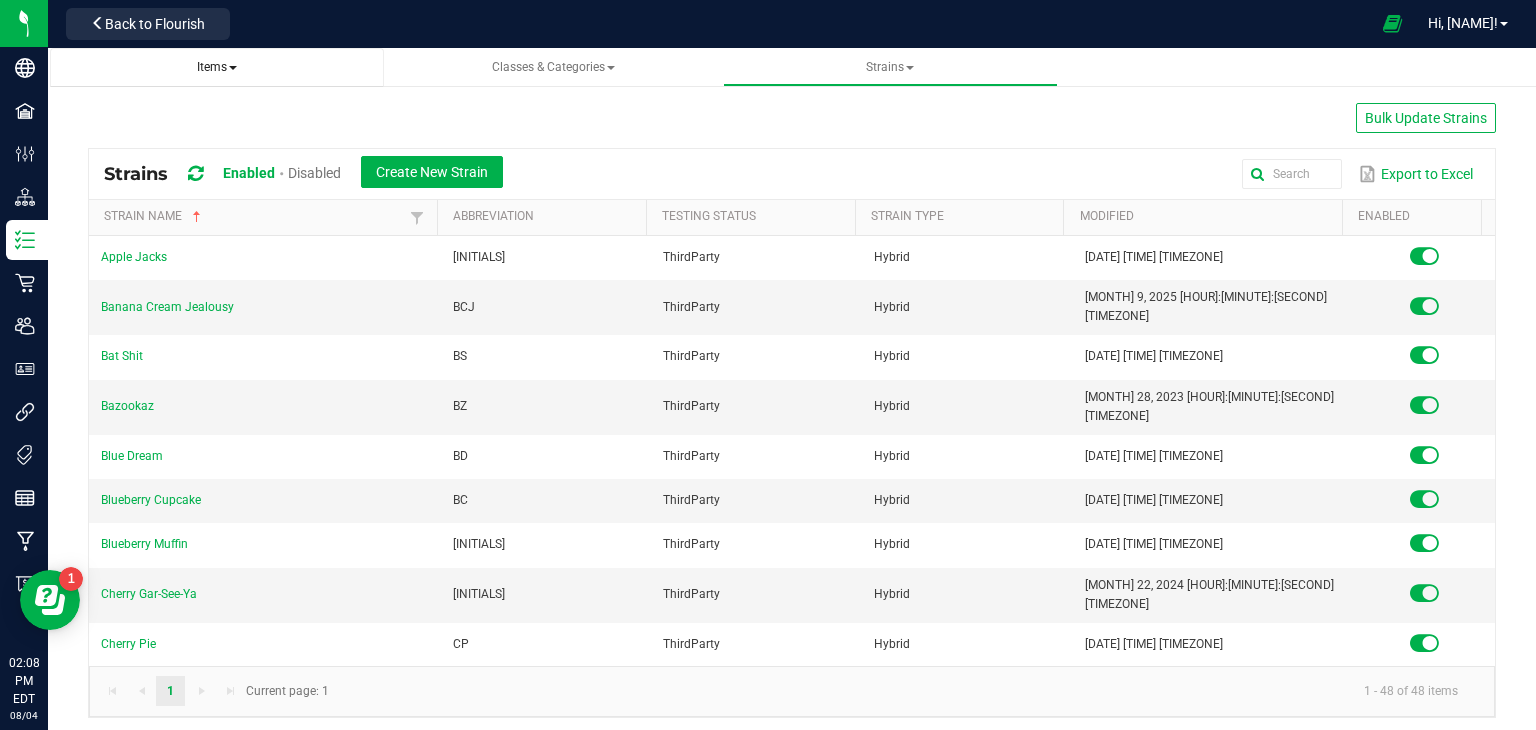 click on "Items" at bounding box center [217, 67] 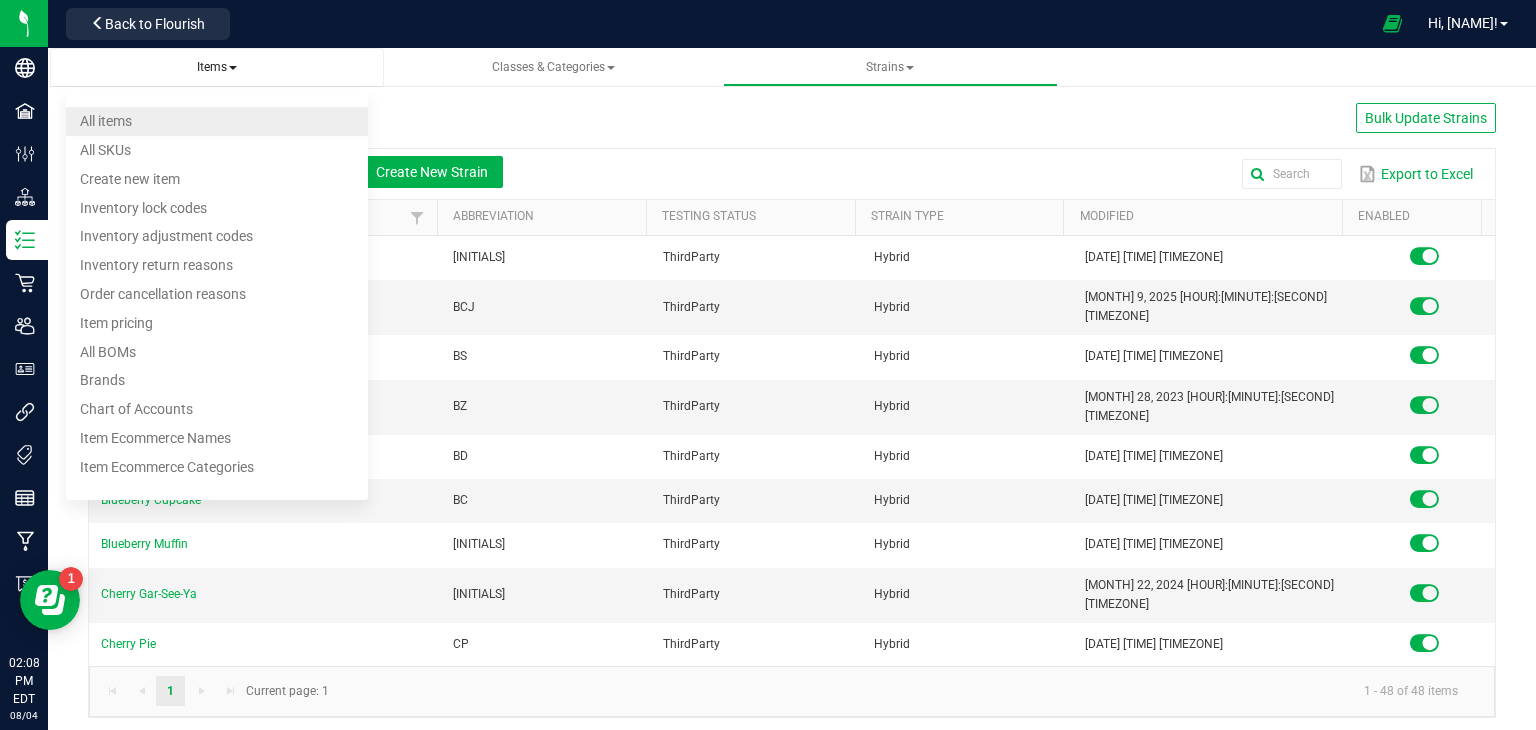 click on "All items" at bounding box center [217, 121] 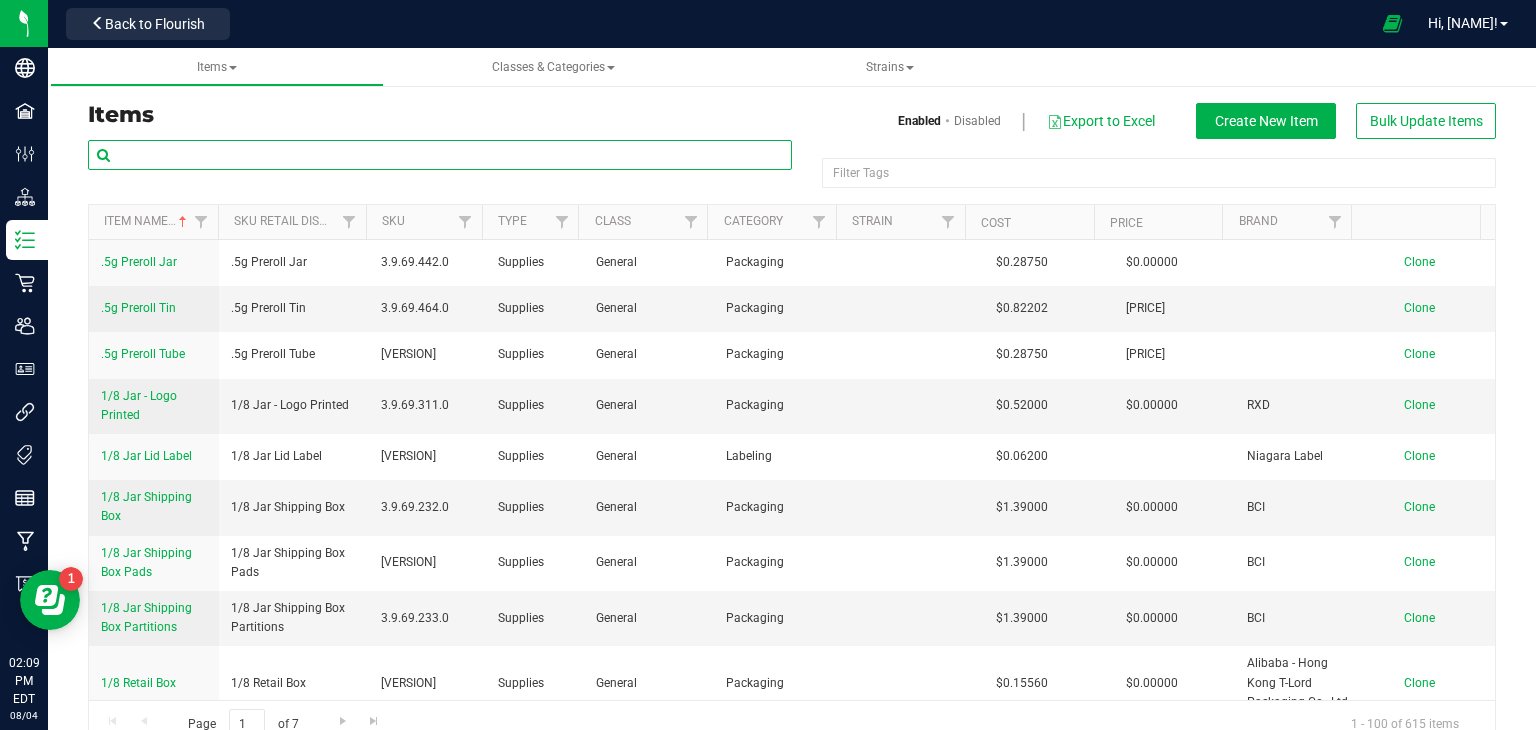 click at bounding box center [440, 155] 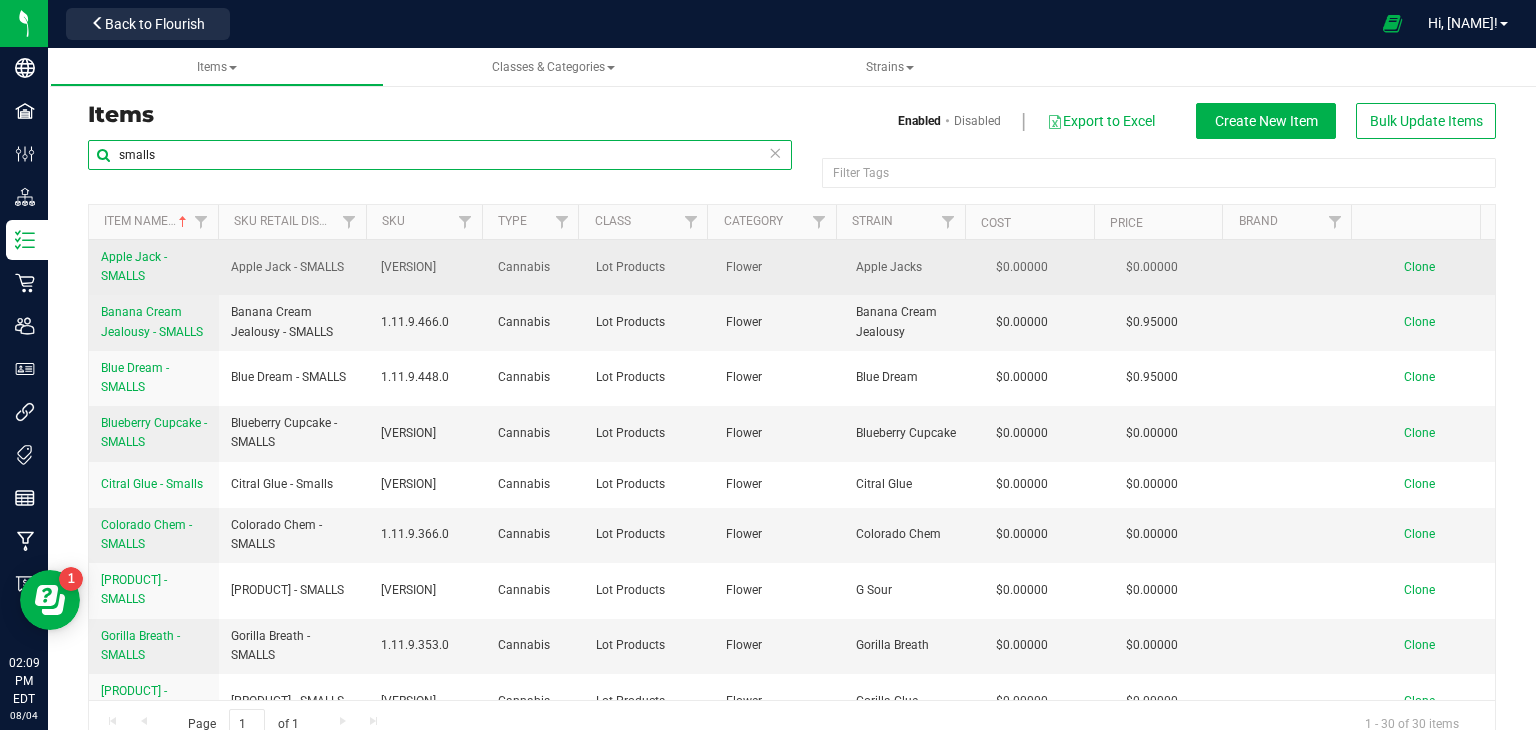 type on "smalls" 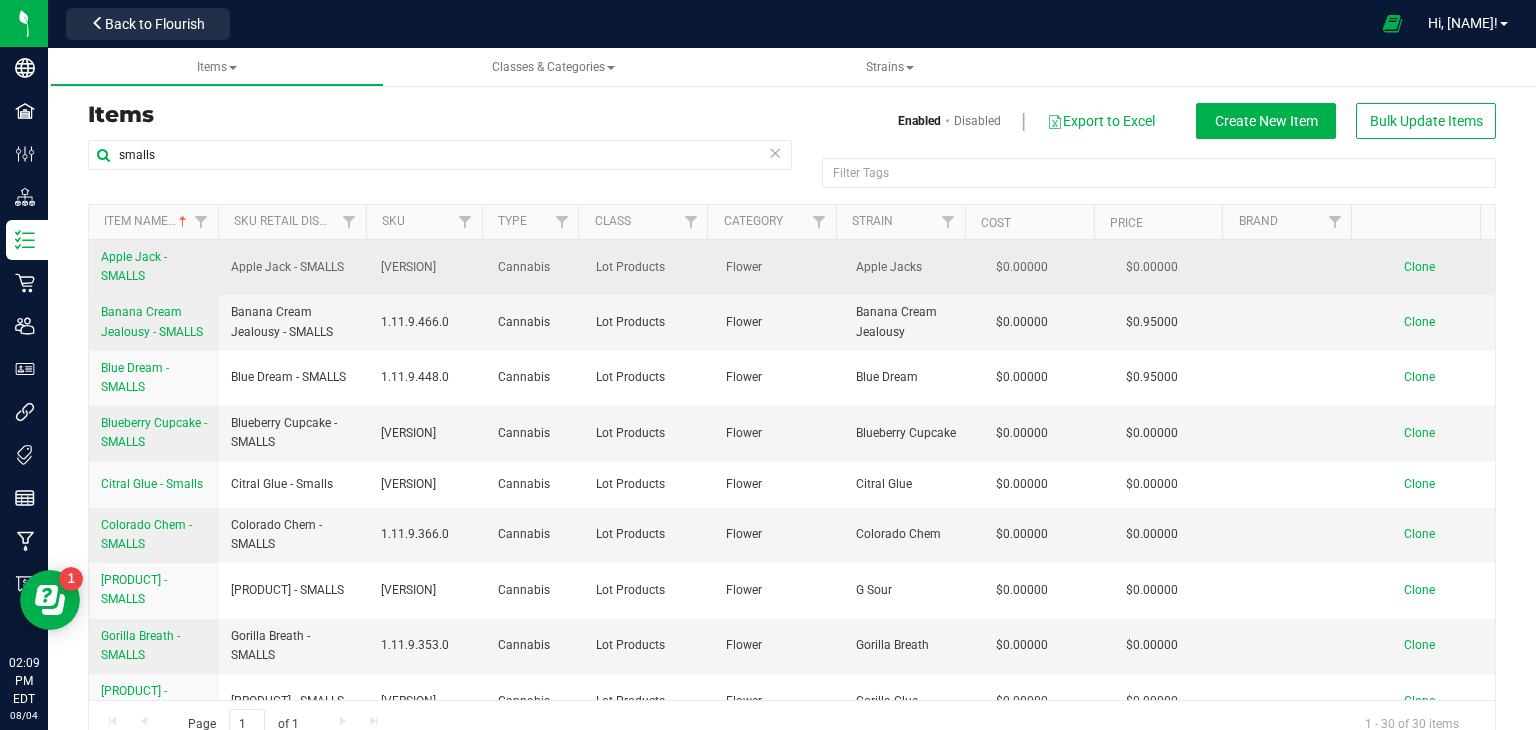 click on "Clone" at bounding box center (1419, 267) 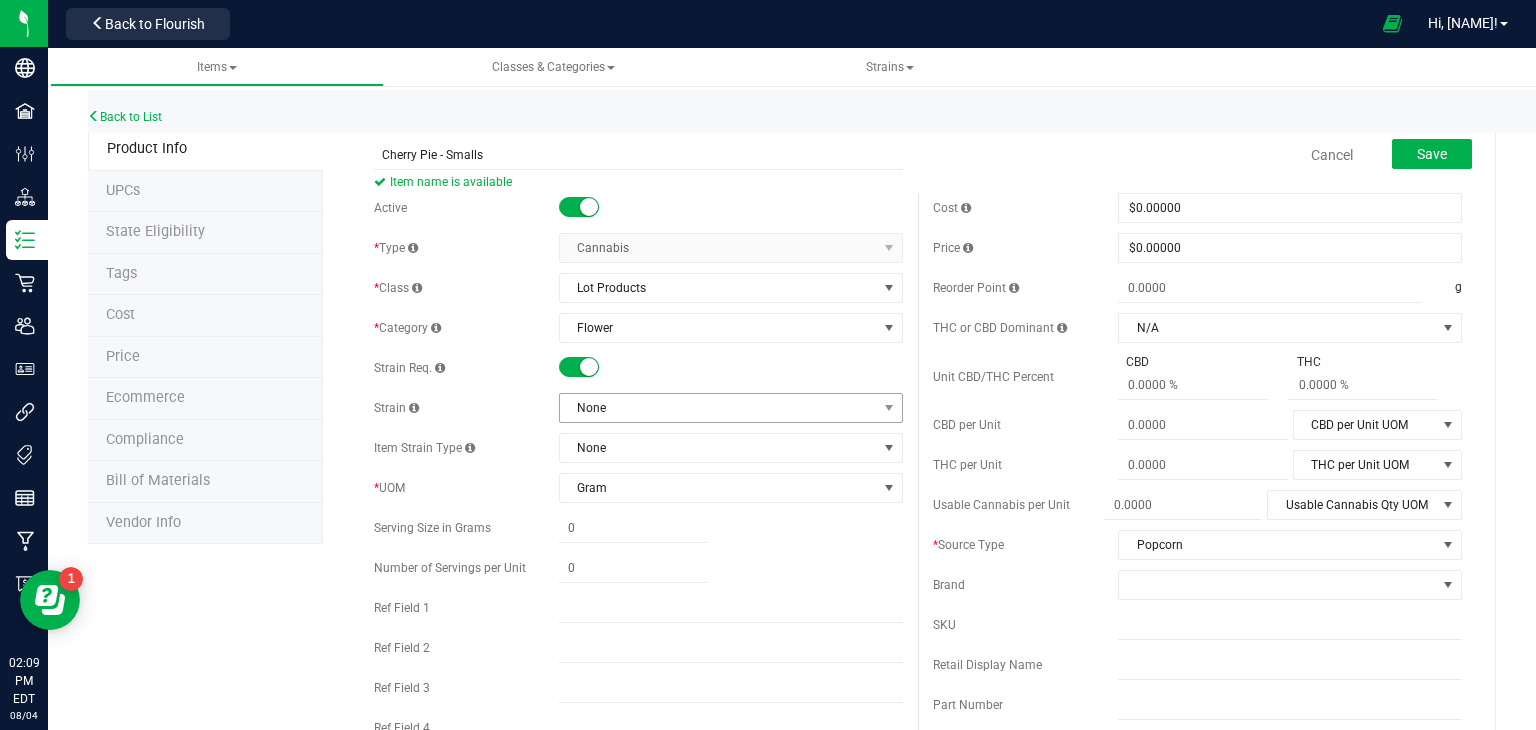 type on "Cherry Pie - Smalls" 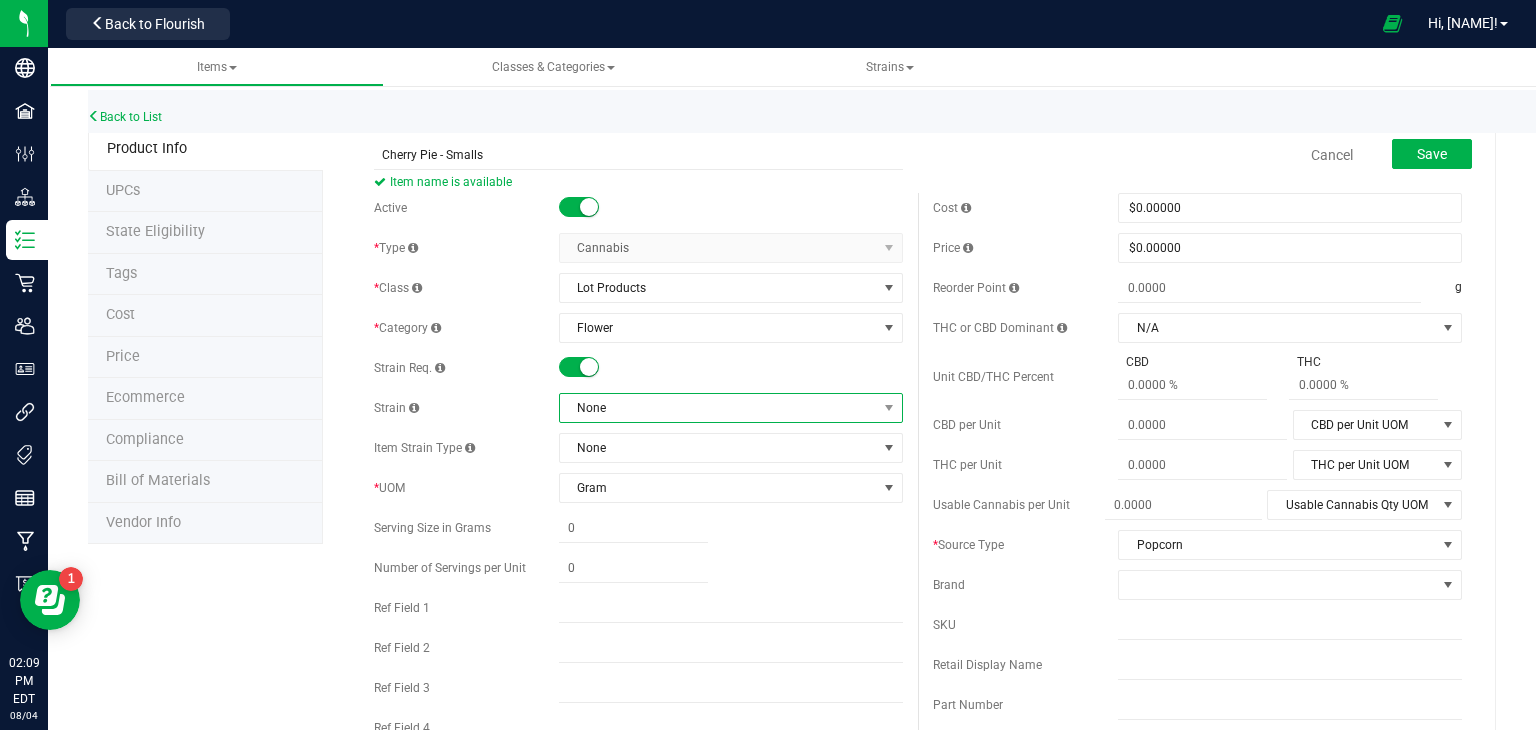 click on "None" at bounding box center [718, 408] 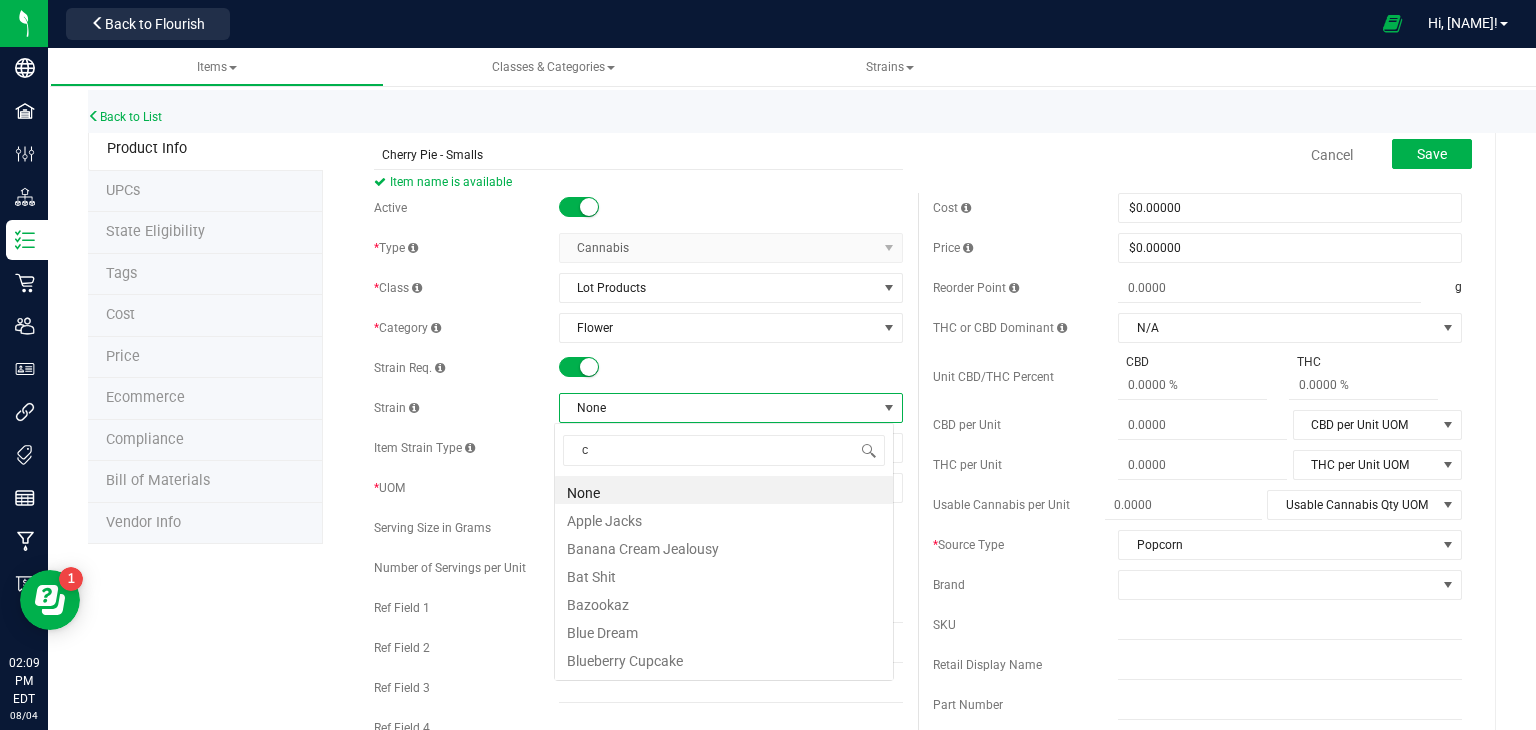 scroll, scrollTop: 99970, scrollLeft: 99660, axis: both 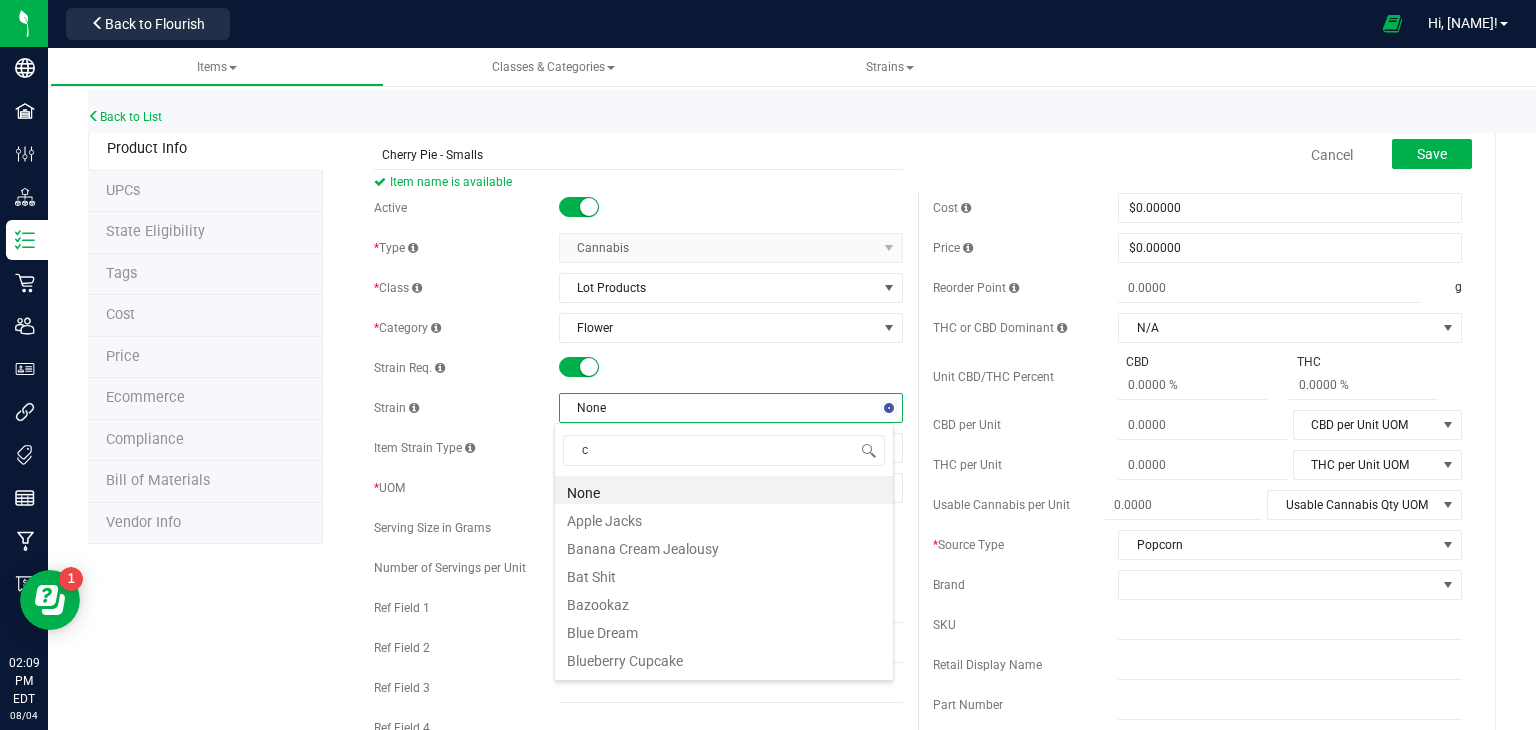 type on "ch" 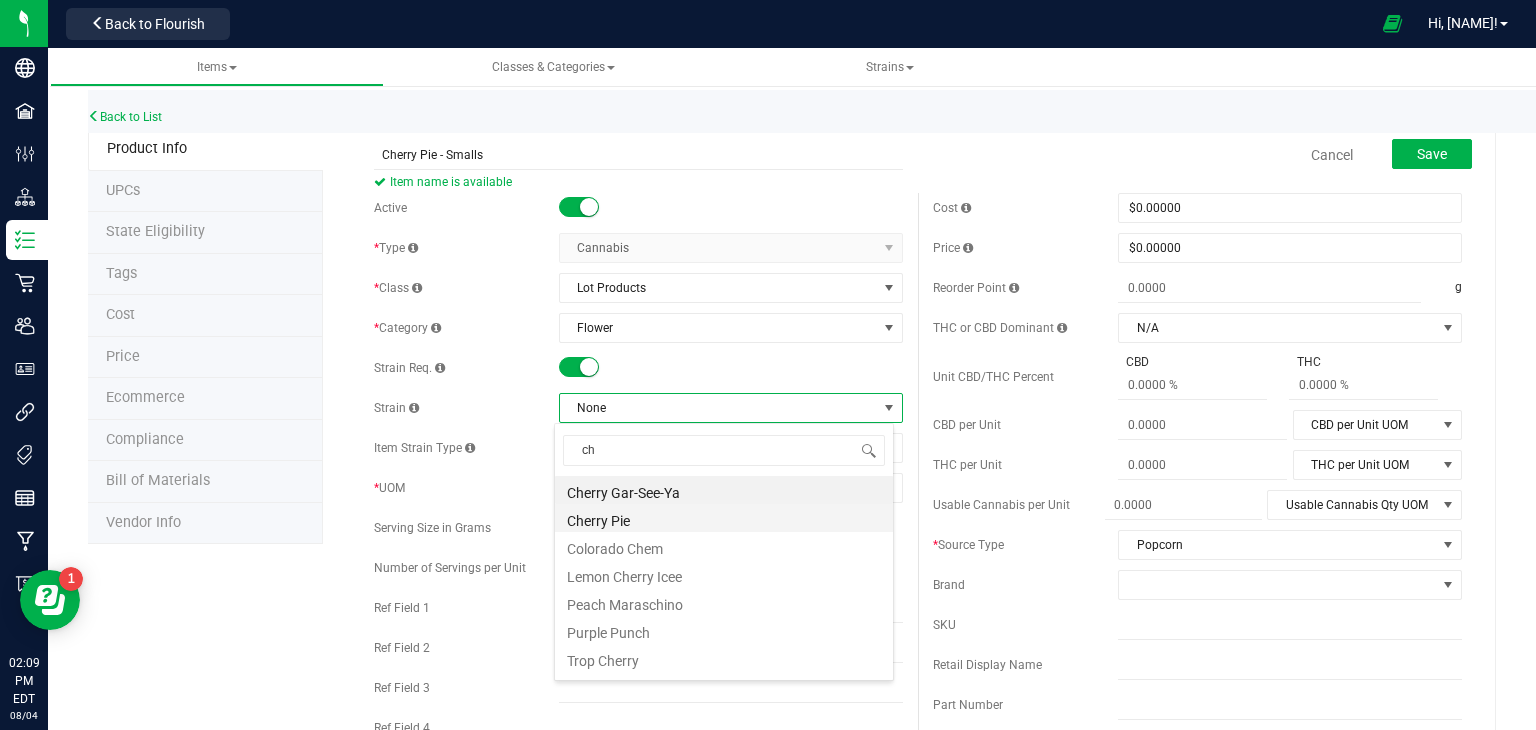 click on "Cherry Pie" at bounding box center (724, 518) 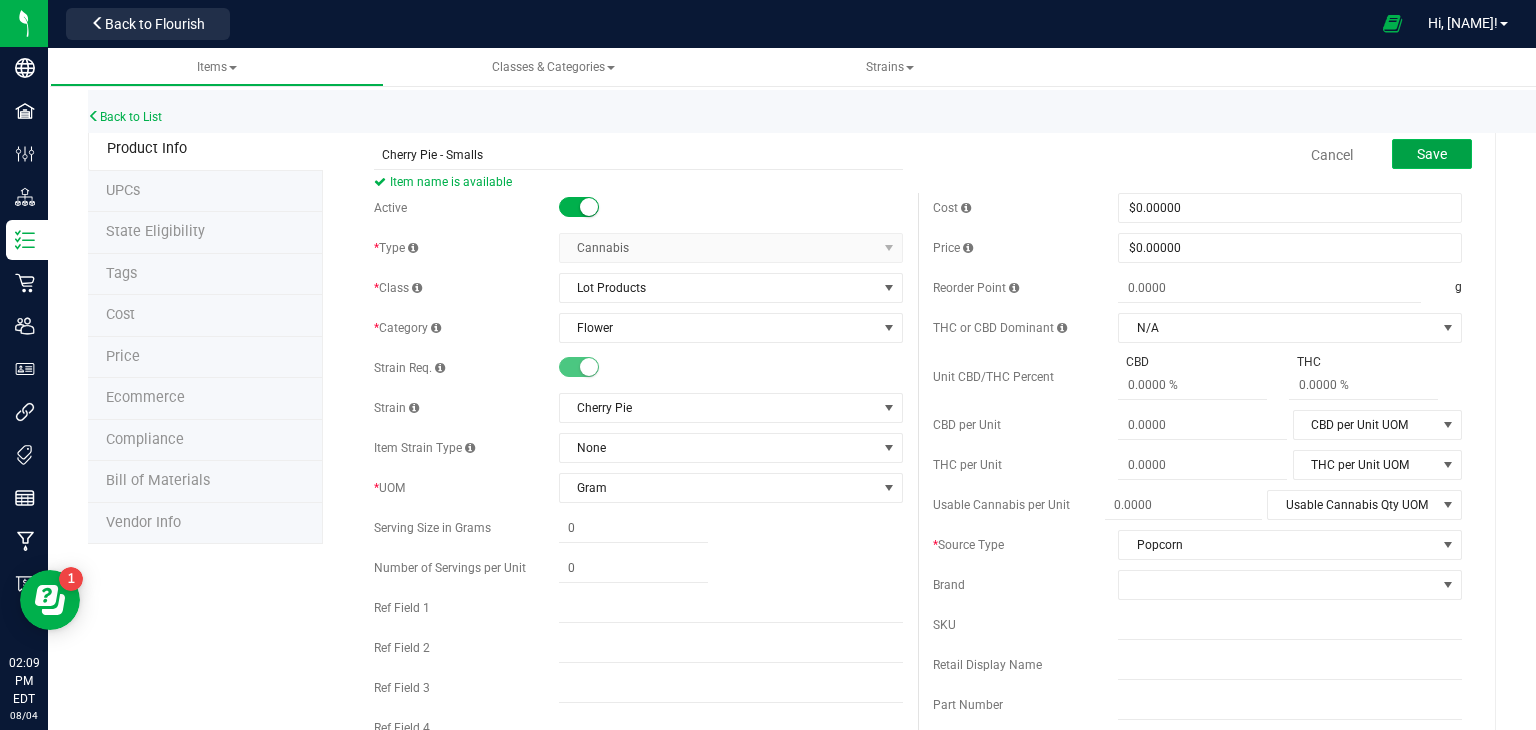 click on "Save" at bounding box center (1432, 154) 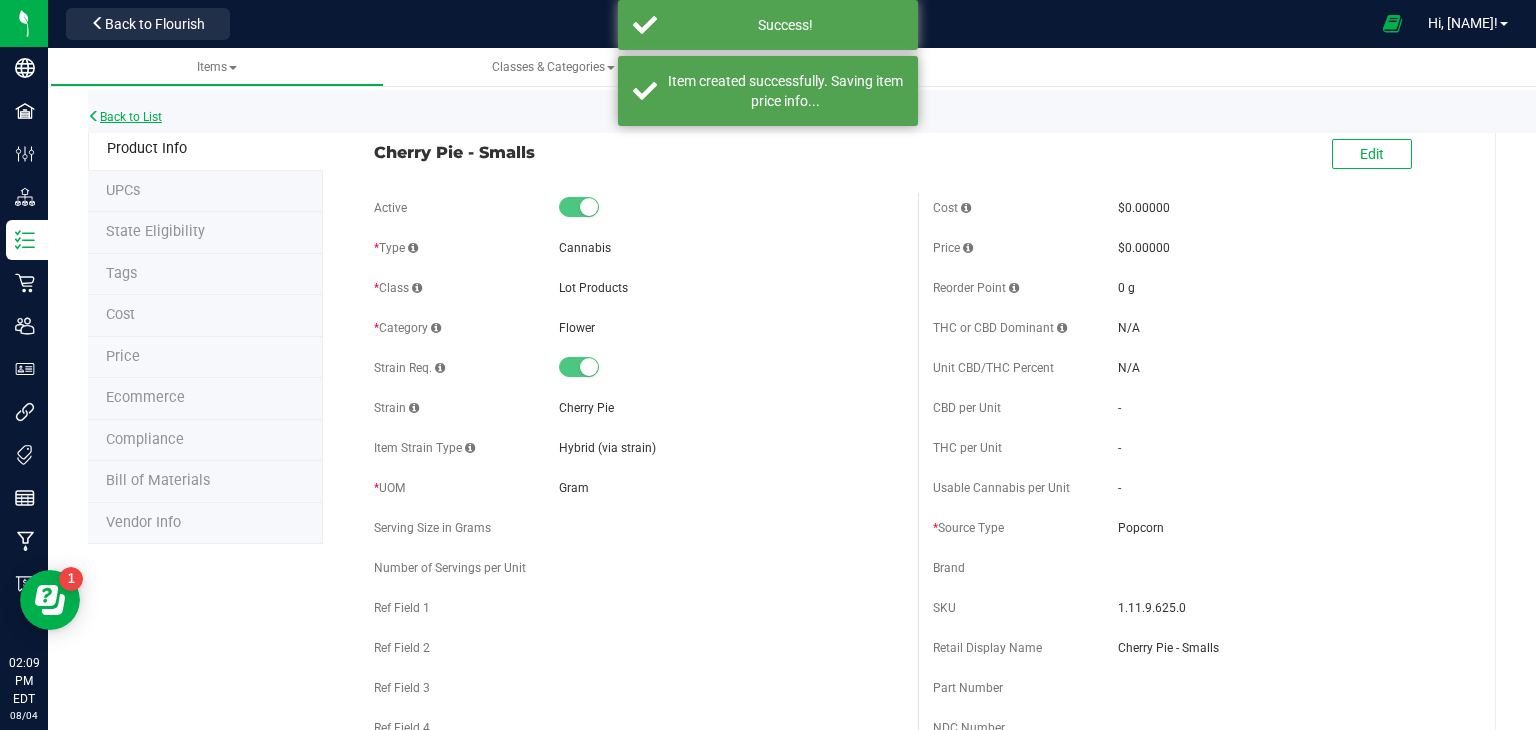 click on "Back to List" at bounding box center [125, 117] 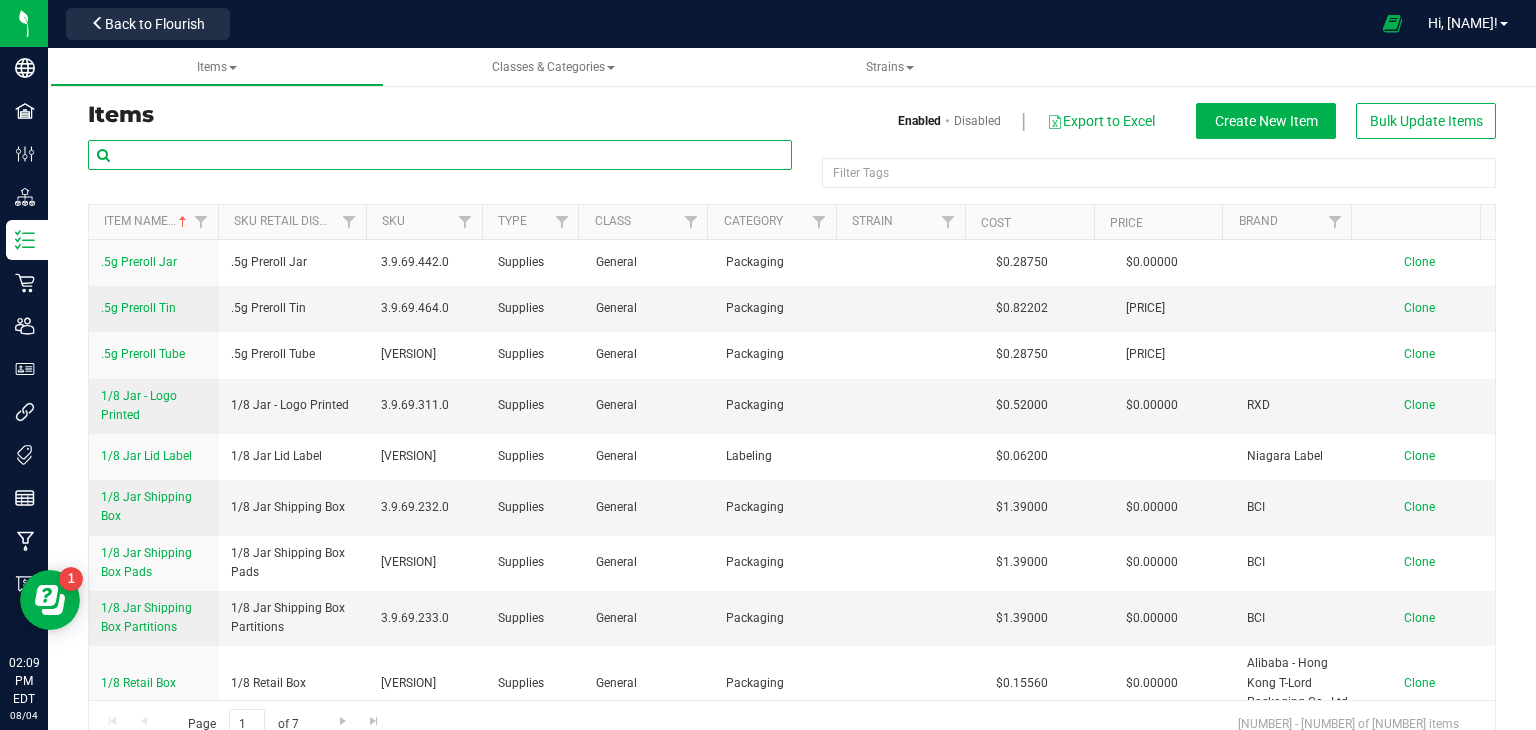 click at bounding box center [440, 155] 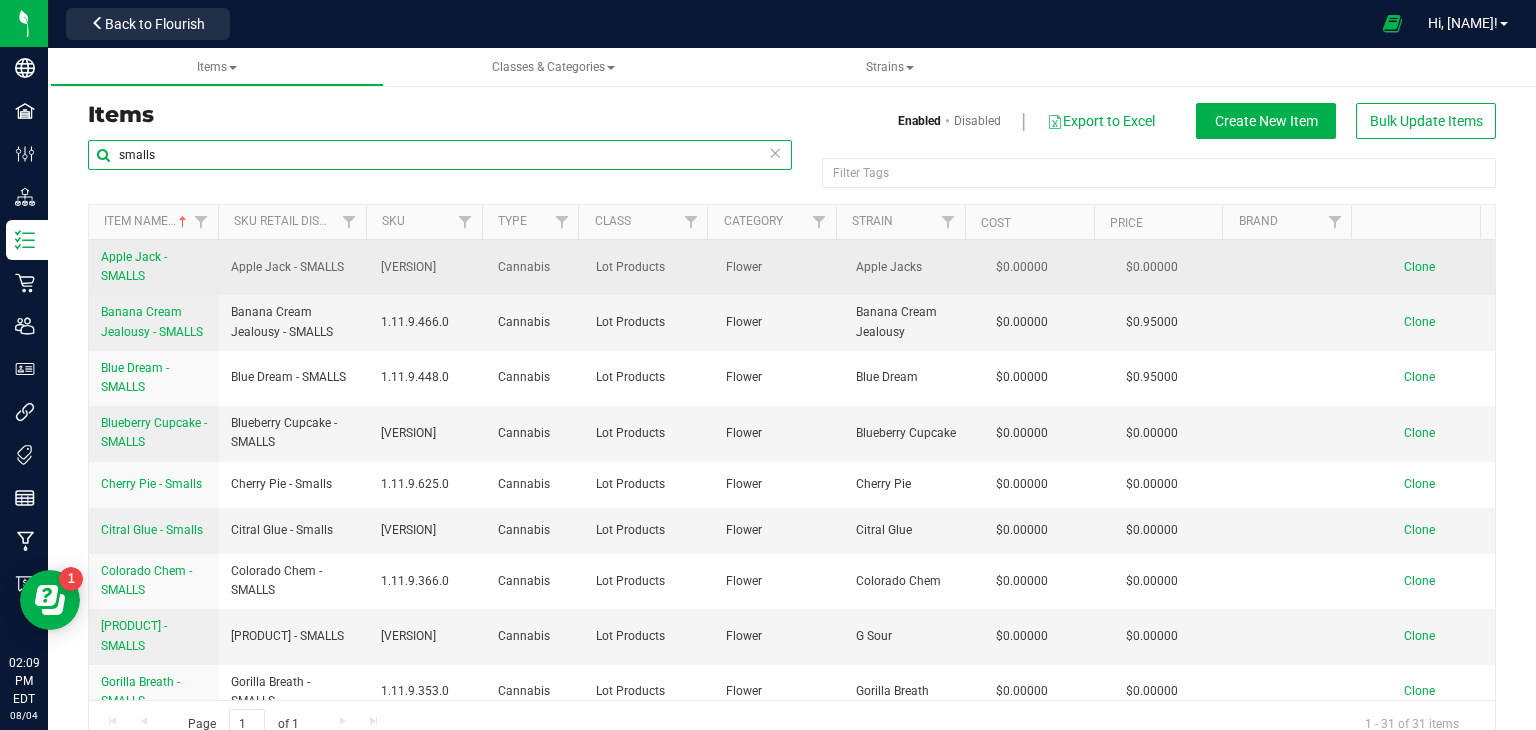 type on "smalls" 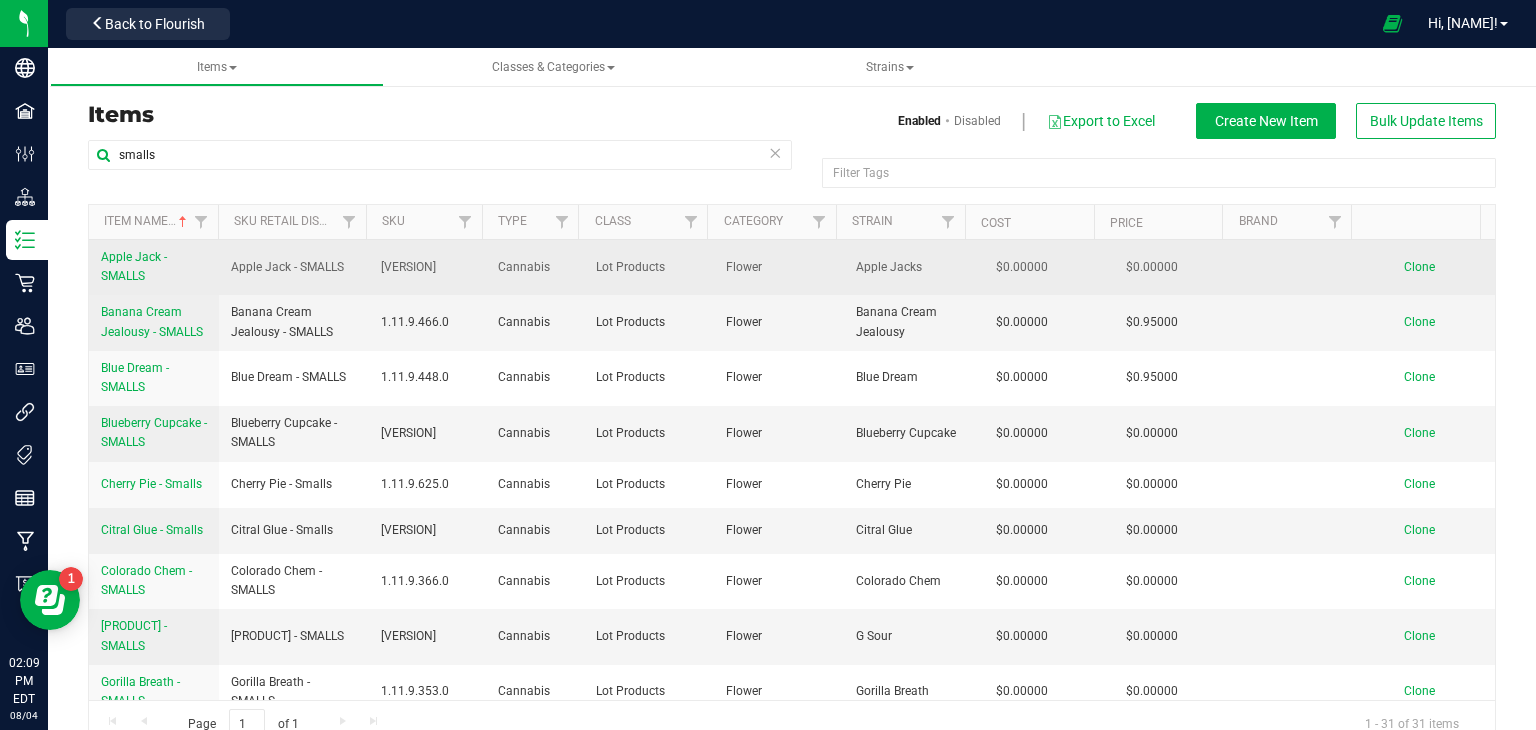click on "Clone" at bounding box center [1419, 267] 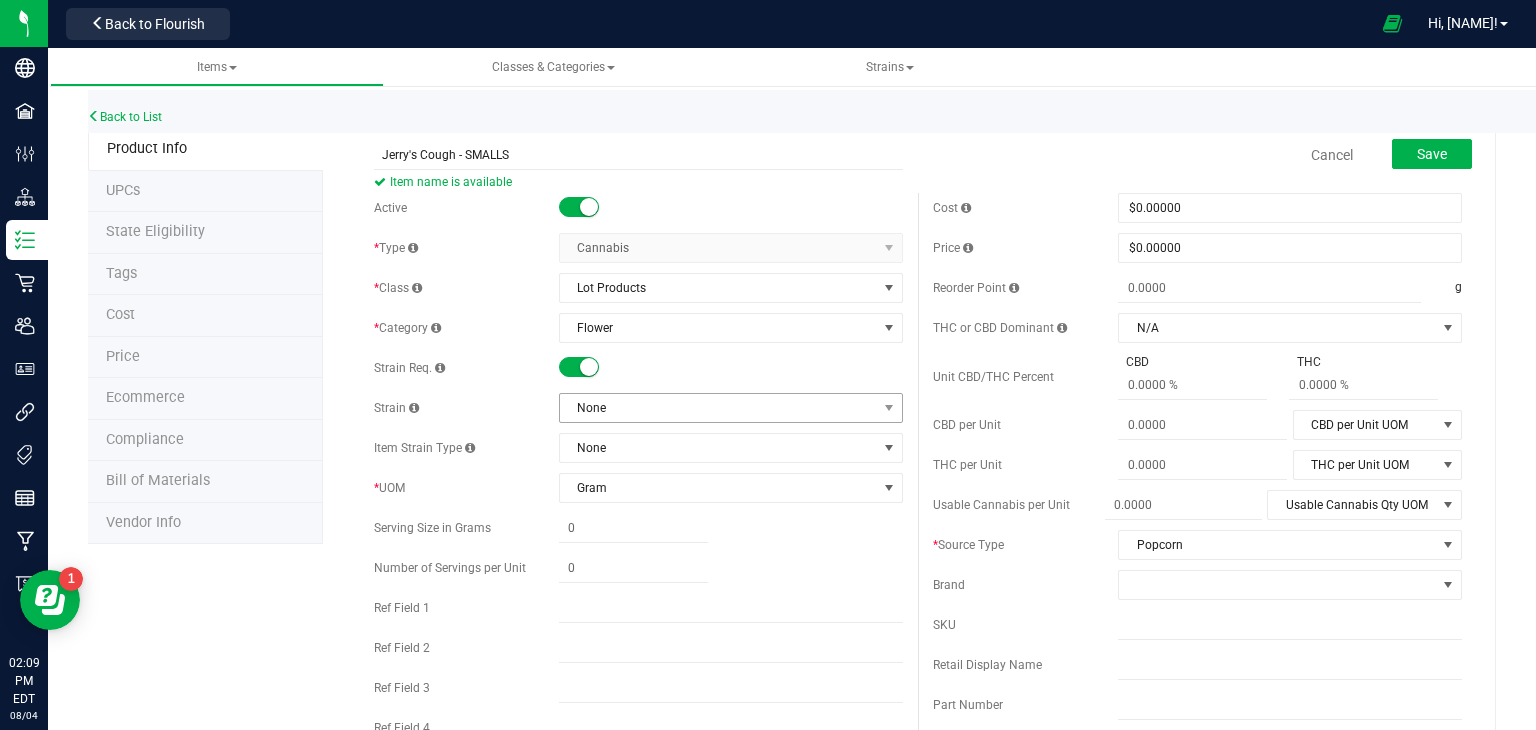 type on "Jerry's Cough - SMALLS" 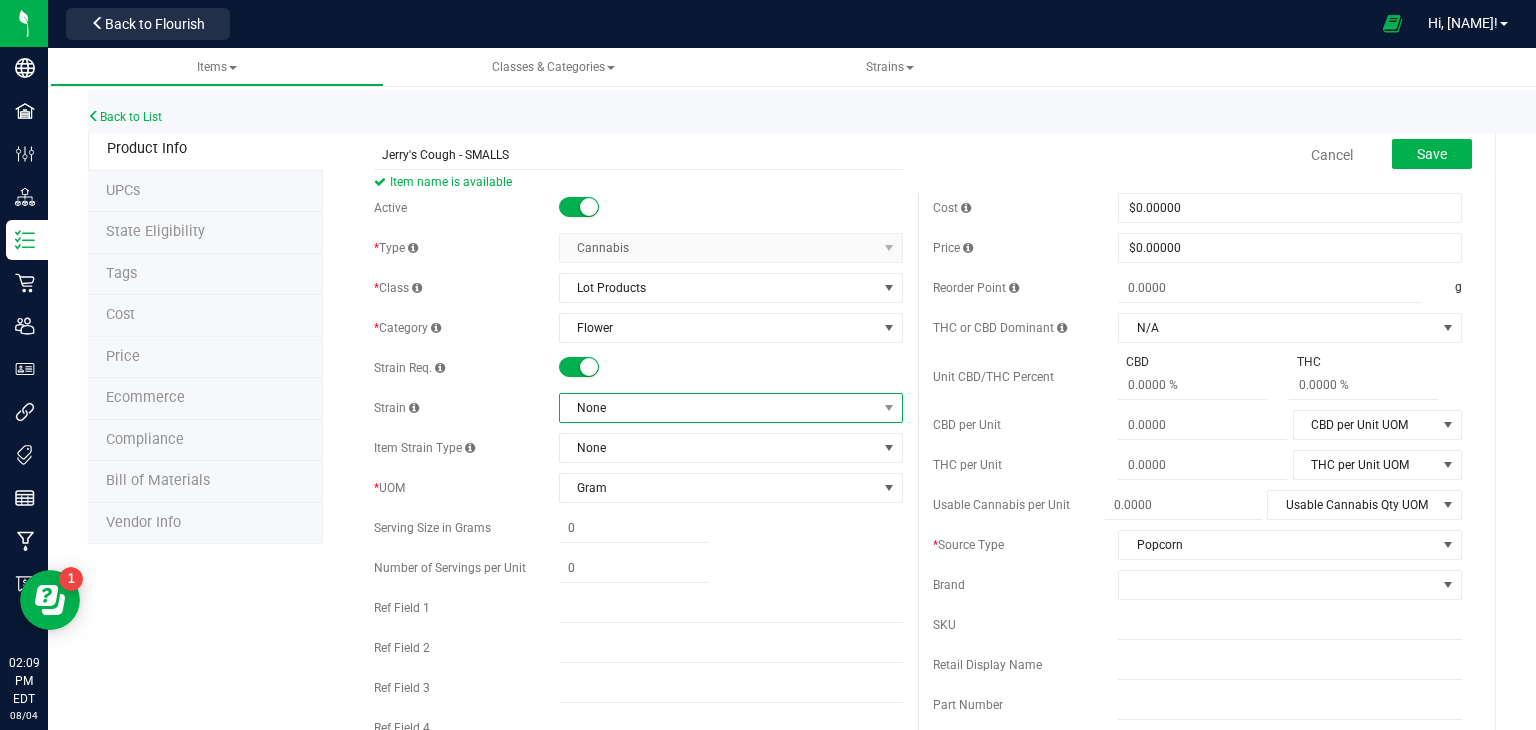 click on "None" at bounding box center (718, 408) 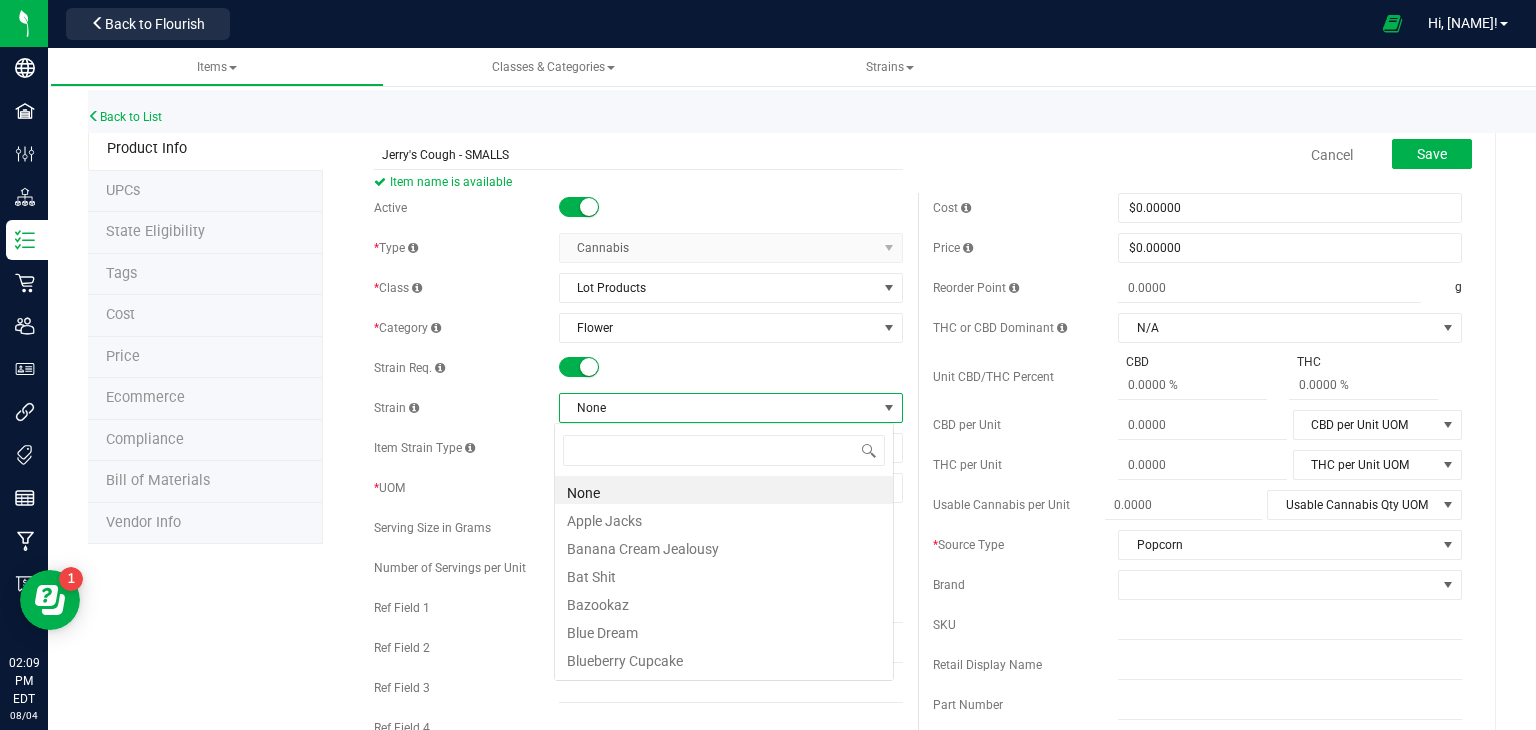 scroll, scrollTop: 99970, scrollLeft: 99660, axis: both 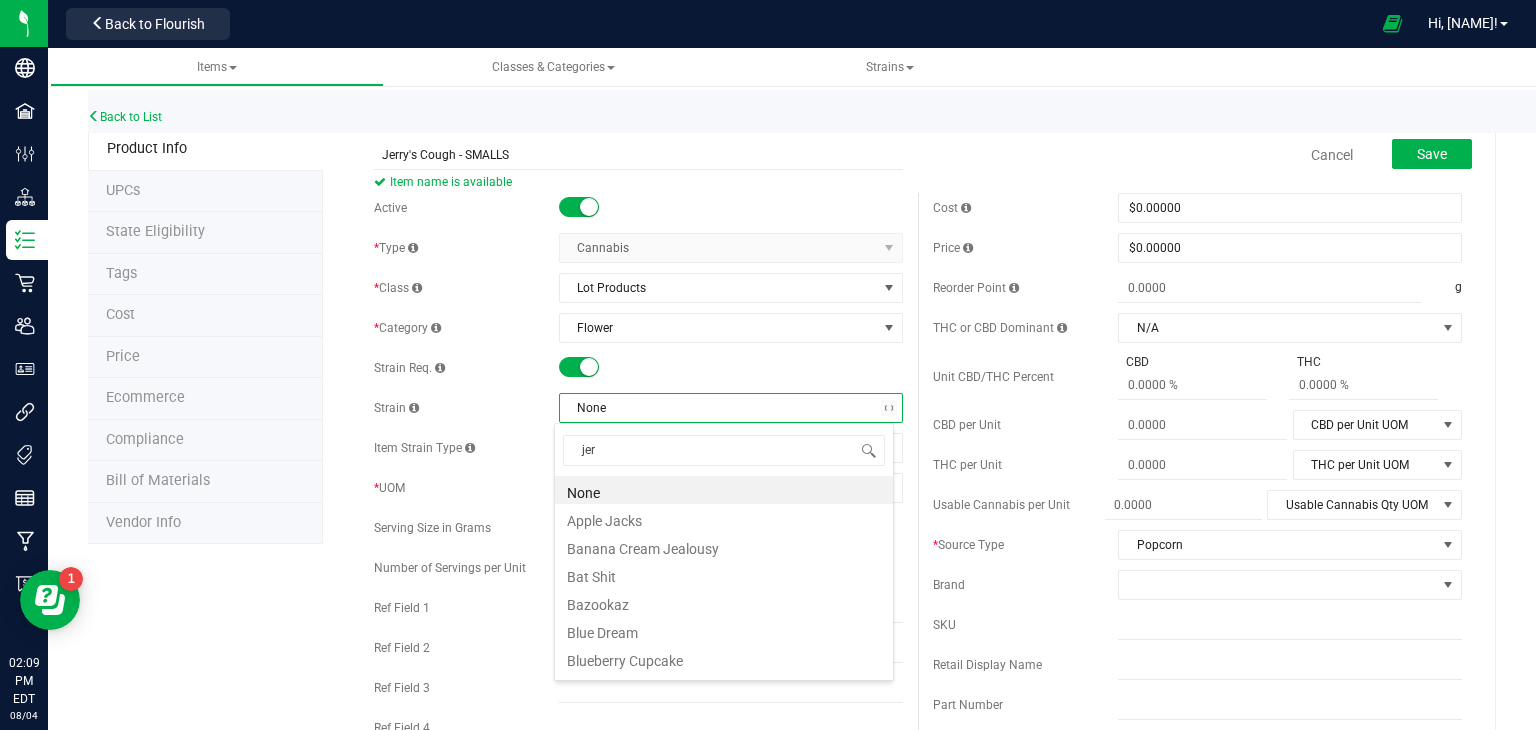 type on "[NAME]" 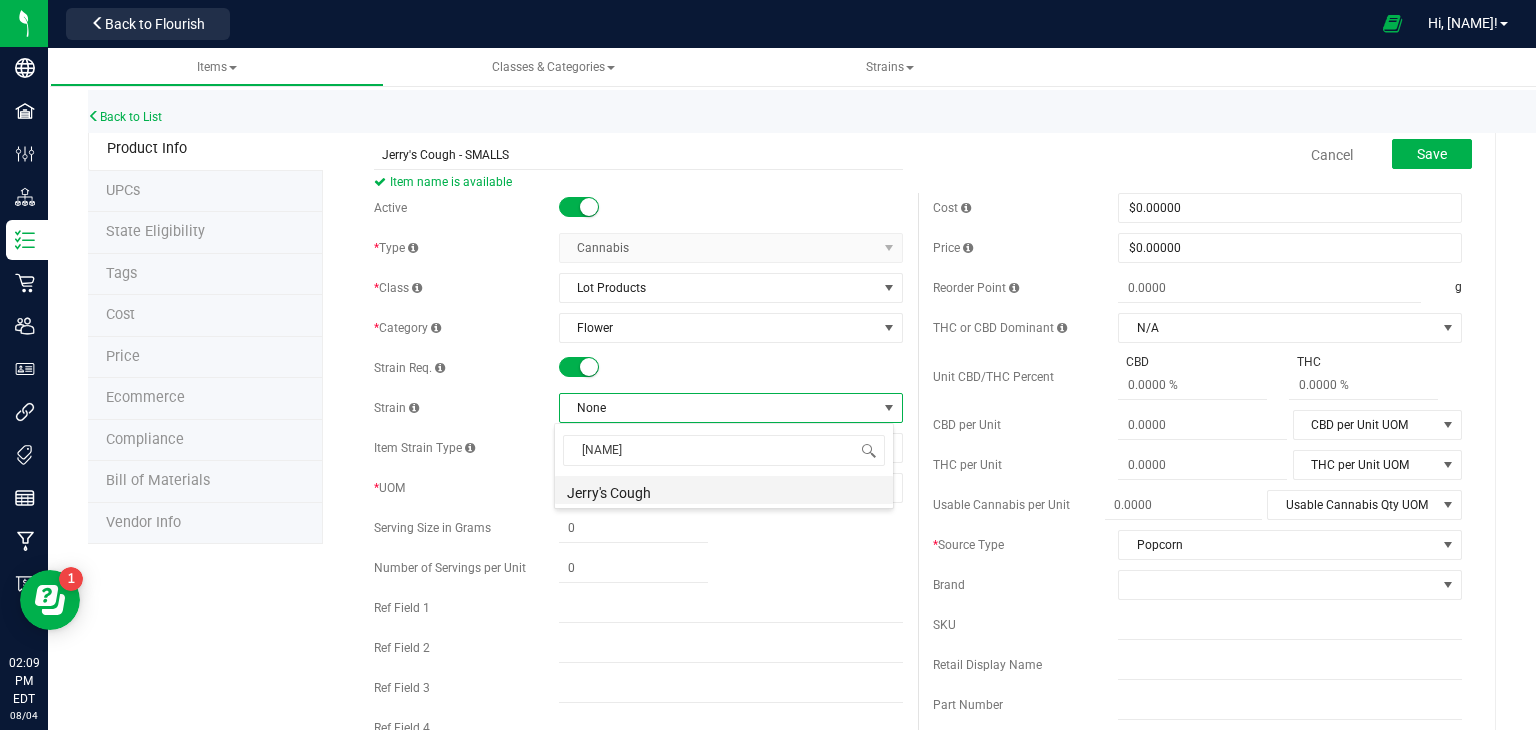 click on "Jerry's Cough" at bounding box center [724, 490] 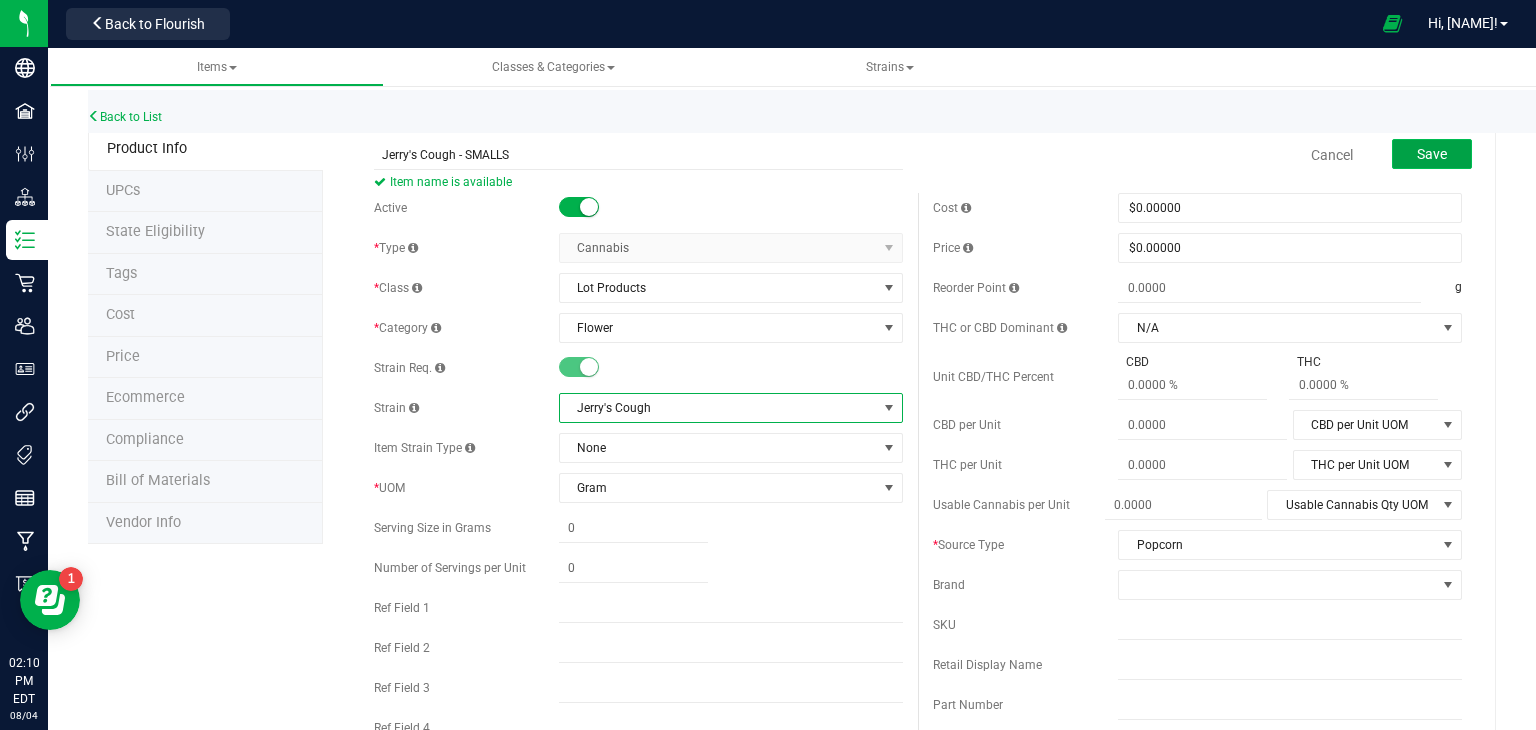 click on "Save" at bounding box center (1432, 154) 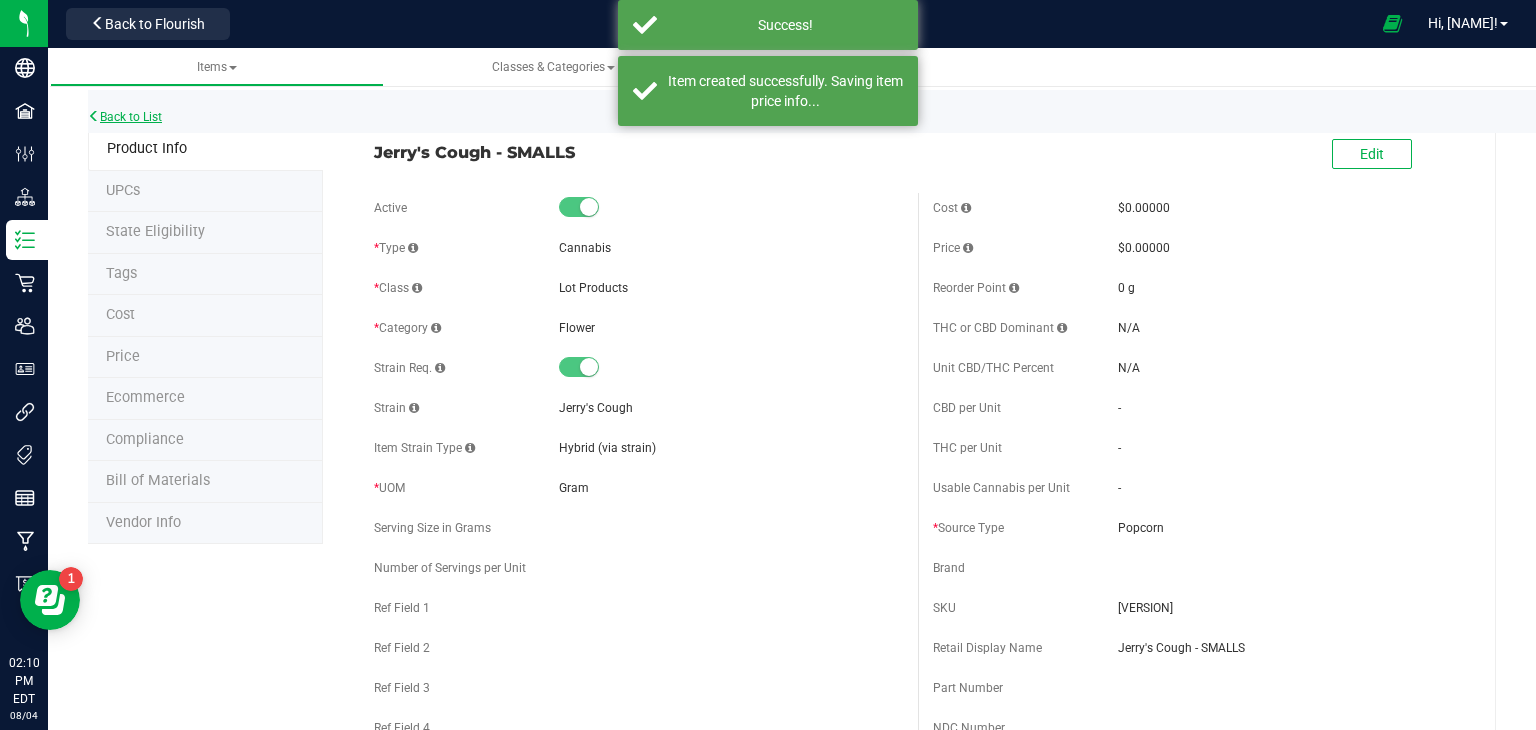 click on "Back to List" at bounding box center (125, 117) 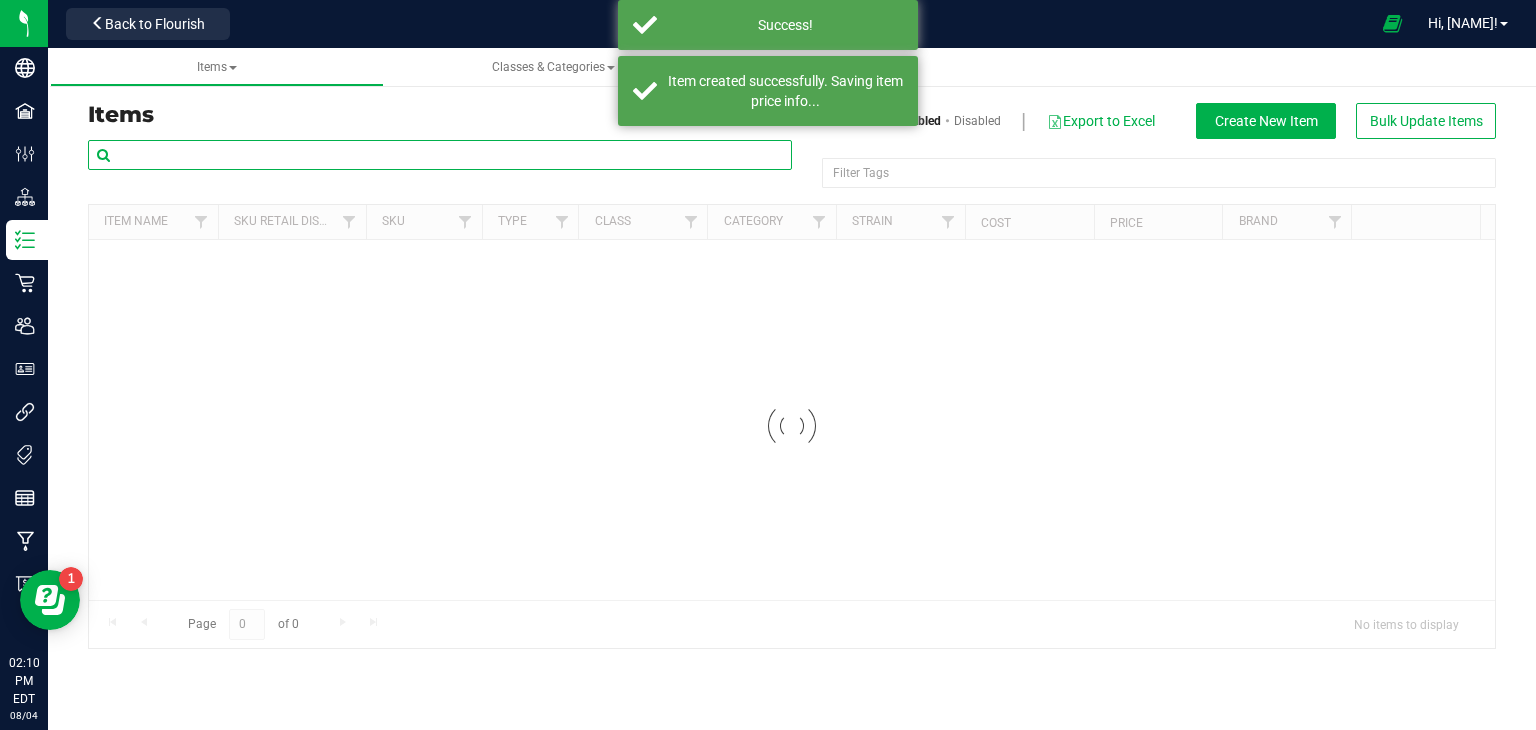 click at bounding box center [440, 155] 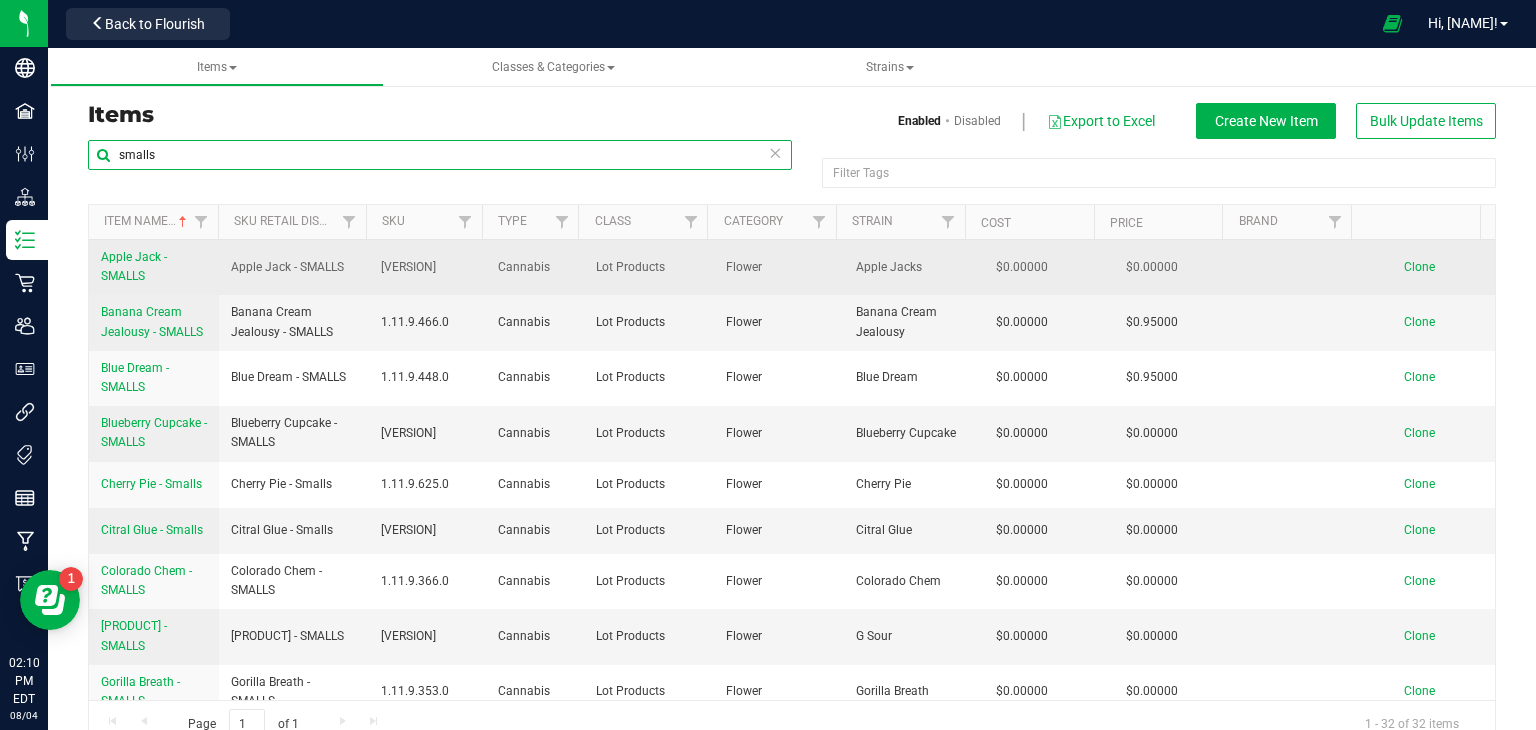 type on "smalls" 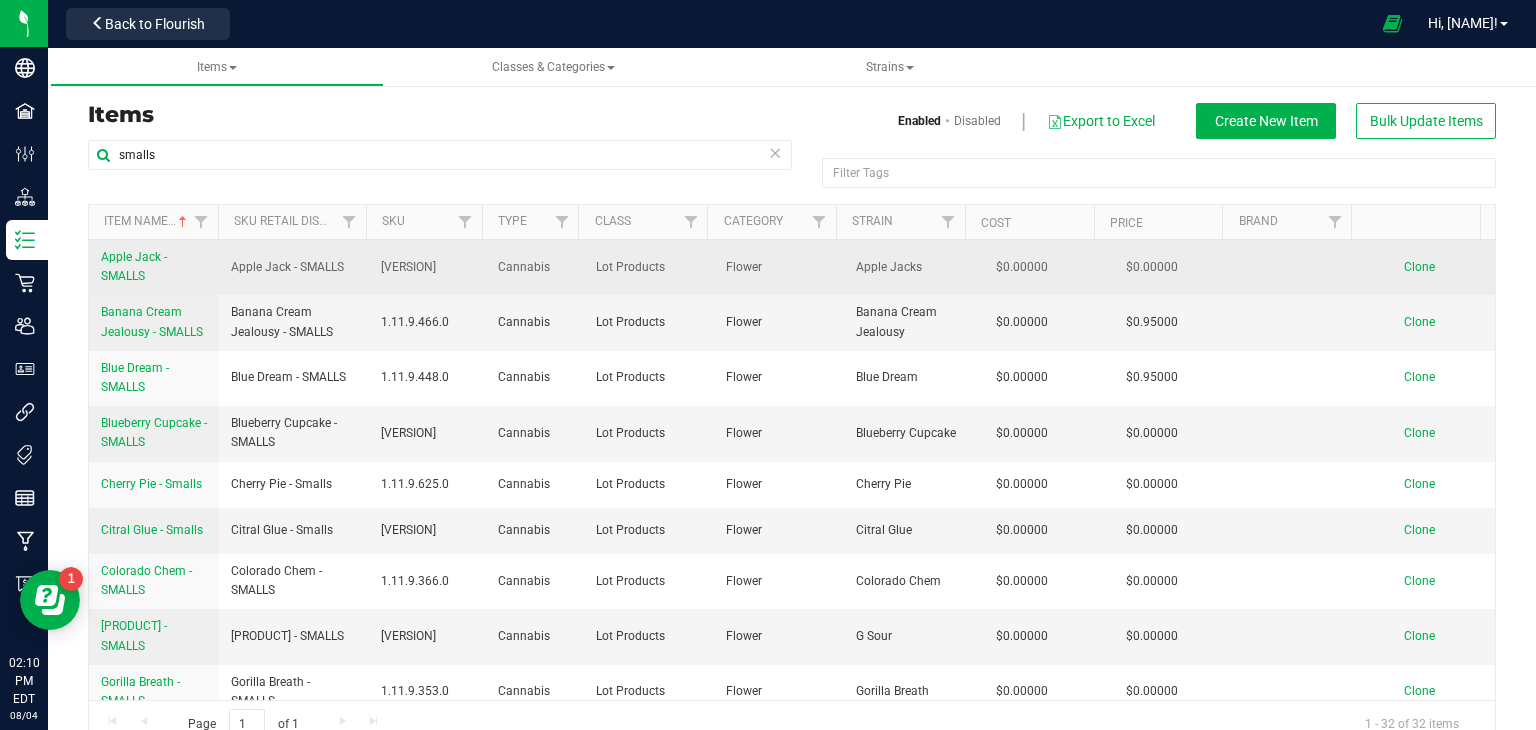 click on "Clone" at bounding box center (1419, 267) 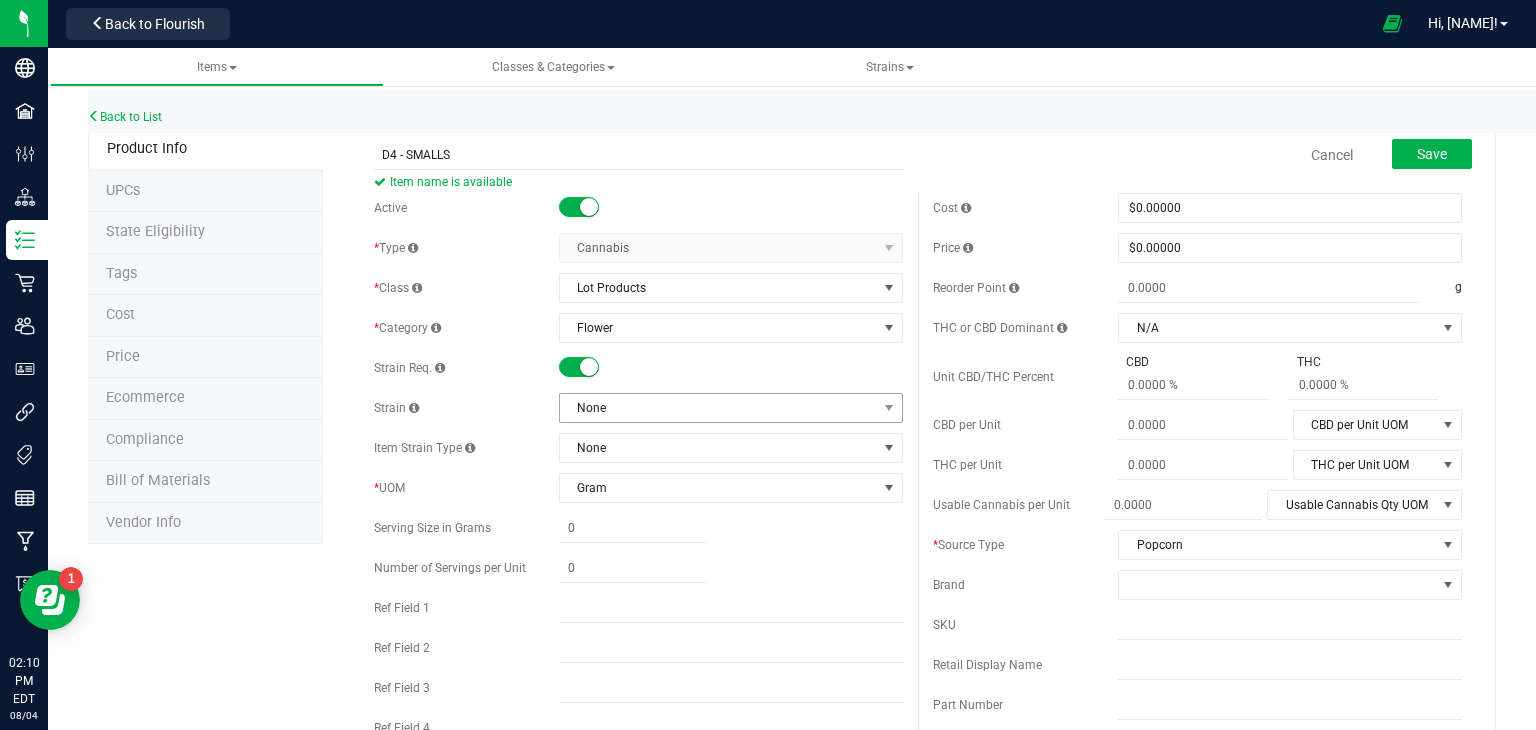 type on "D4 - SMALLS" 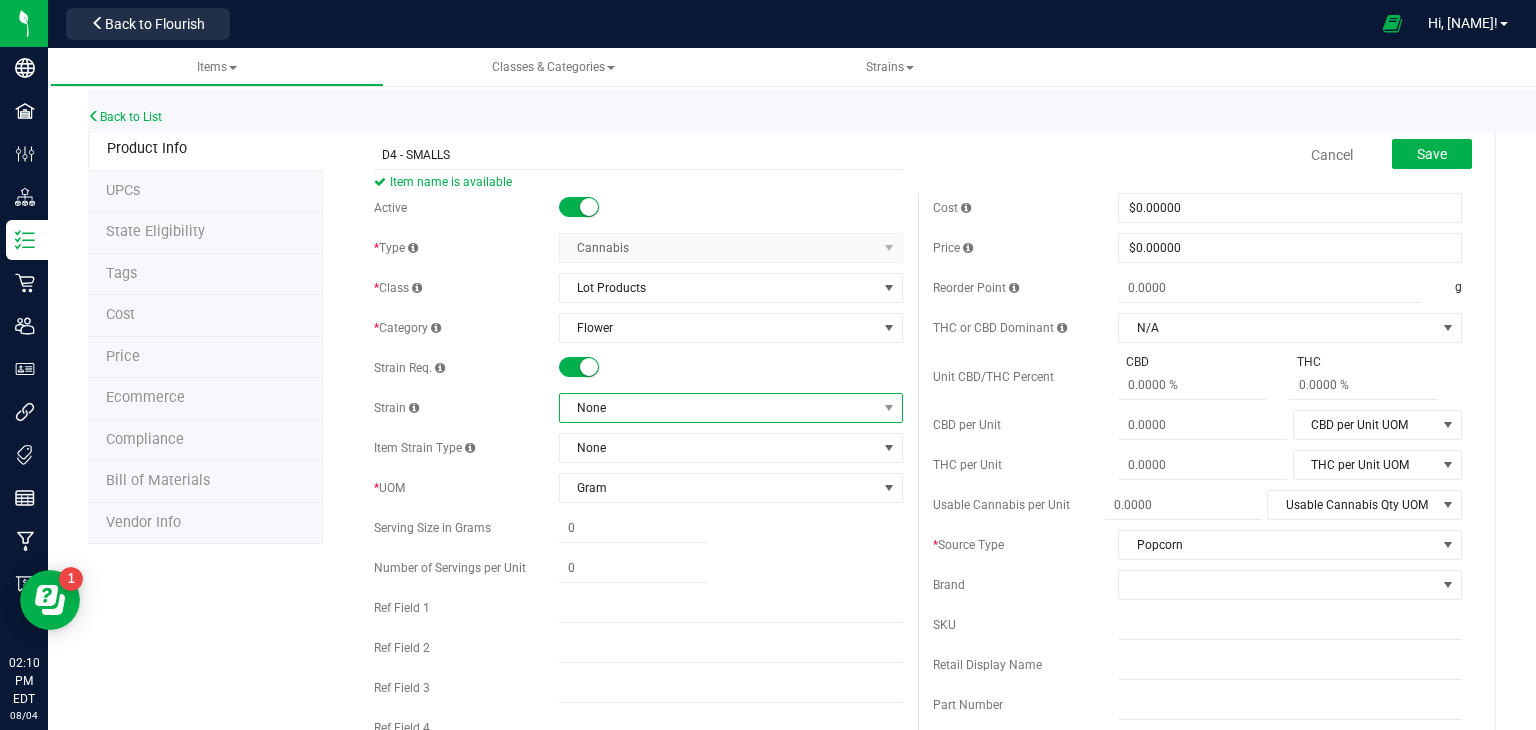 click on "None" at bounding box center [718, 408] 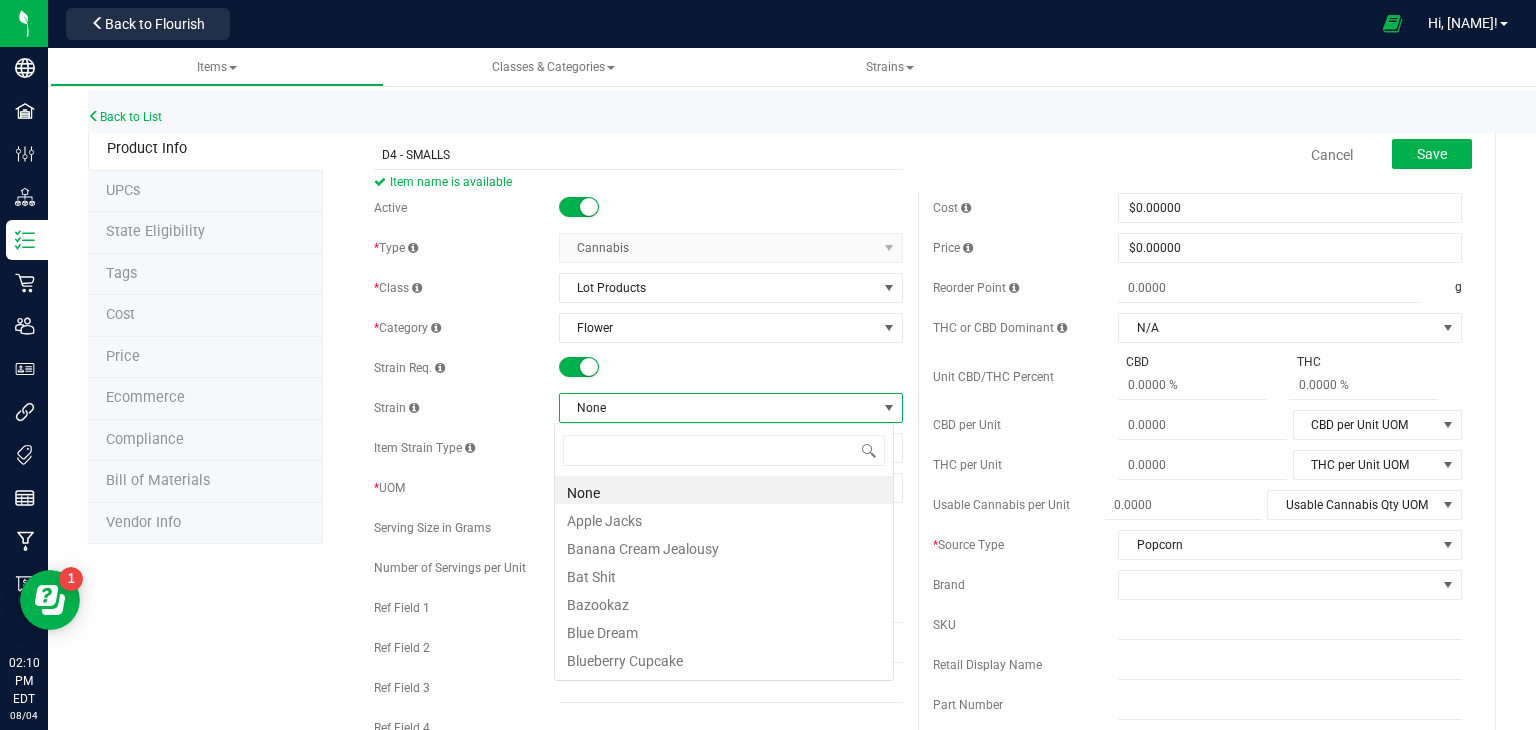 scroll, scrollTop: 99970, scrollLeft: 99660, axis: both 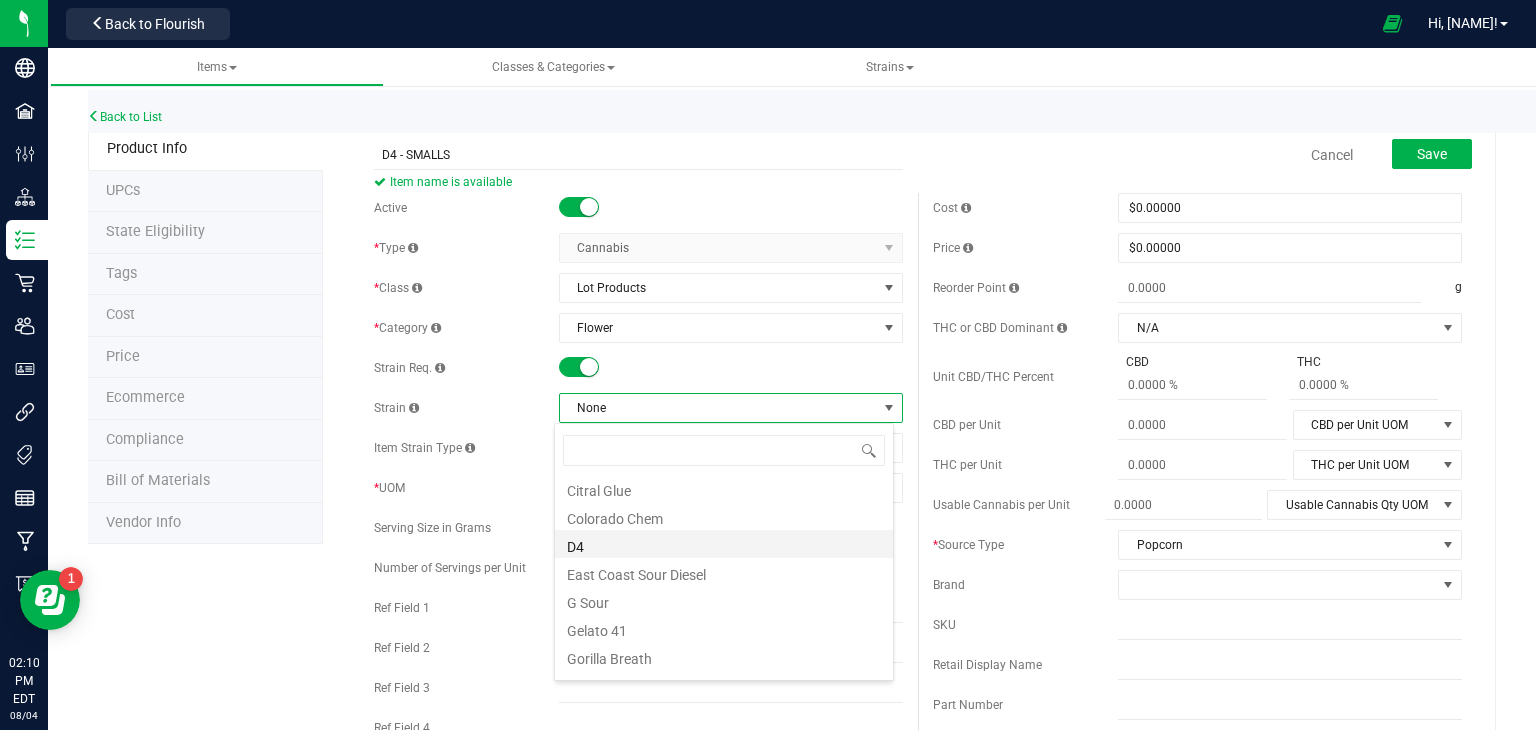 click on "D4" at bounding box center [724, 544] 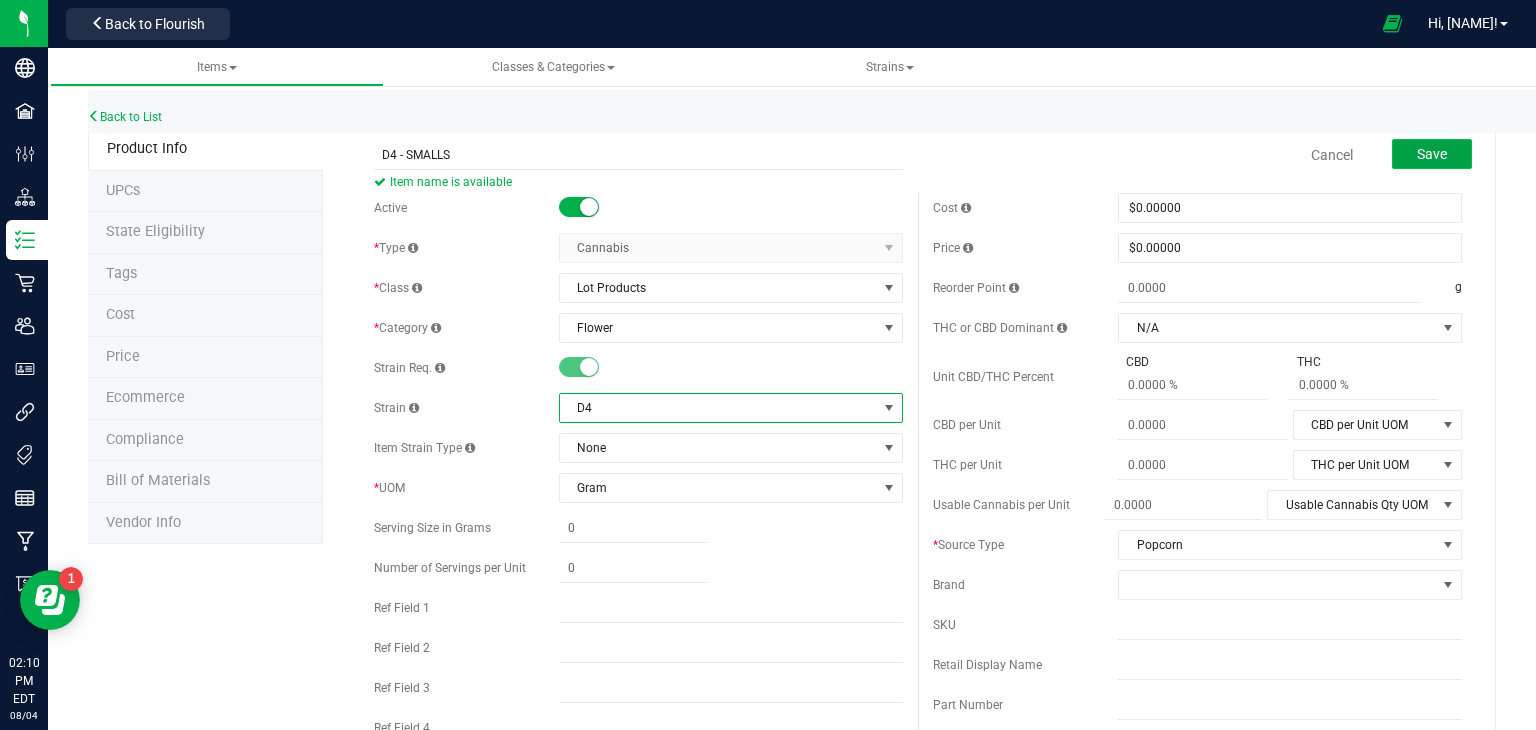 click on "Save" at bounding box center (1432, 154) 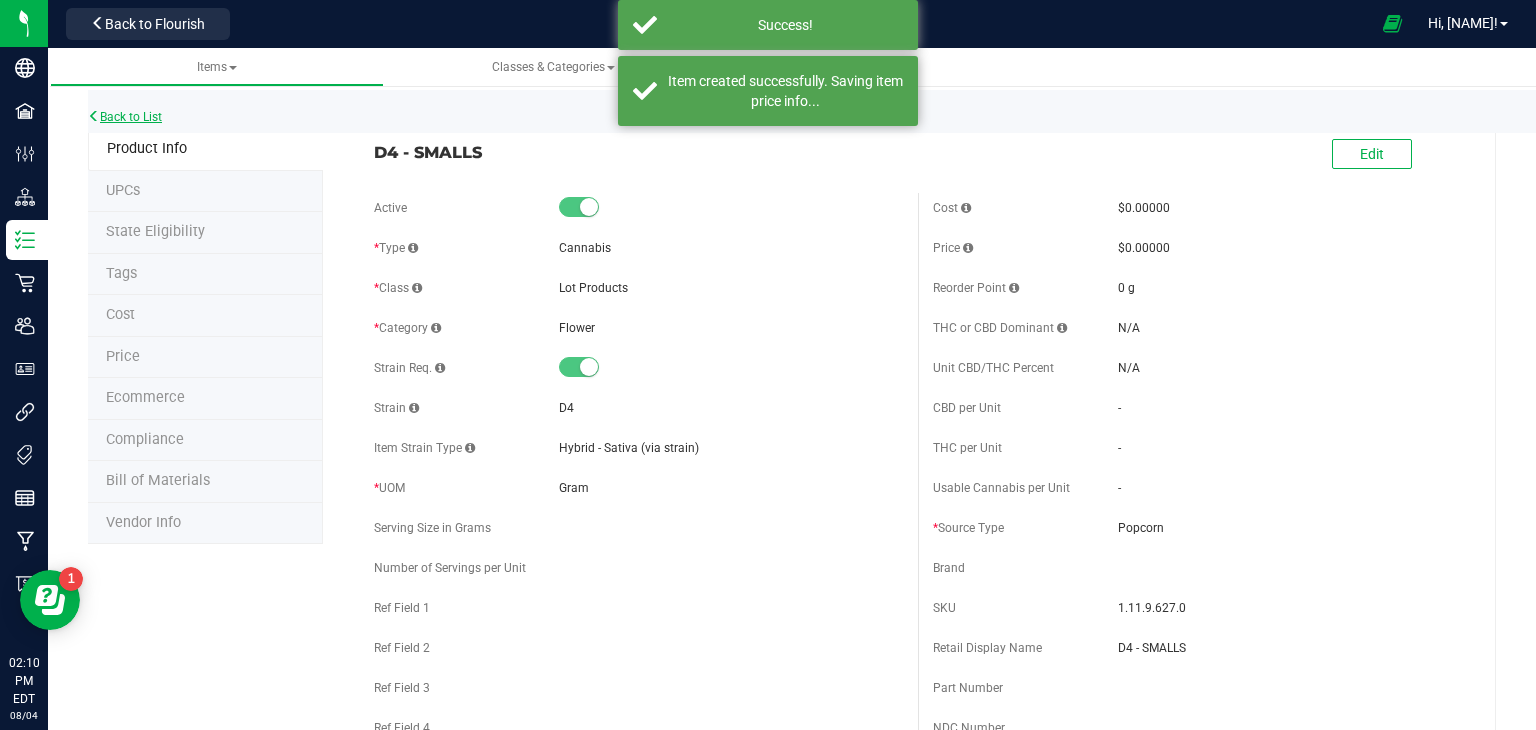 click on "Back to List" at bounding box center [125, 117] 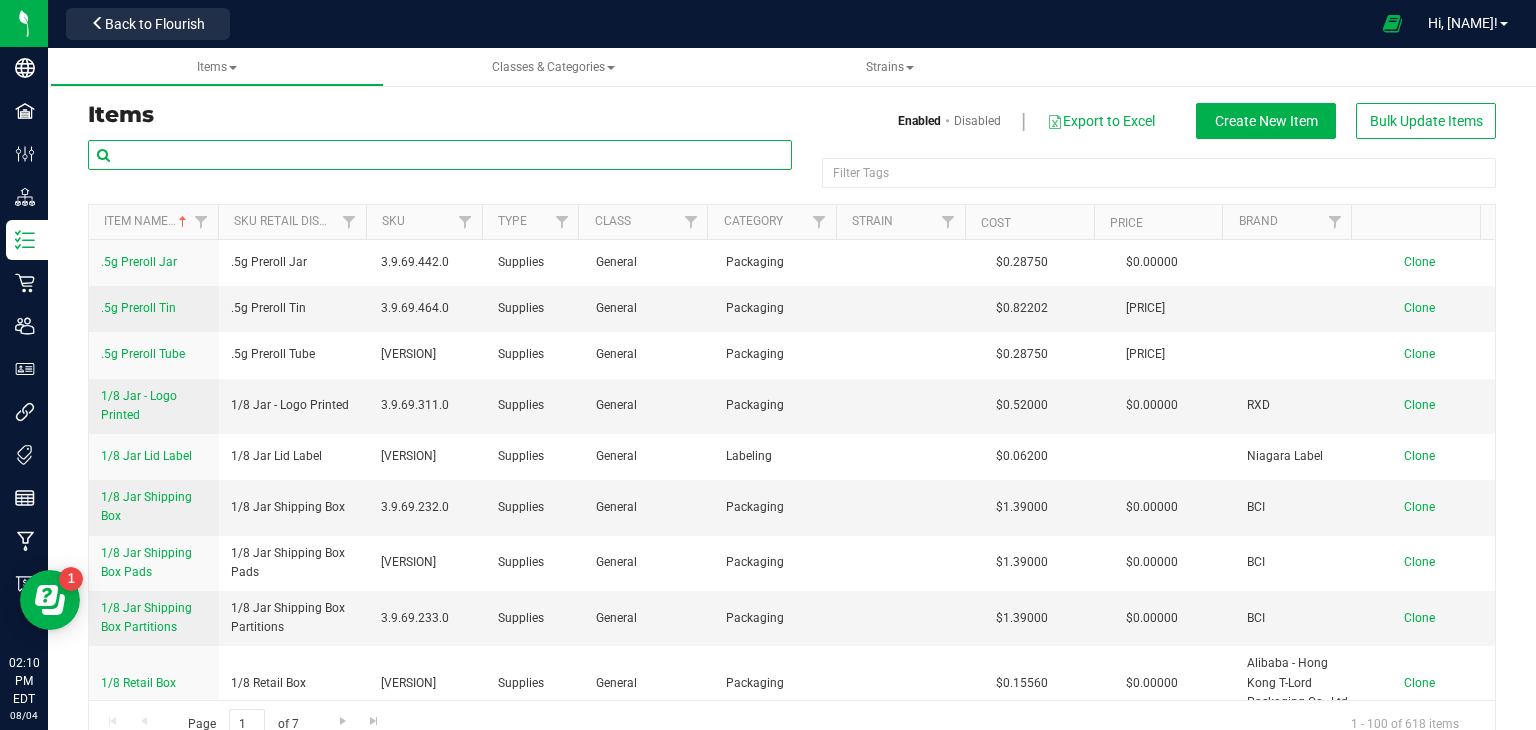 click at bounding box center (440, 155) 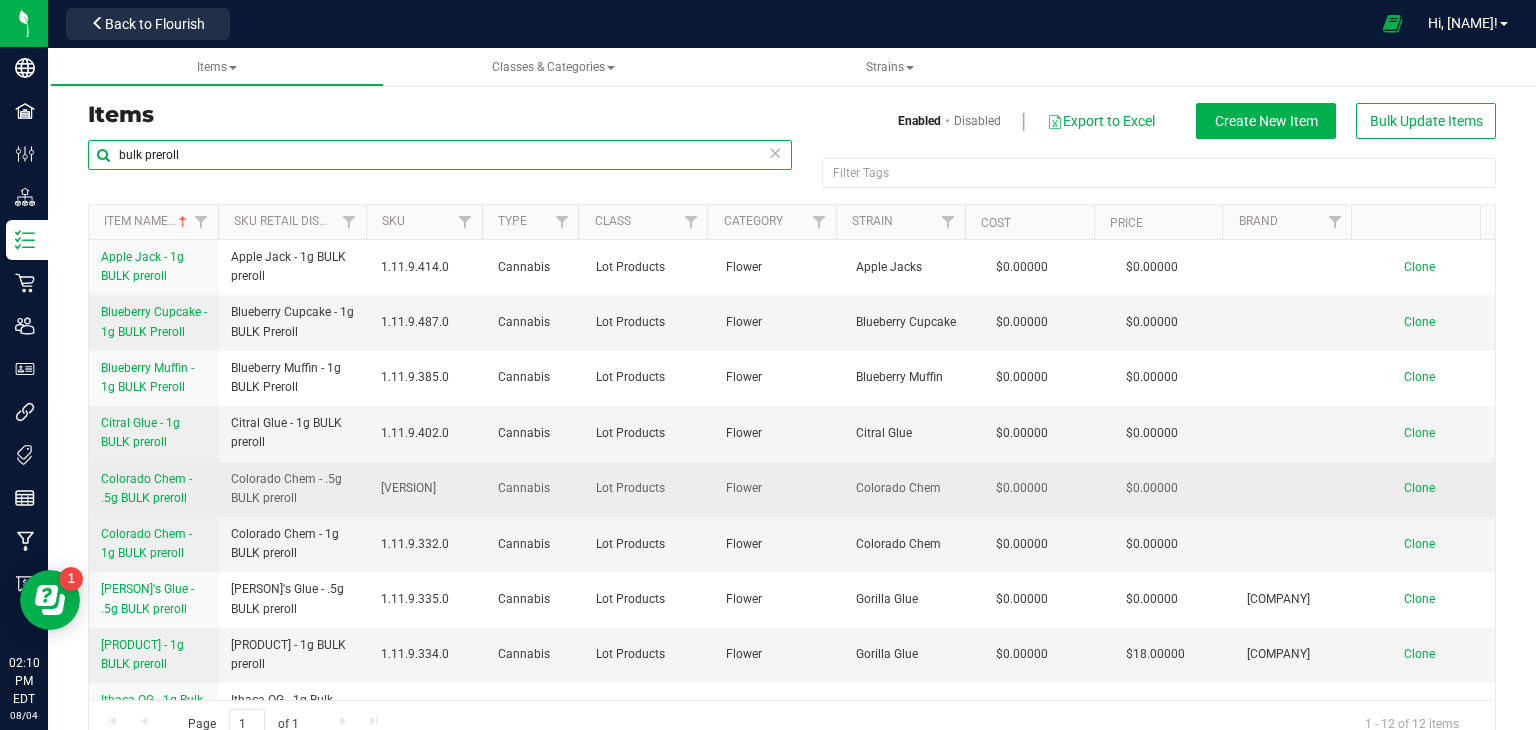 type on "bulk preroll" 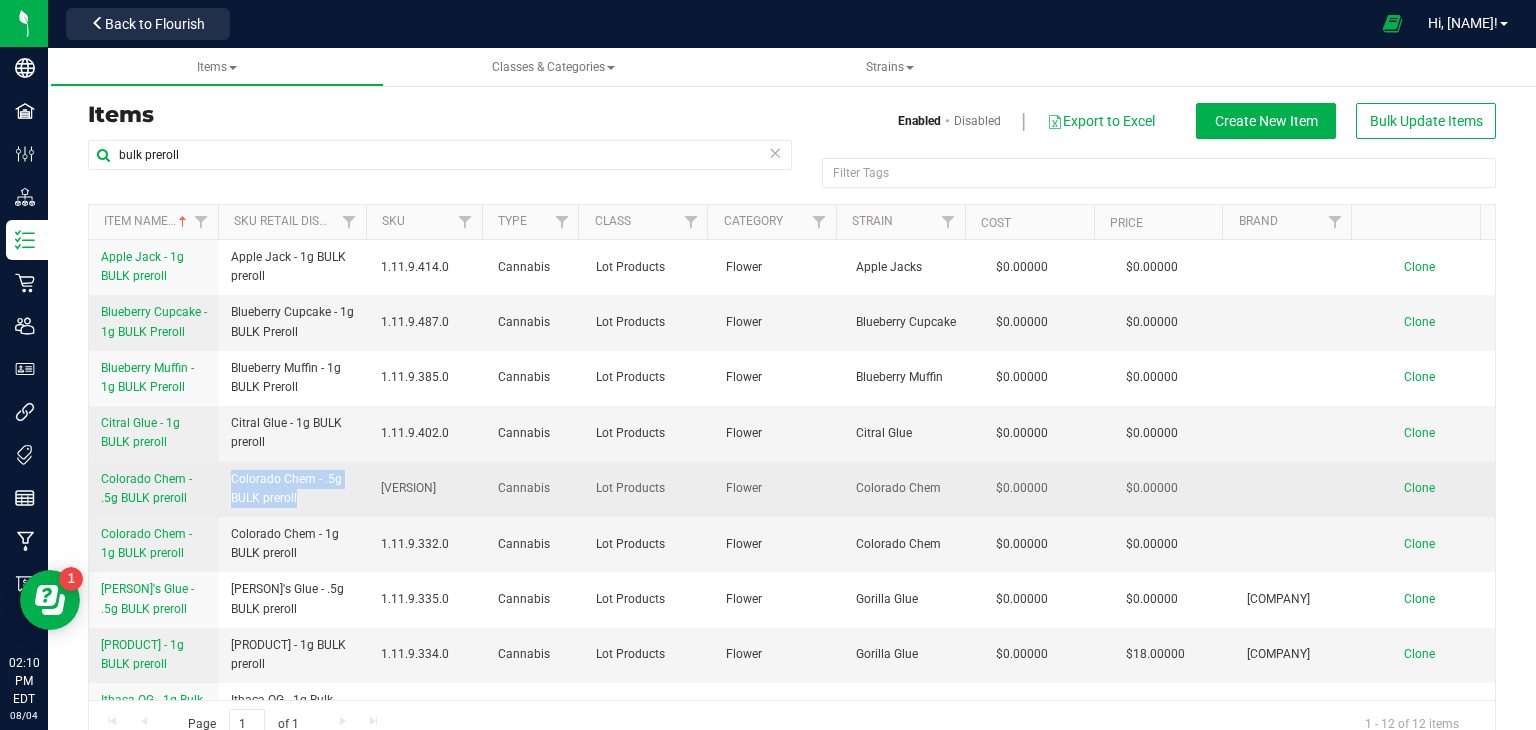 drag, startPoint x: 301, startPoint y: 496, endPoint x: 224, endPoint y: 476, distance: 79.555016 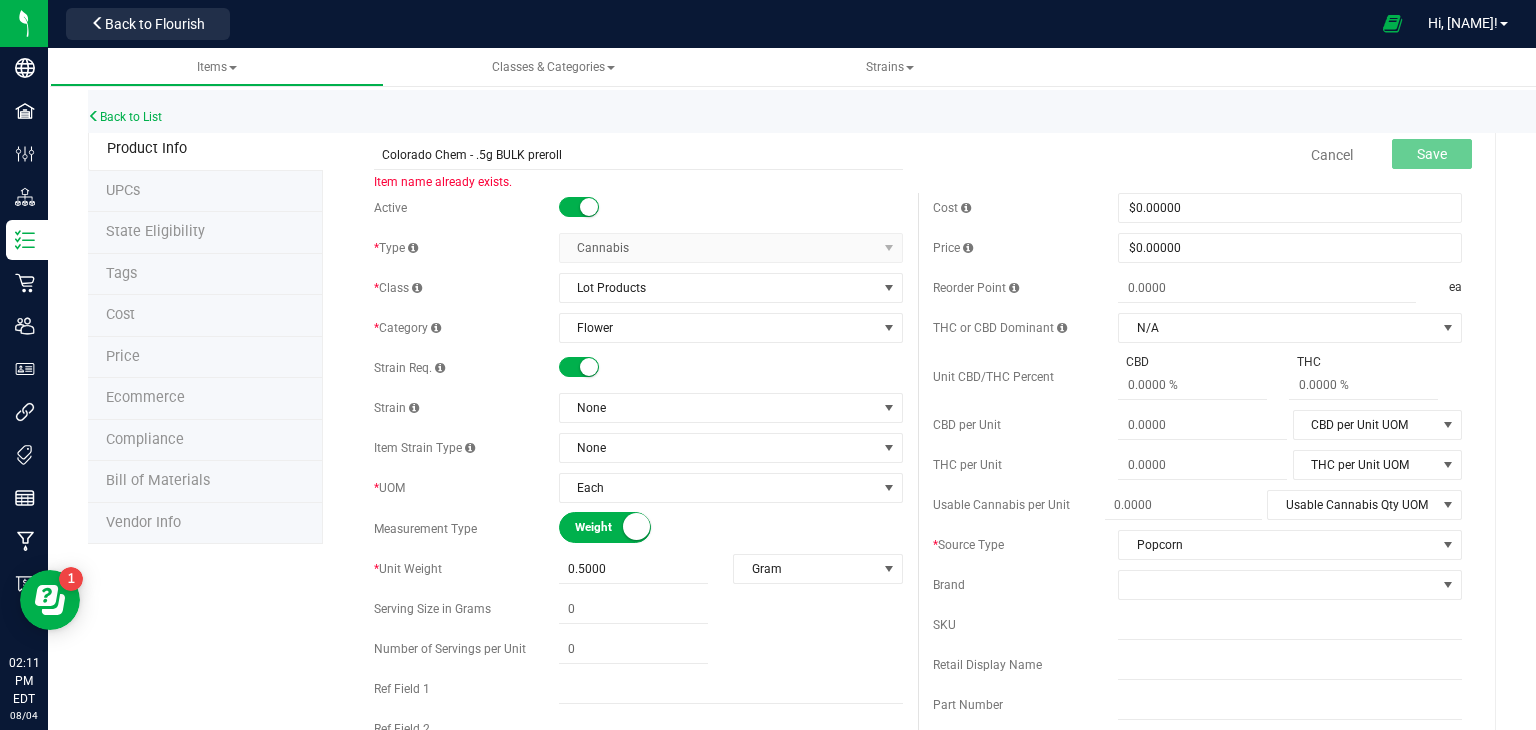 drag, startPoint x: 460, startPoint y: 155, endPoint x: 296, endPoint y: 163, distance: 164.195 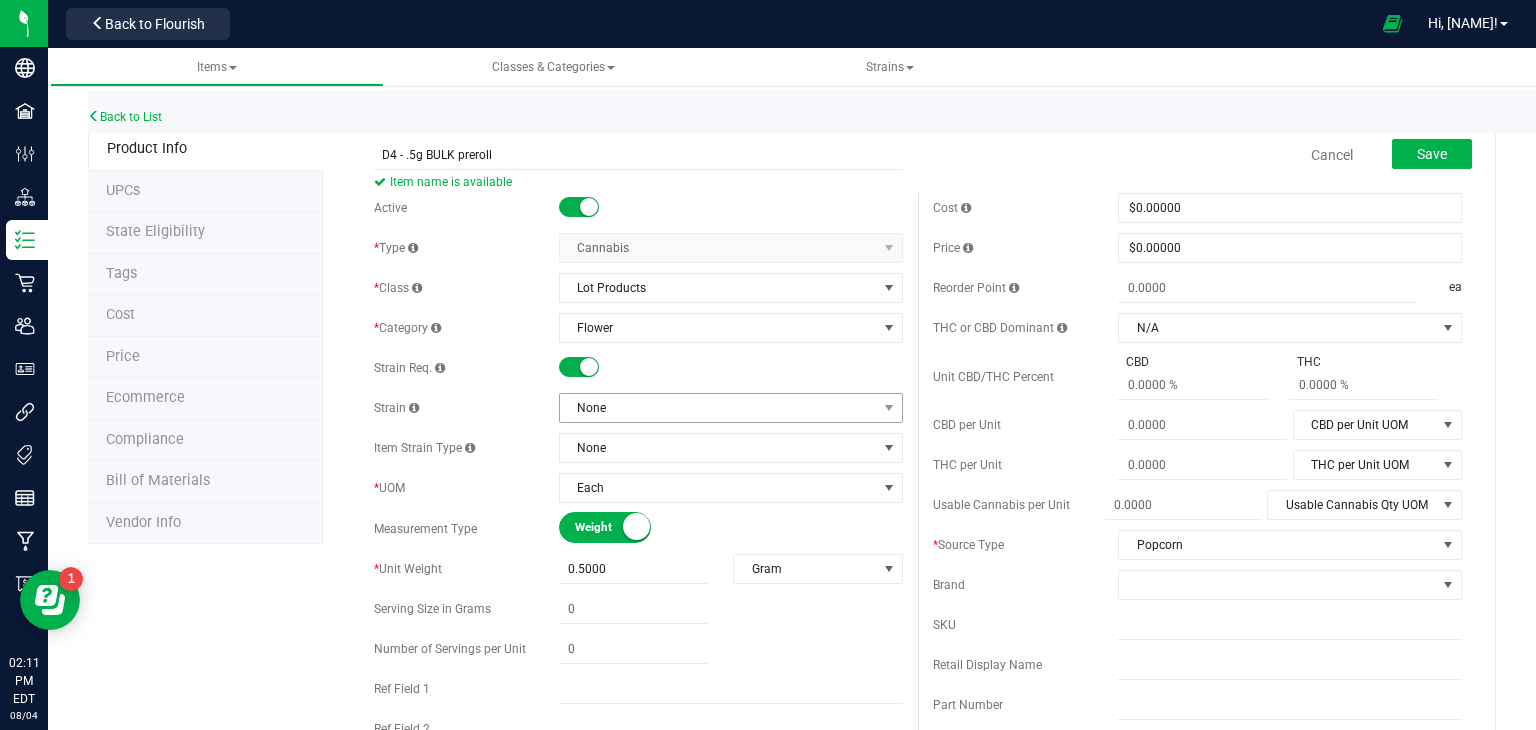 type on "D4 - .5g BULK preroll" 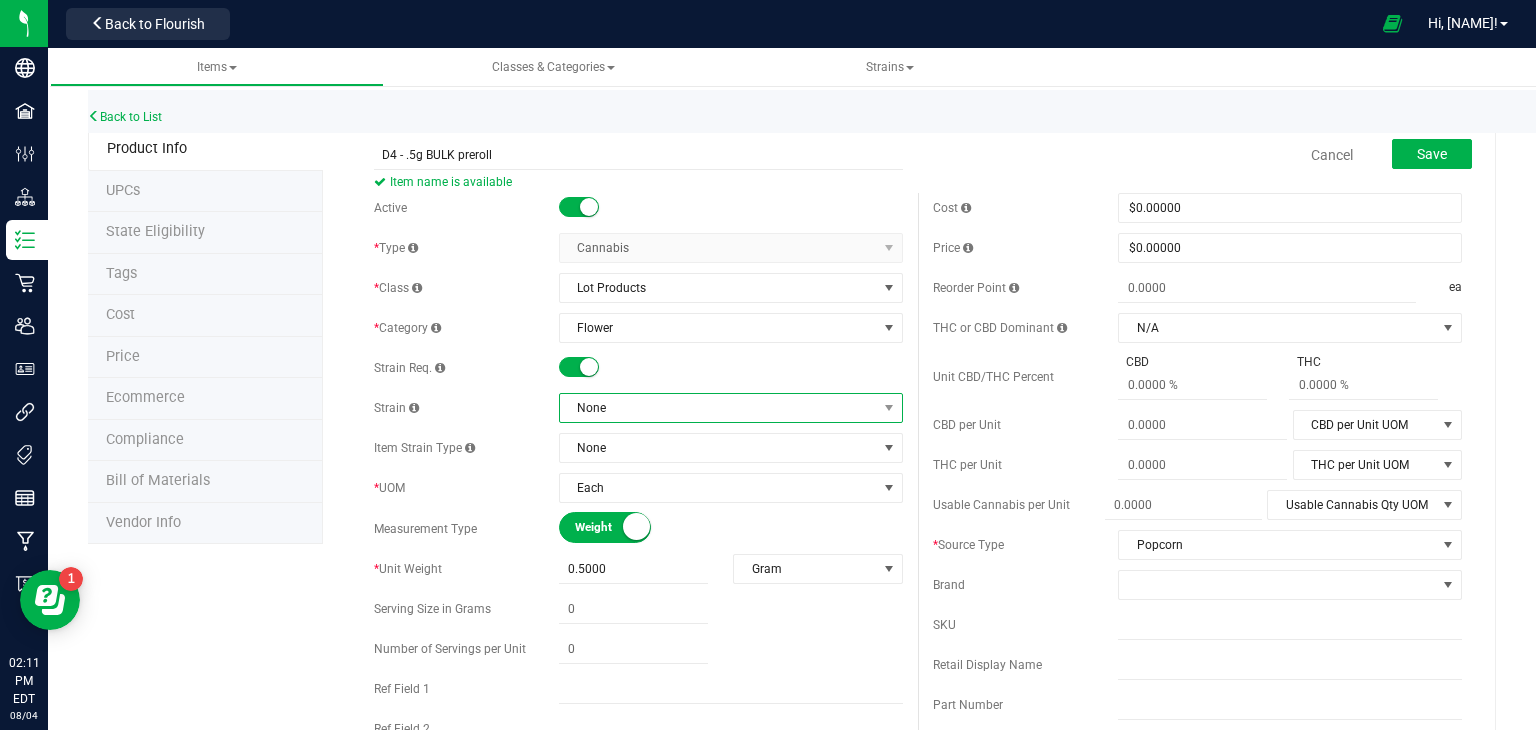 click on "None" at bounding box center [718, 408] 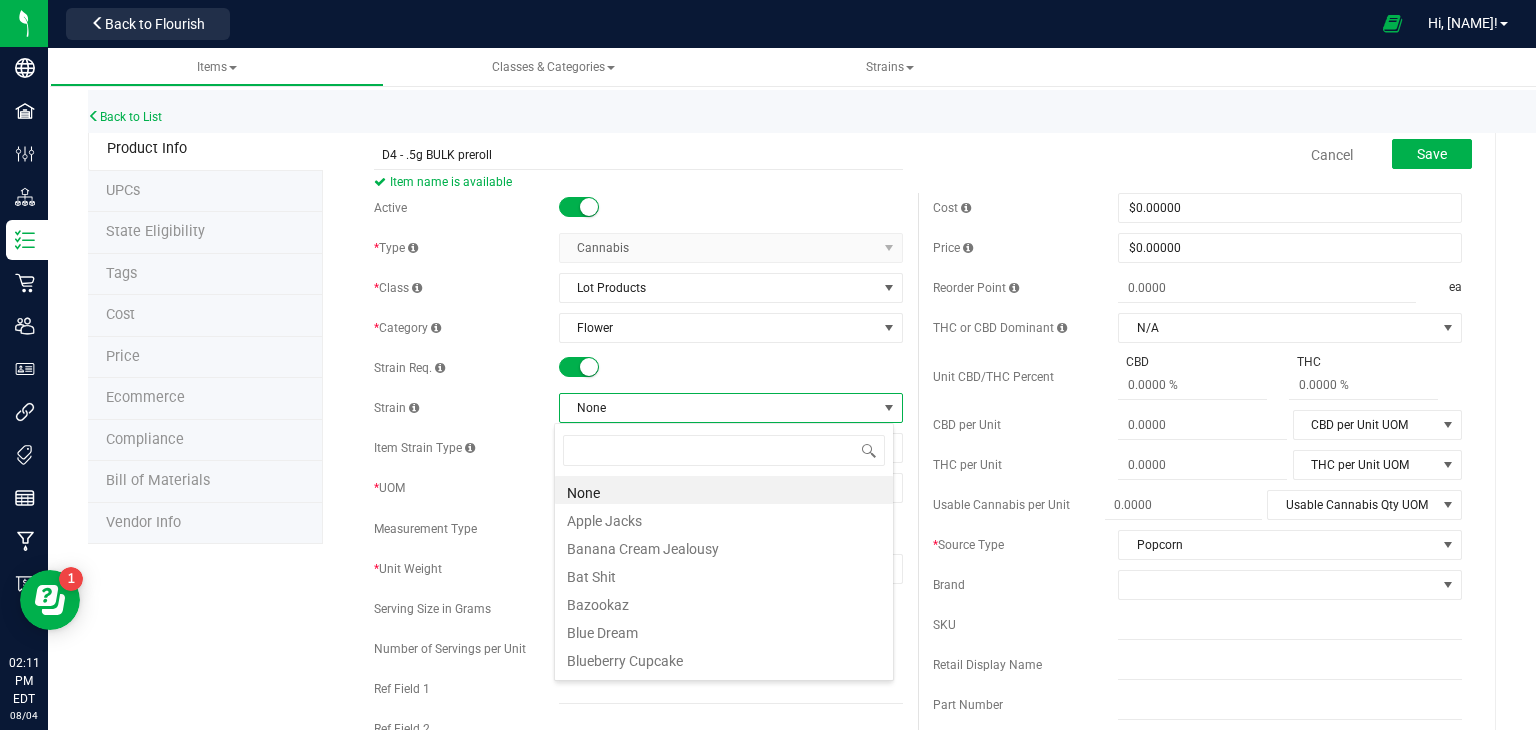 scroll, scrollTop: 99970, scrollLeft: 99660, axis: both 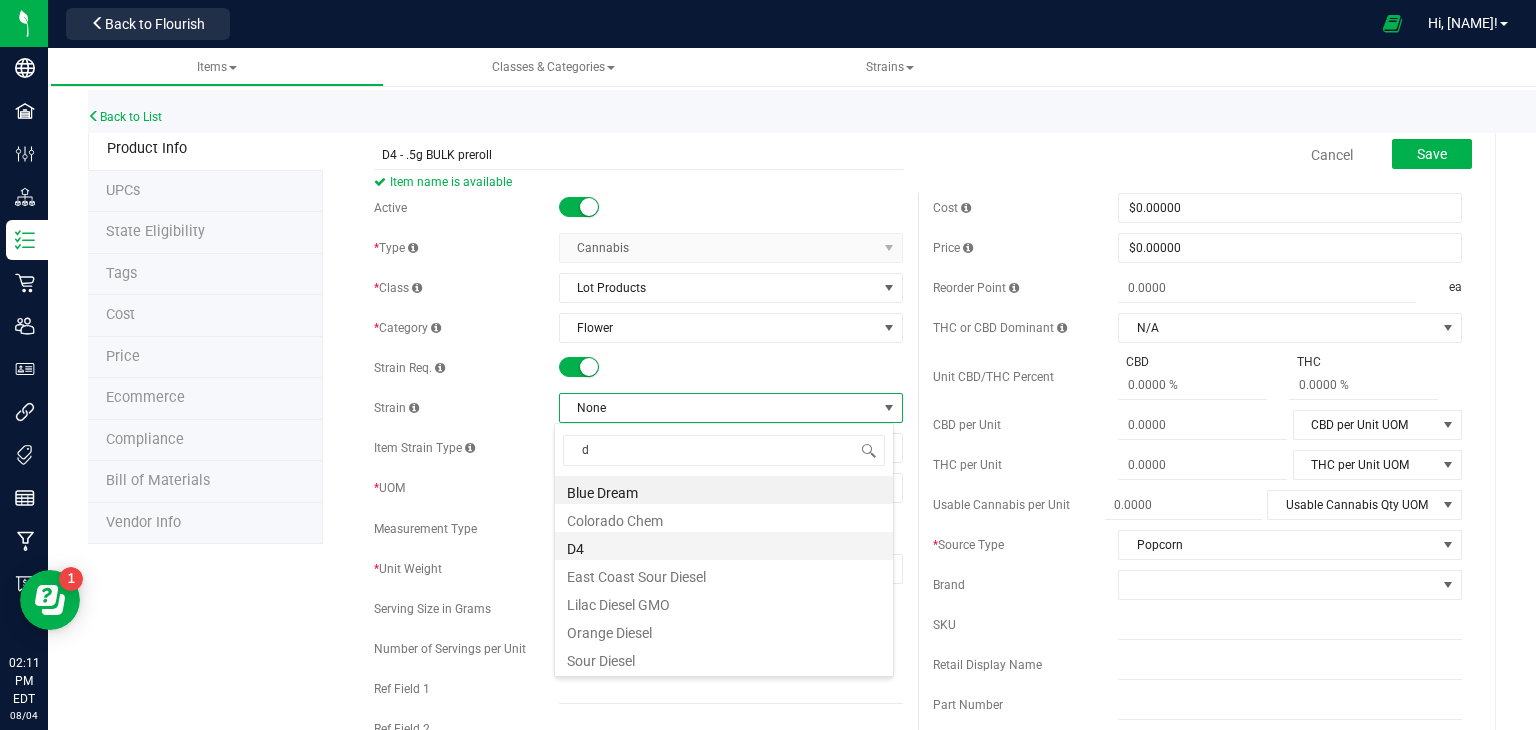 click on "D4" at bounding box center (724, 546) 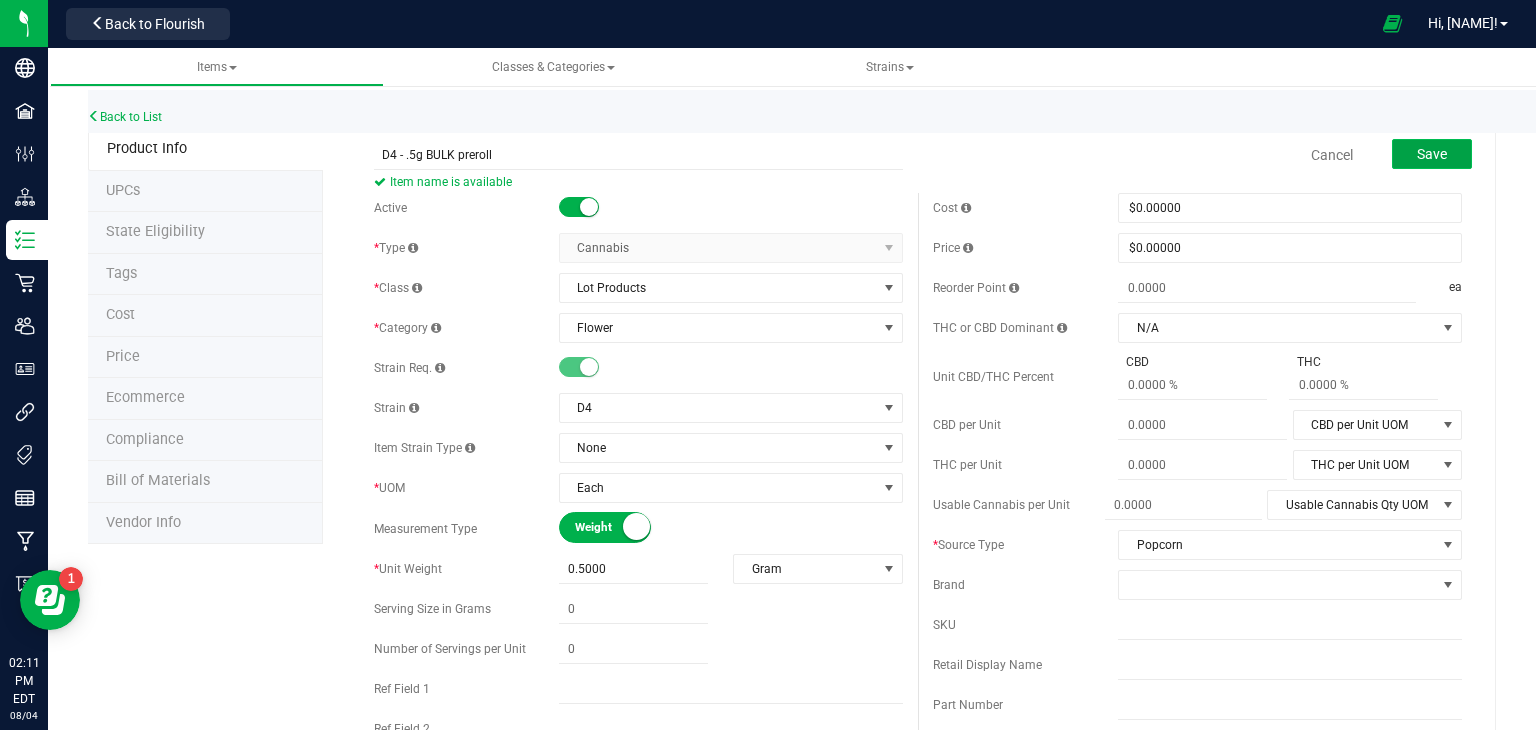 click on "Save" at bounding box center [1432, 154] 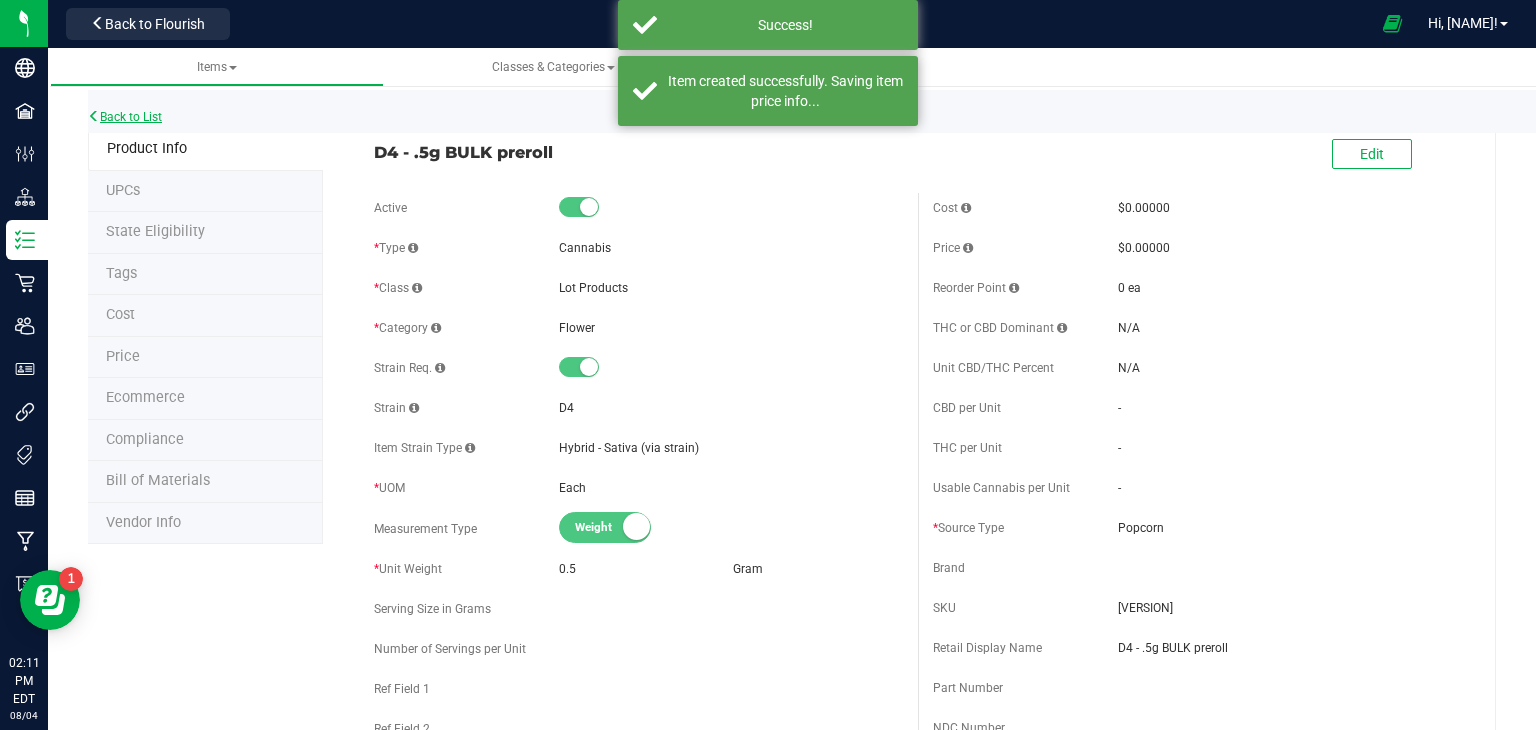 click on "Back to List" at bounding box center (125, 117) 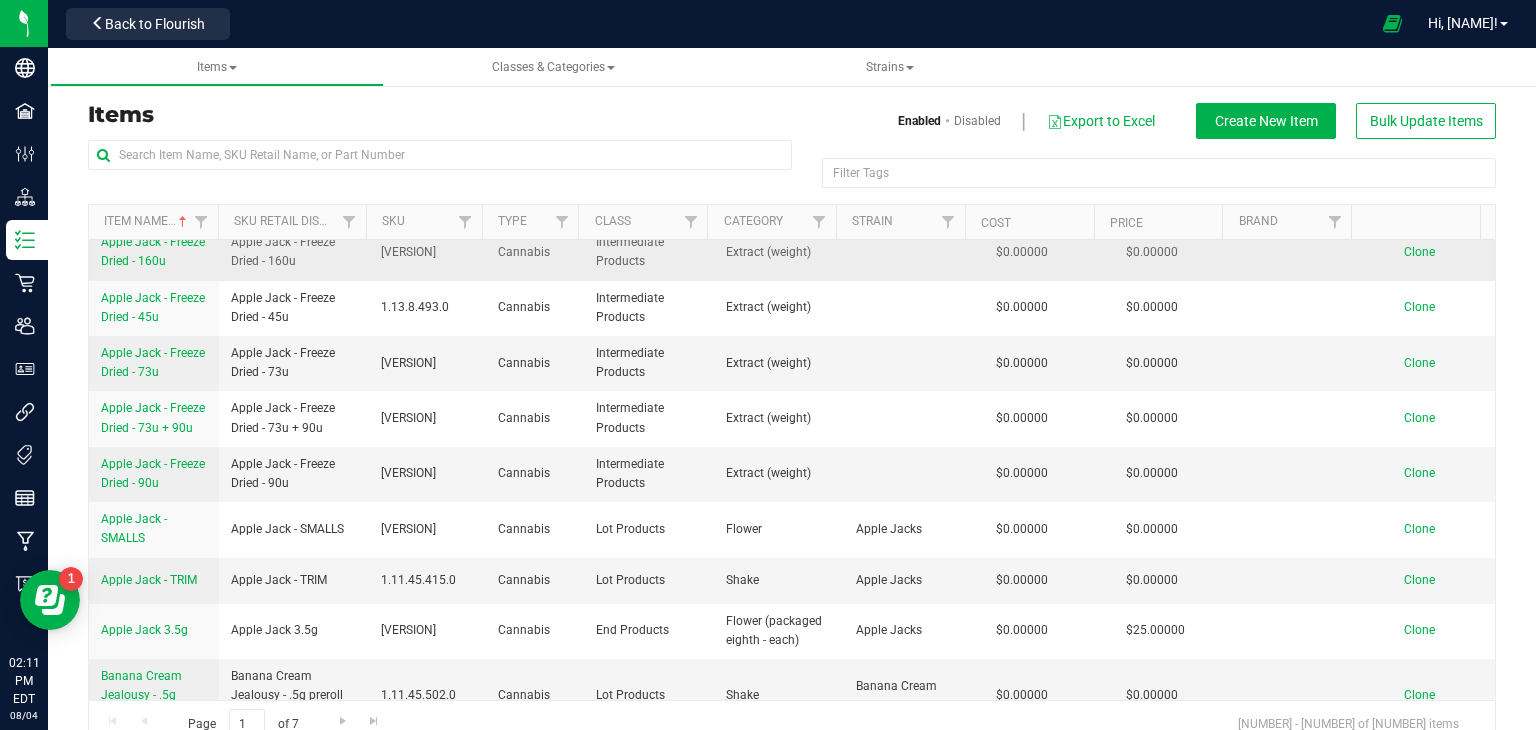 scroll, scrollTop: 1700, scrollLeft: 0, axis: vertical 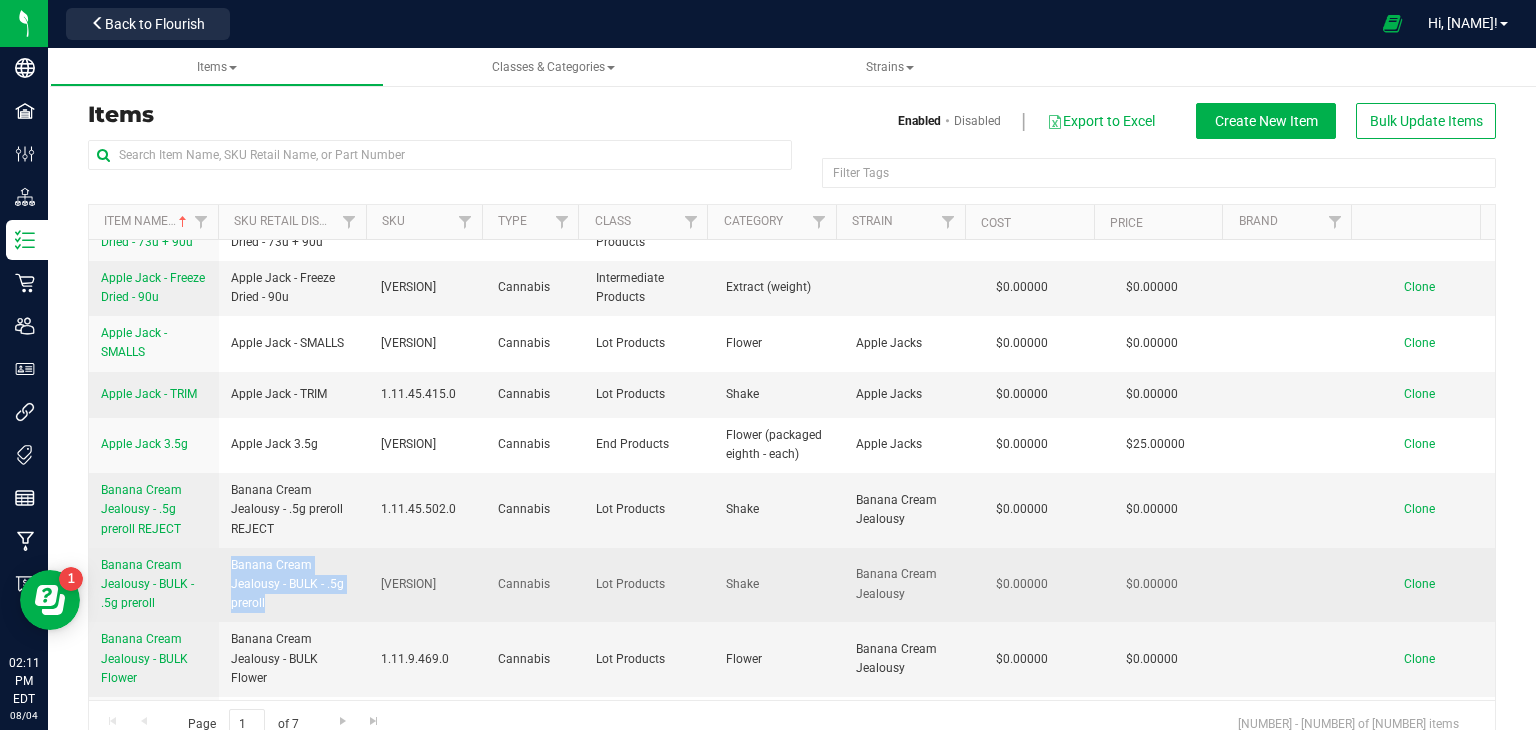 drag, startPoint x: 266, startPoint y: 617, endPoint x: 223, endPoint y: 577, distance: 58.728188 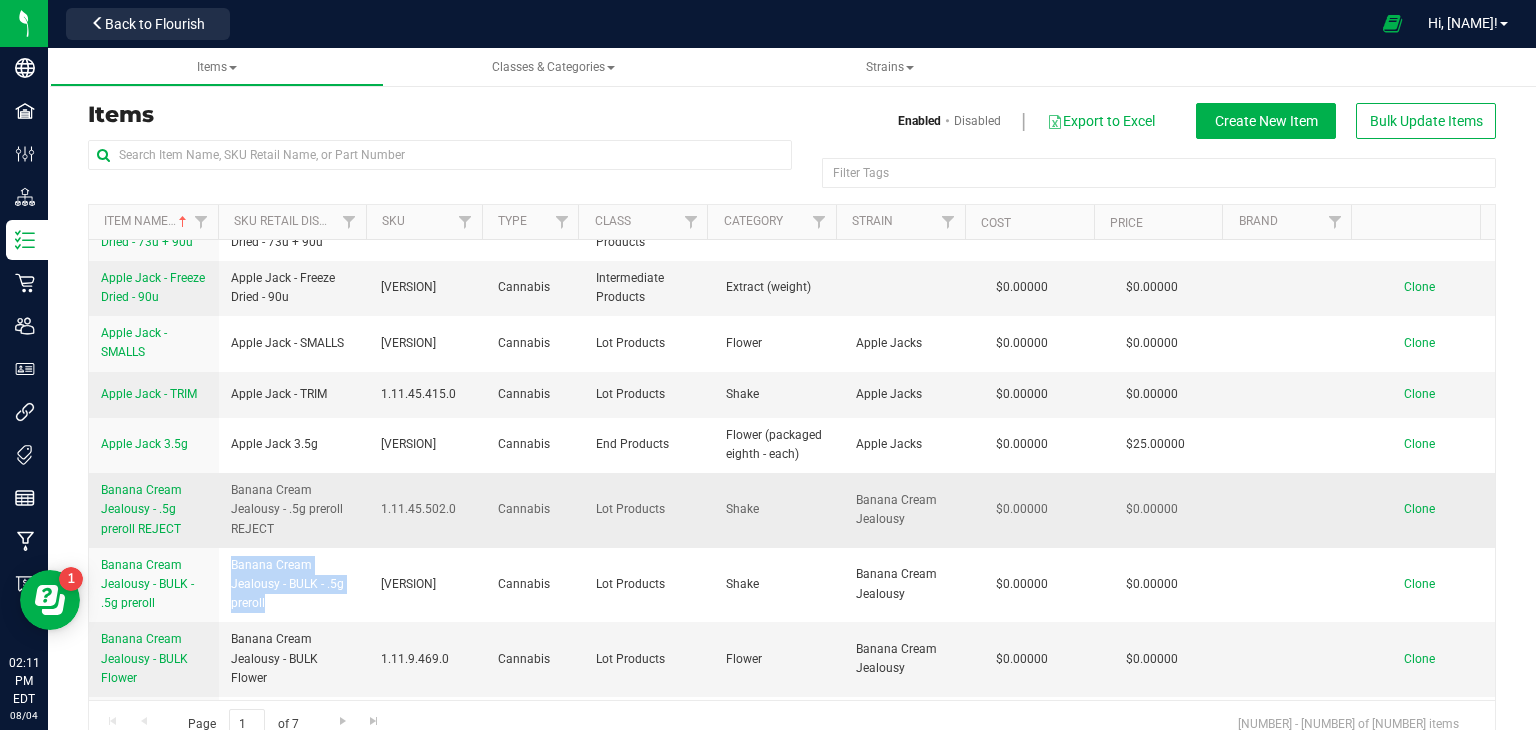 copy on "Banana Cream Jealousy - BULK - .5g preroll" 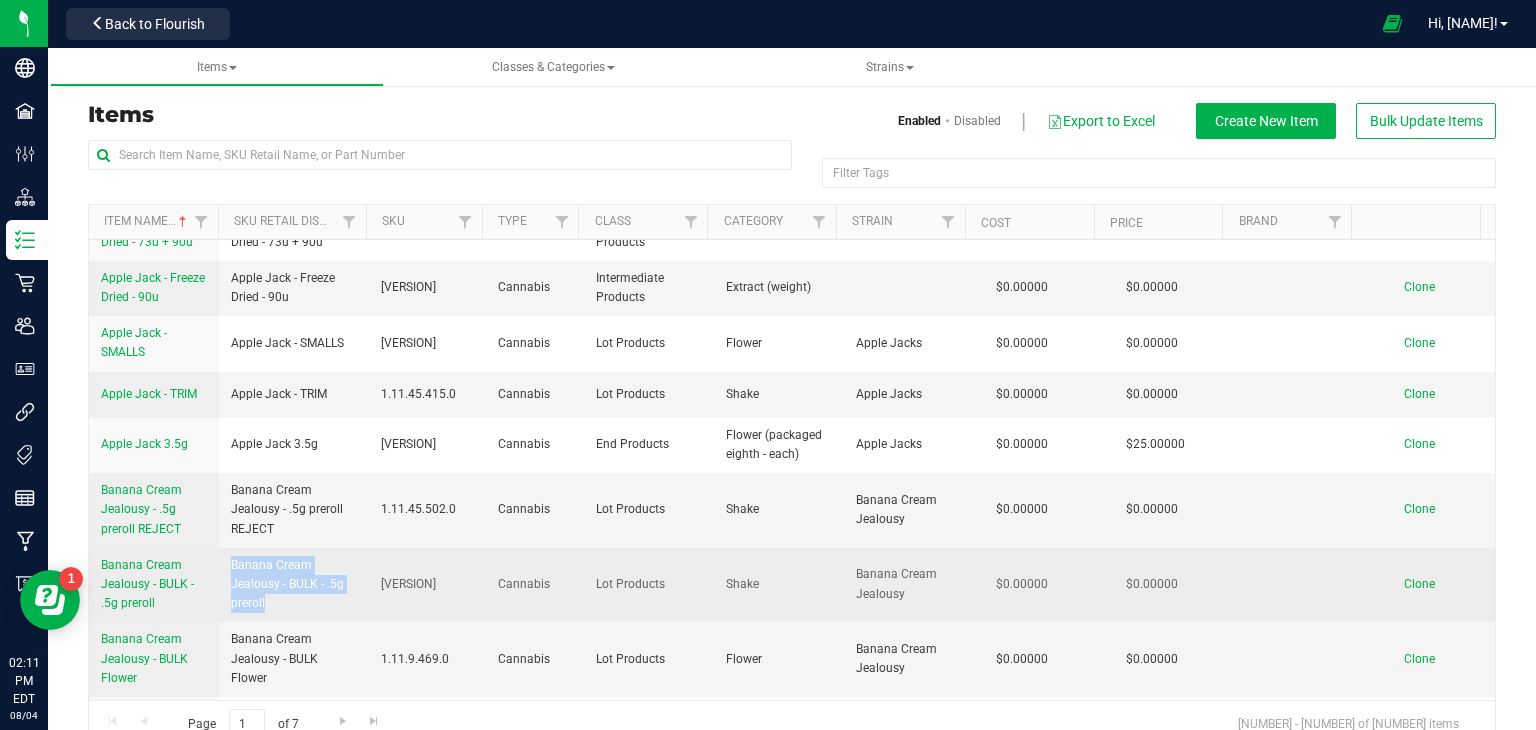 click on "Clone" at bounding box center (1419, 584) 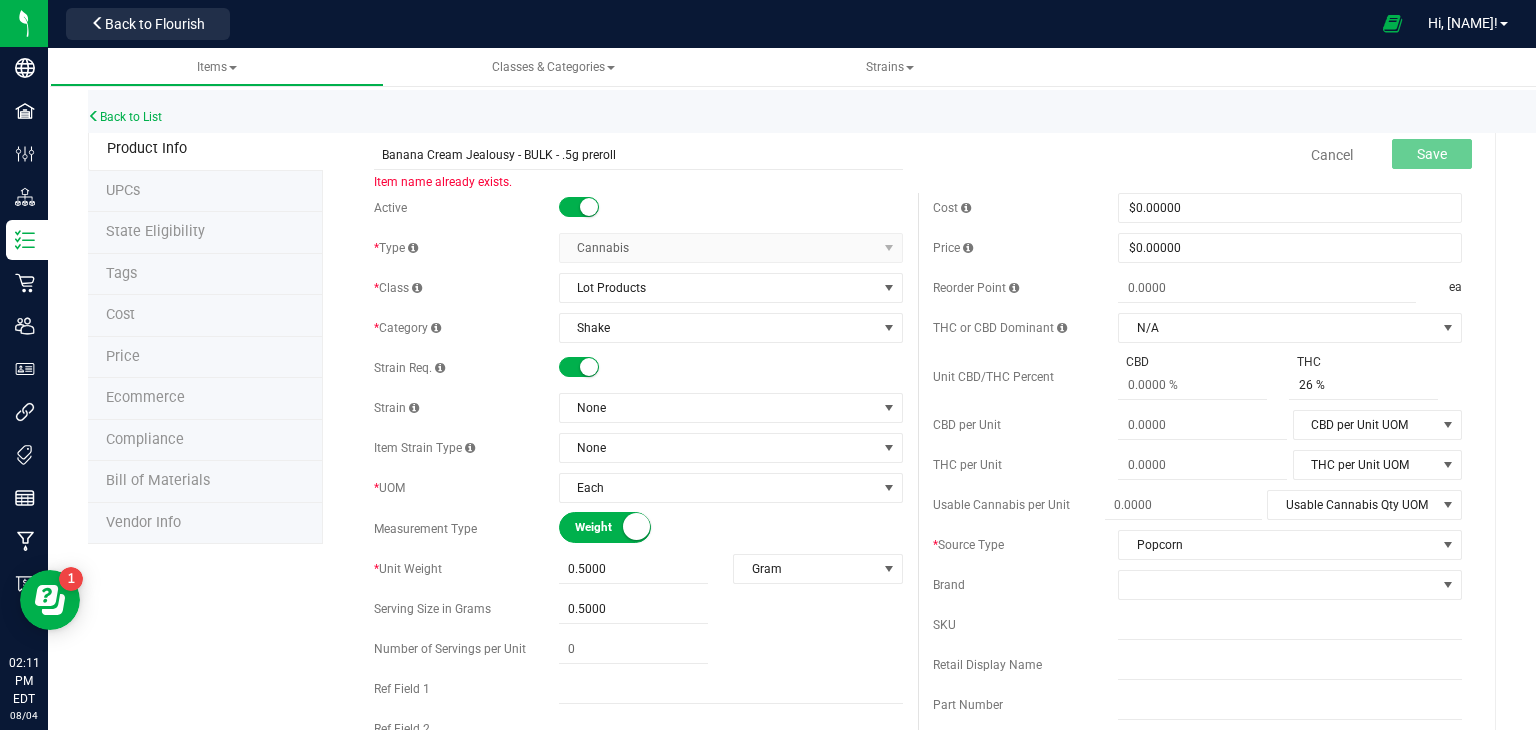 drag, startPoint x: 506, startPoint y: 153, endPoint x: 76, endPoint y: 181, distance: 430.91068 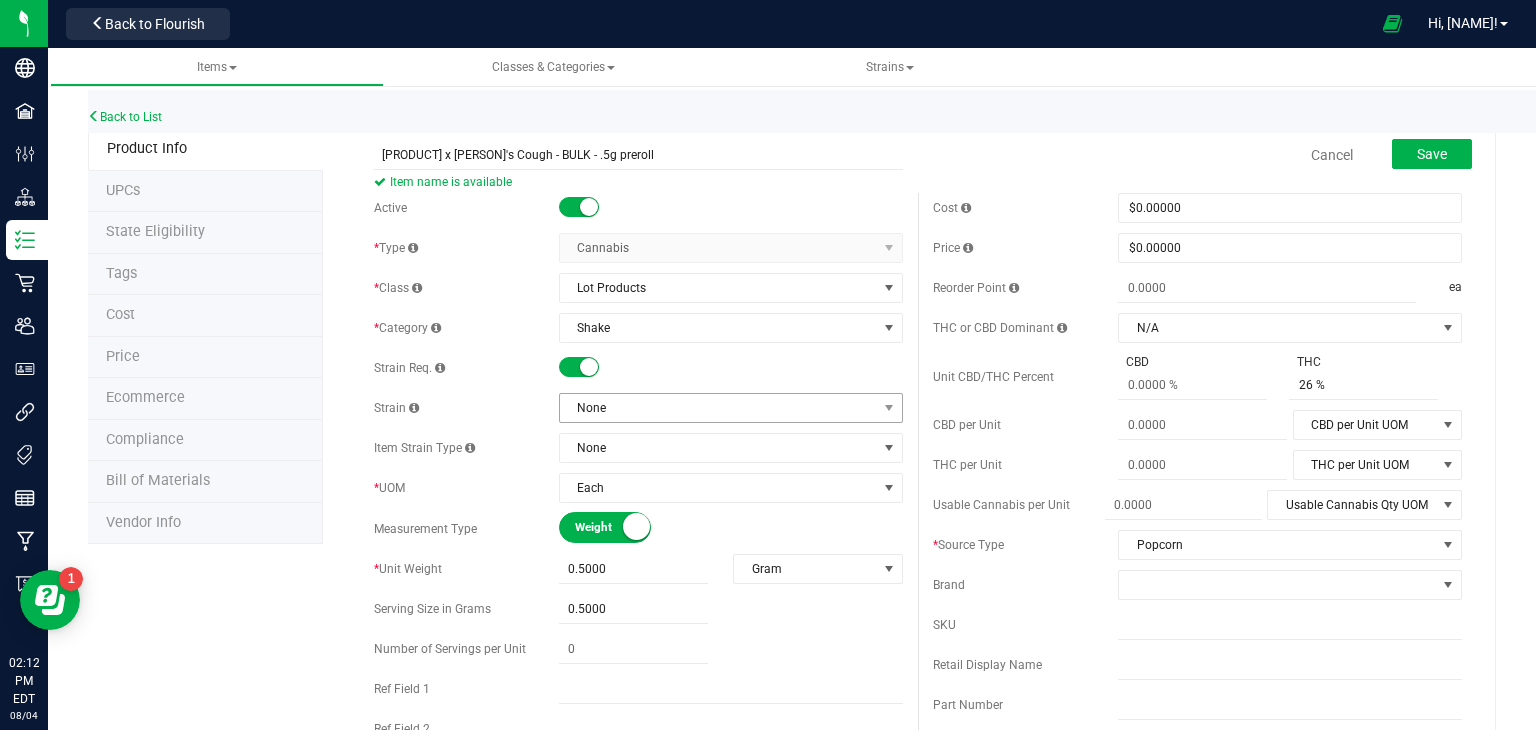 type on "[PRODUCT] x [PERSON]'s Cough - BULK - .5g preroll" 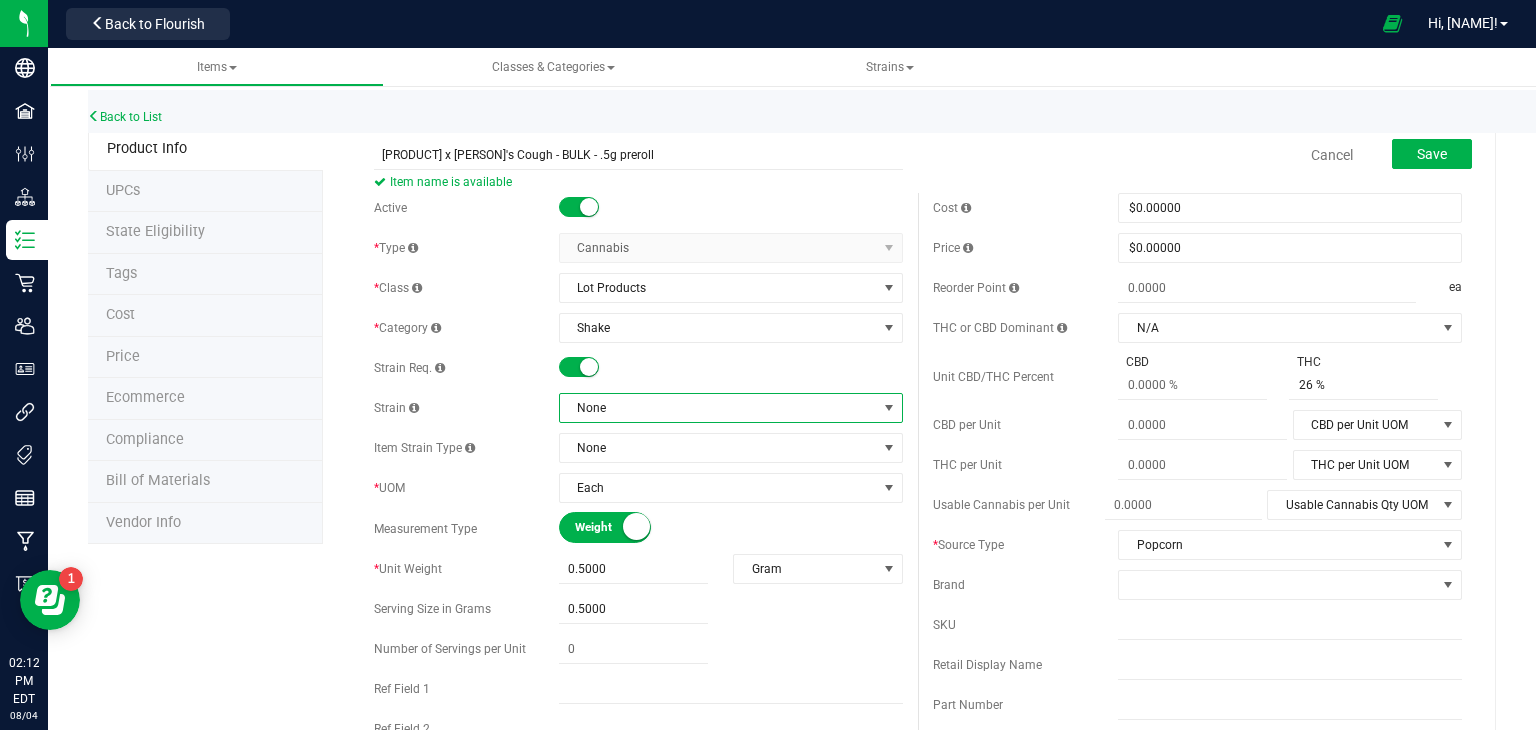 click on "None" at bounding box center [718, 408] 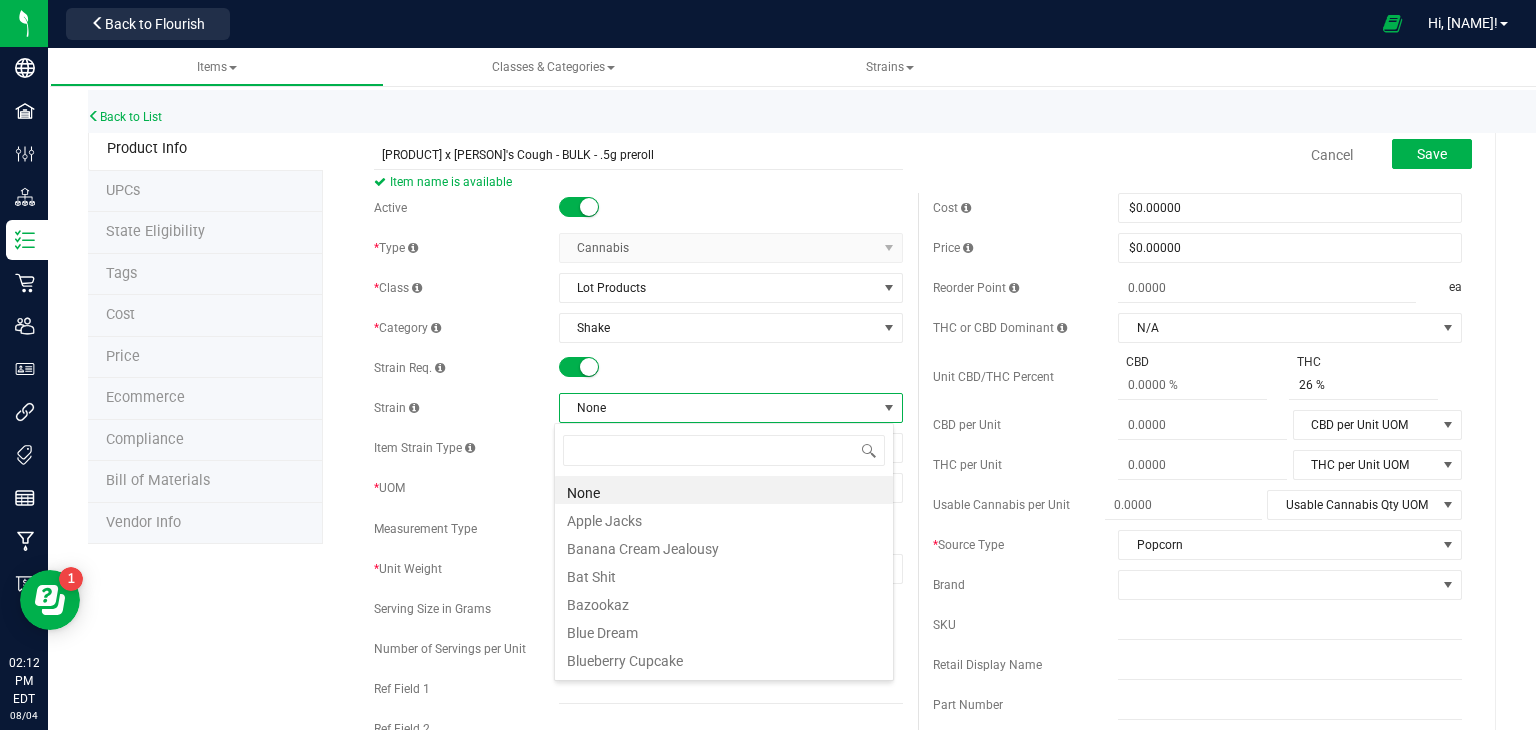 scroll, scrollTop: 99970, scrollLeft: 99660, axis: both 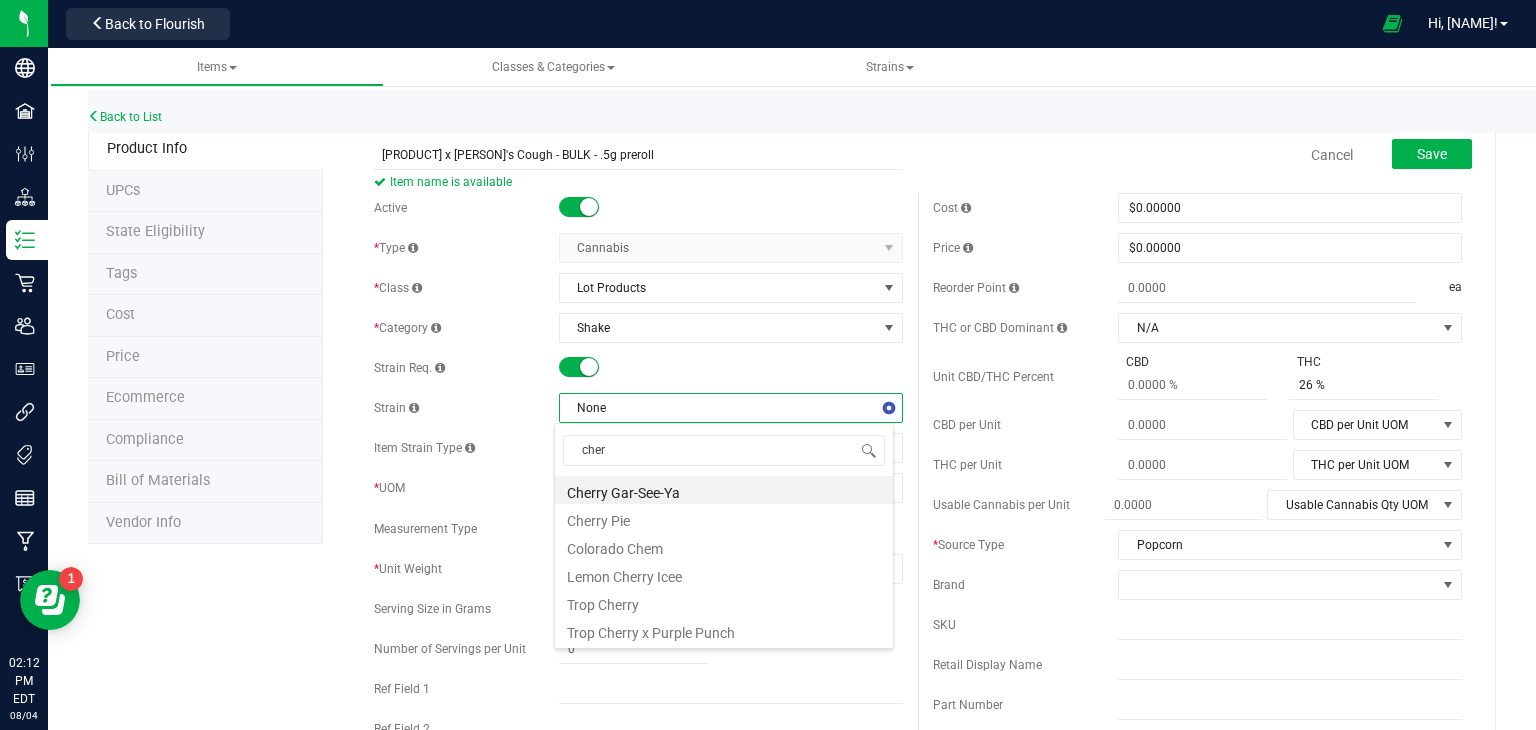 type on "cherr" 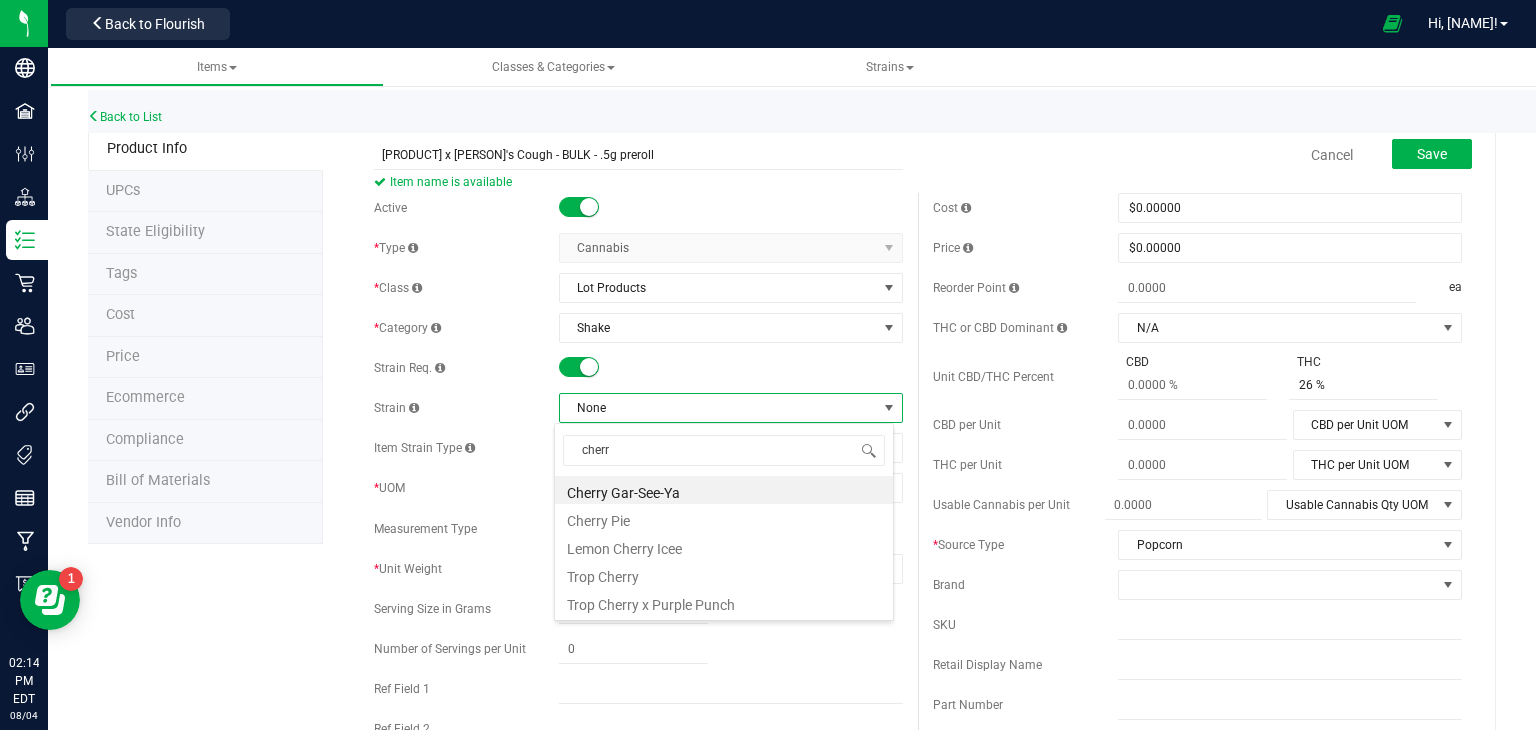 click at bounding box center (579, 367) 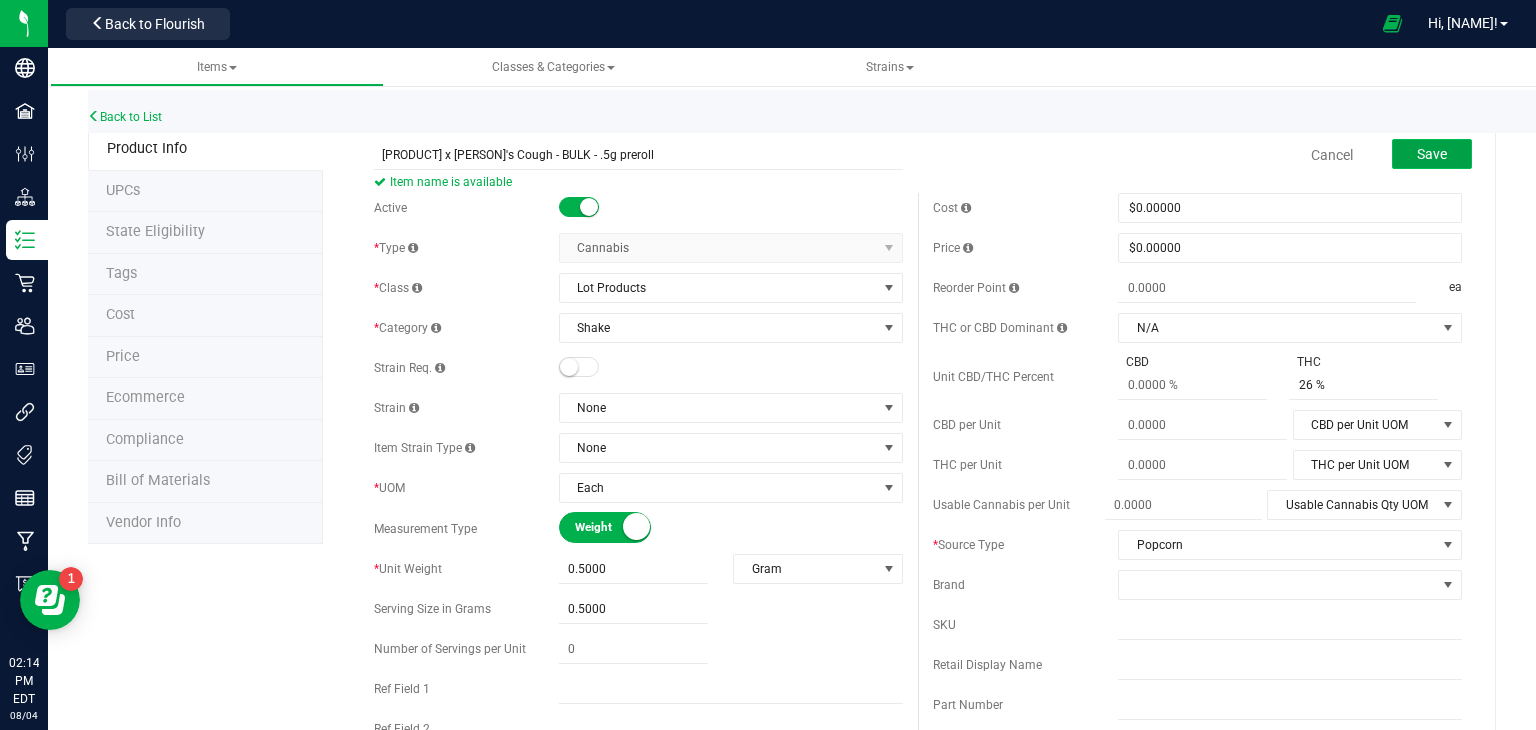 click on "Save" at bounding box center (1432, 154) 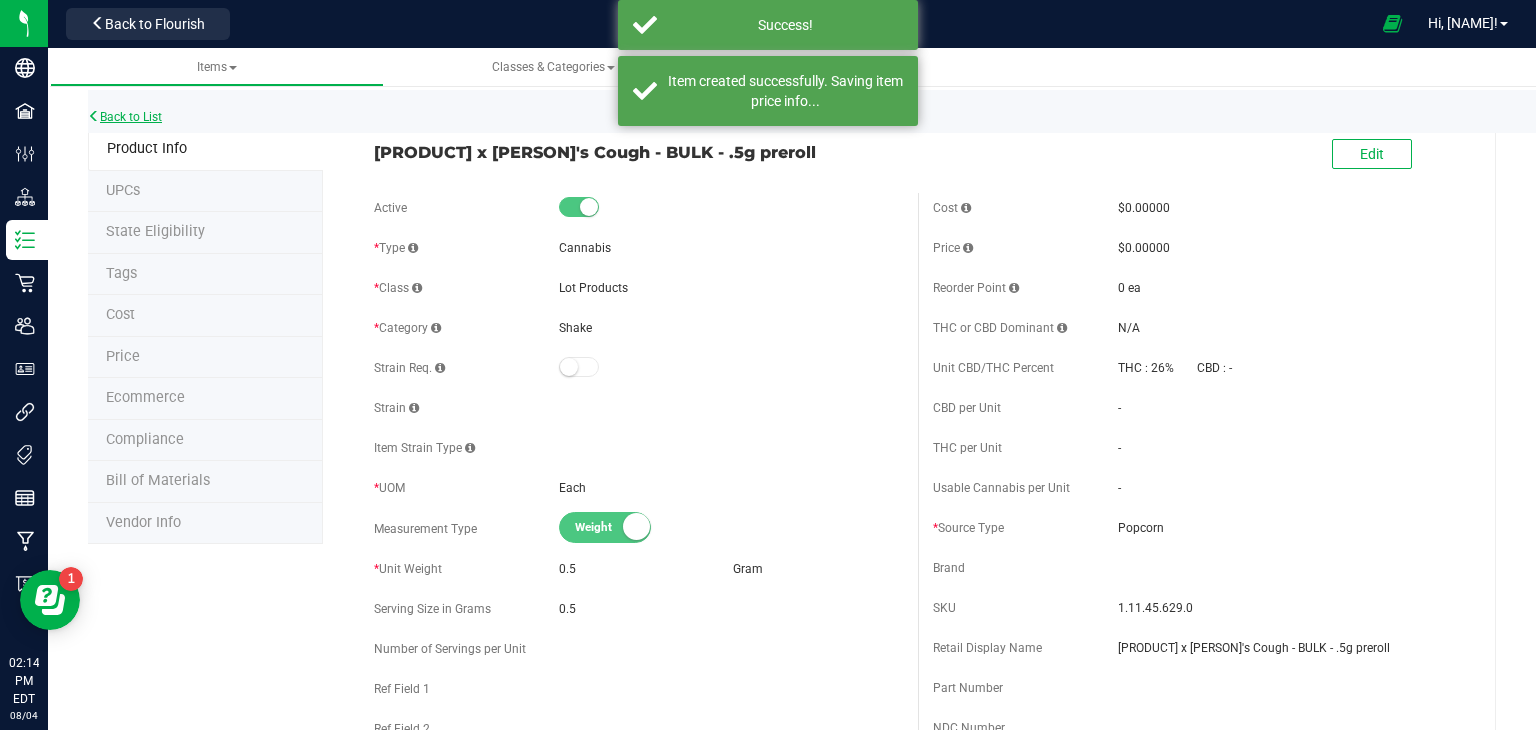 click on "Back to List" at bounding box center [125, 117] 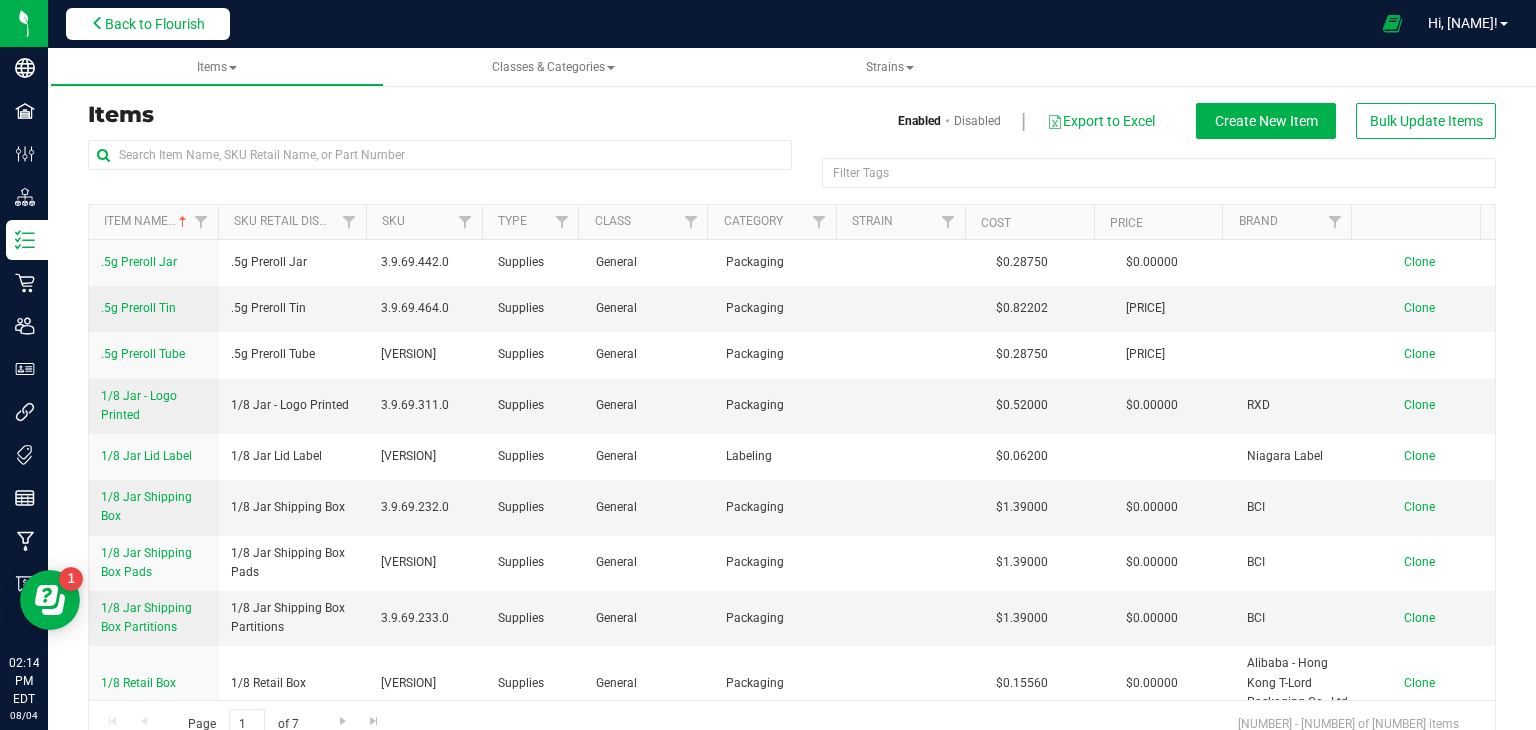 click on "Back to Flourish" at bounding box center (155, 24) 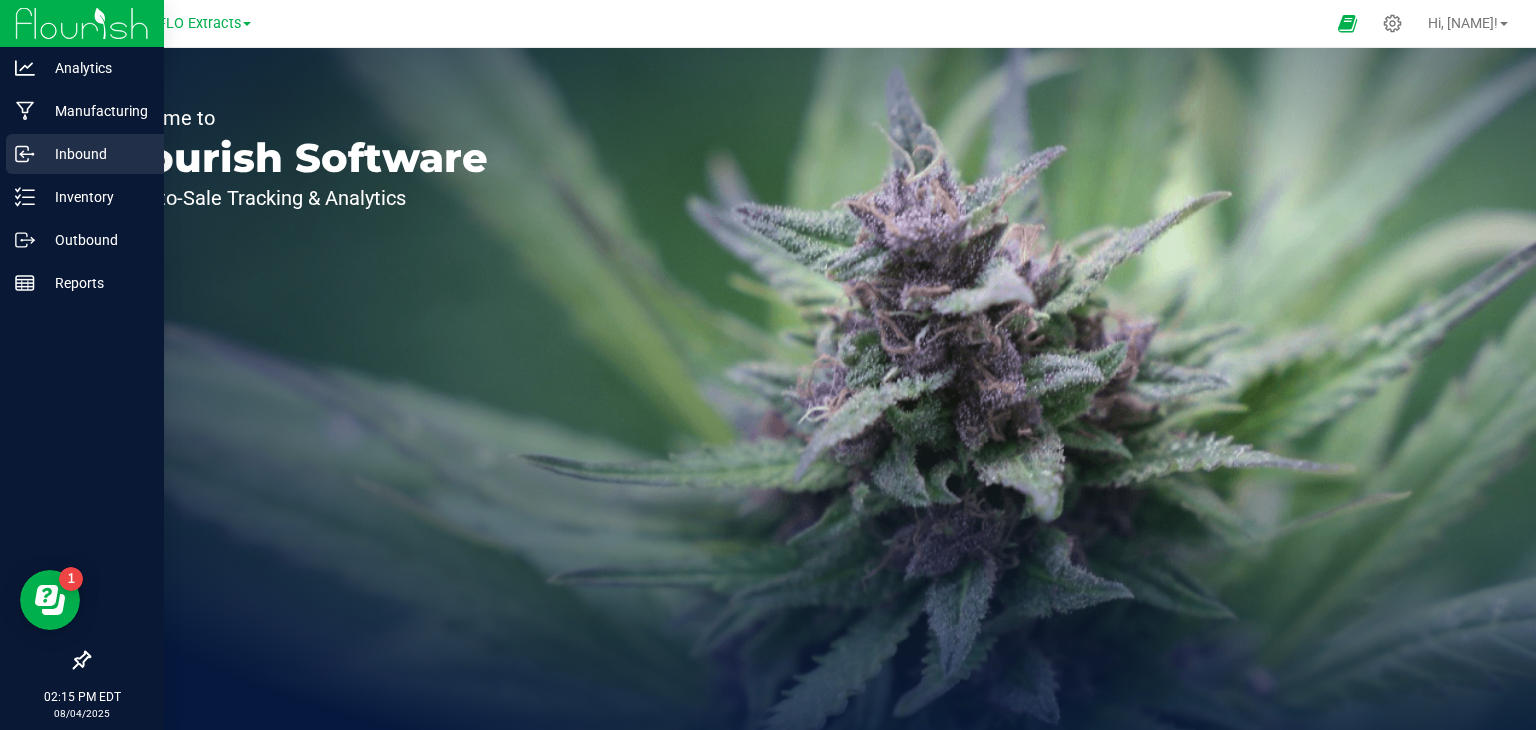 click on "Inbound" at bounding box center (95, 154) 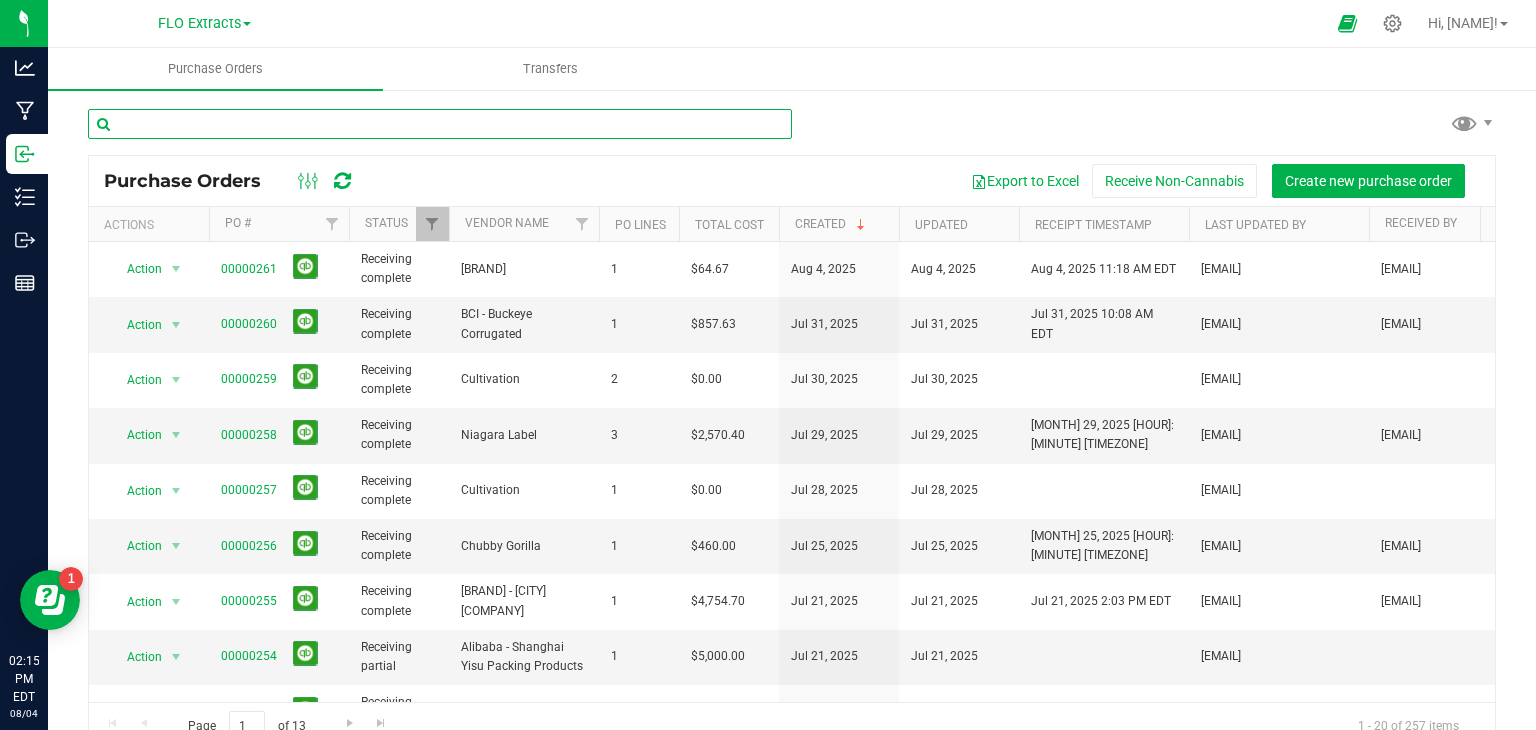 click at bounding box center (440, 124) 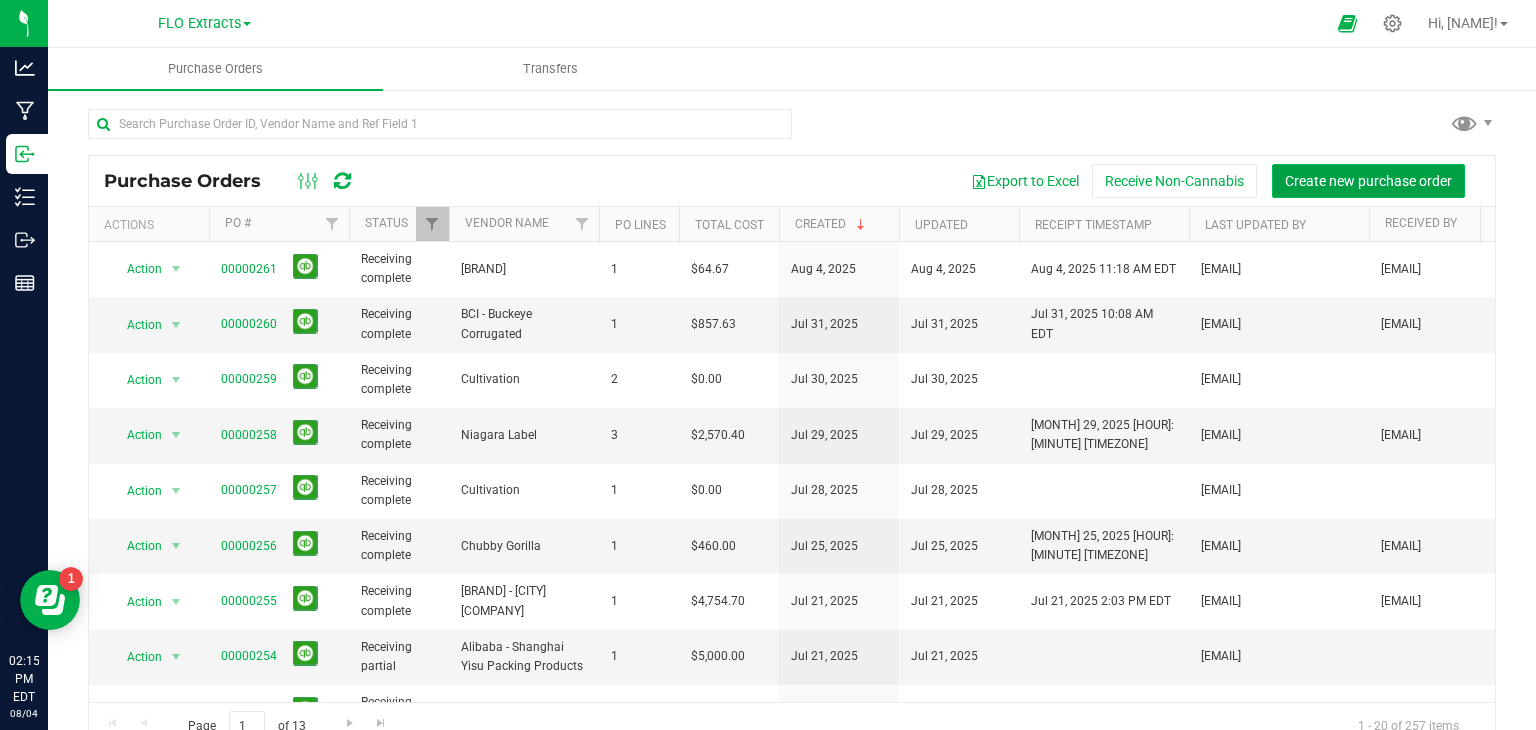 click on "Create new purchase order" at bounding box center [1368, 181] 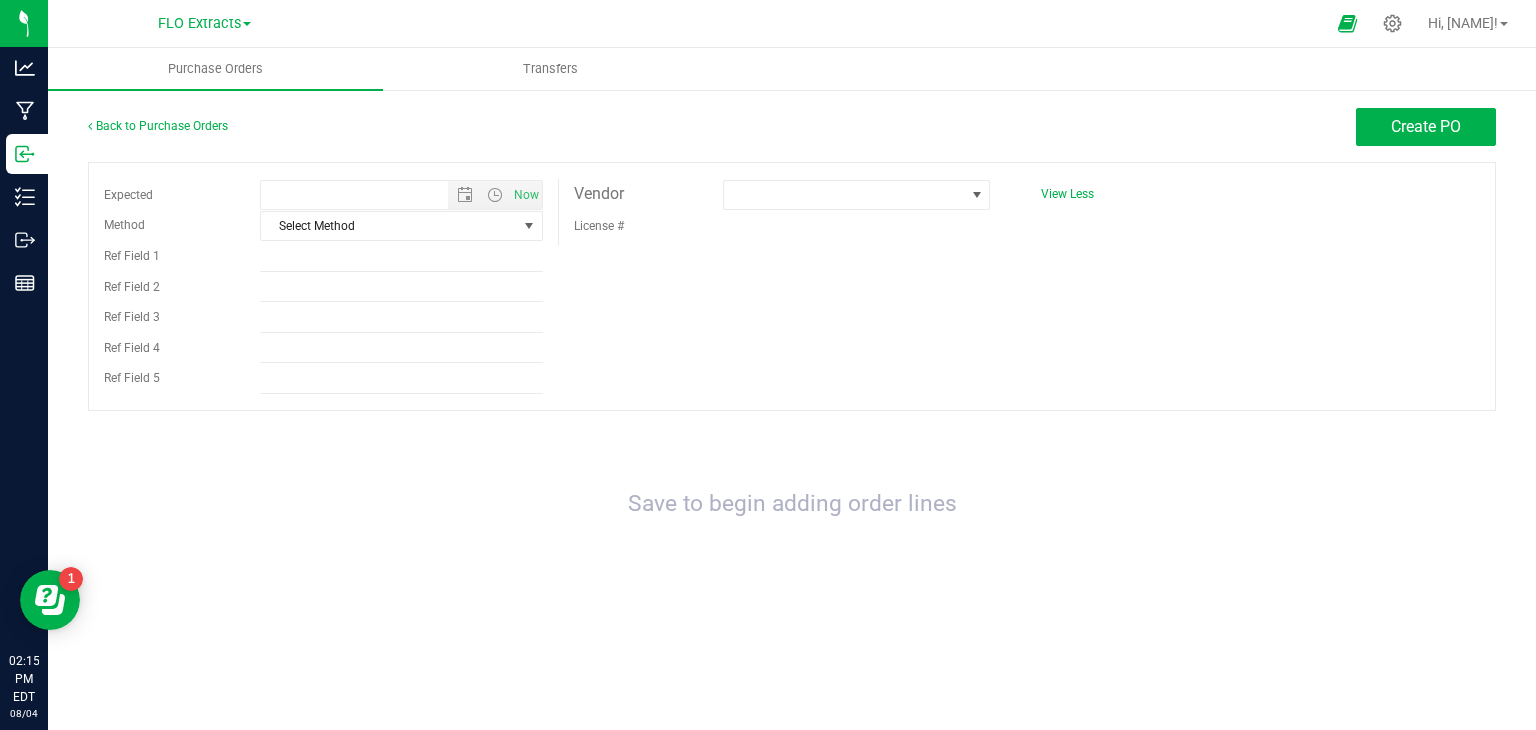 type on "[DATE] [TIME]" 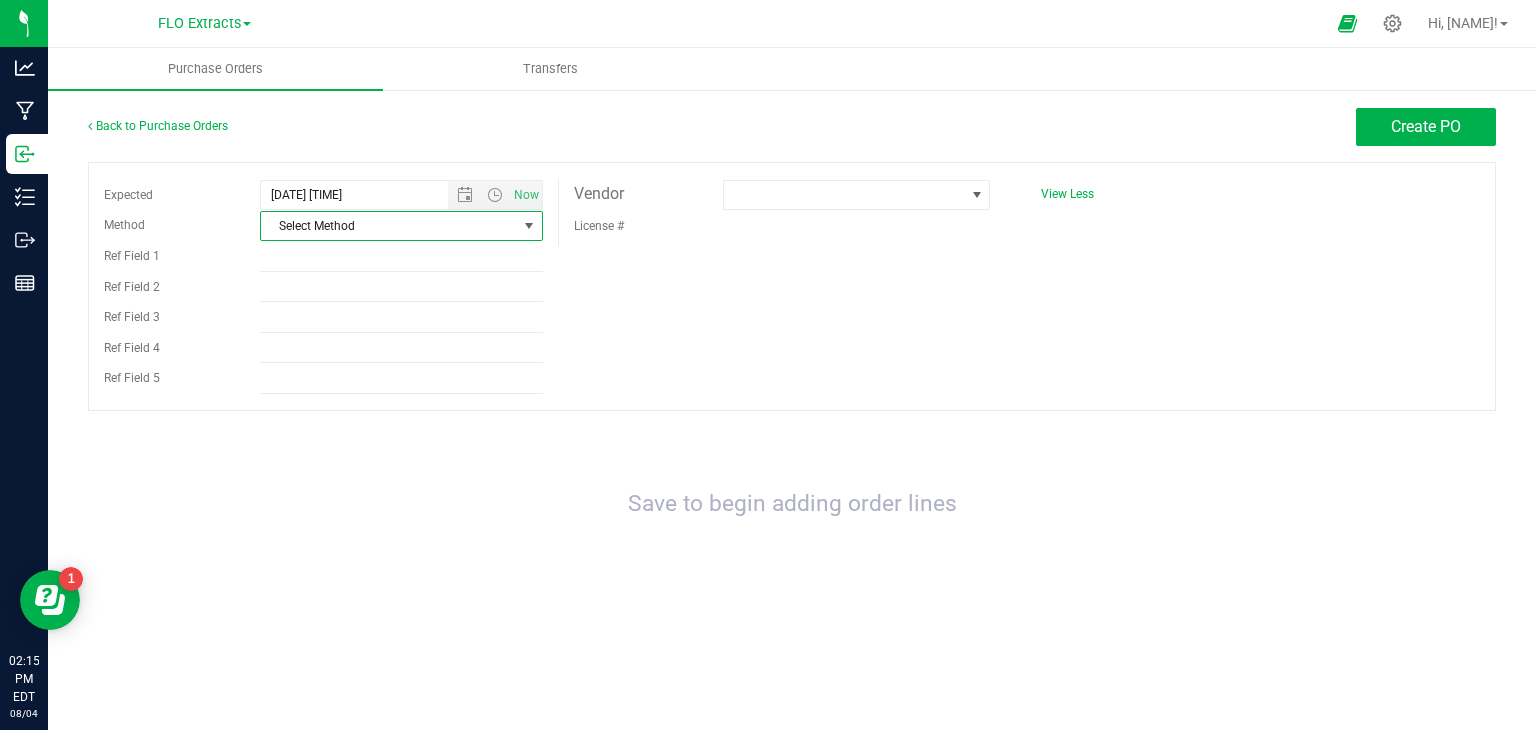 click on "Select Method" at bounding box center [388, 226] 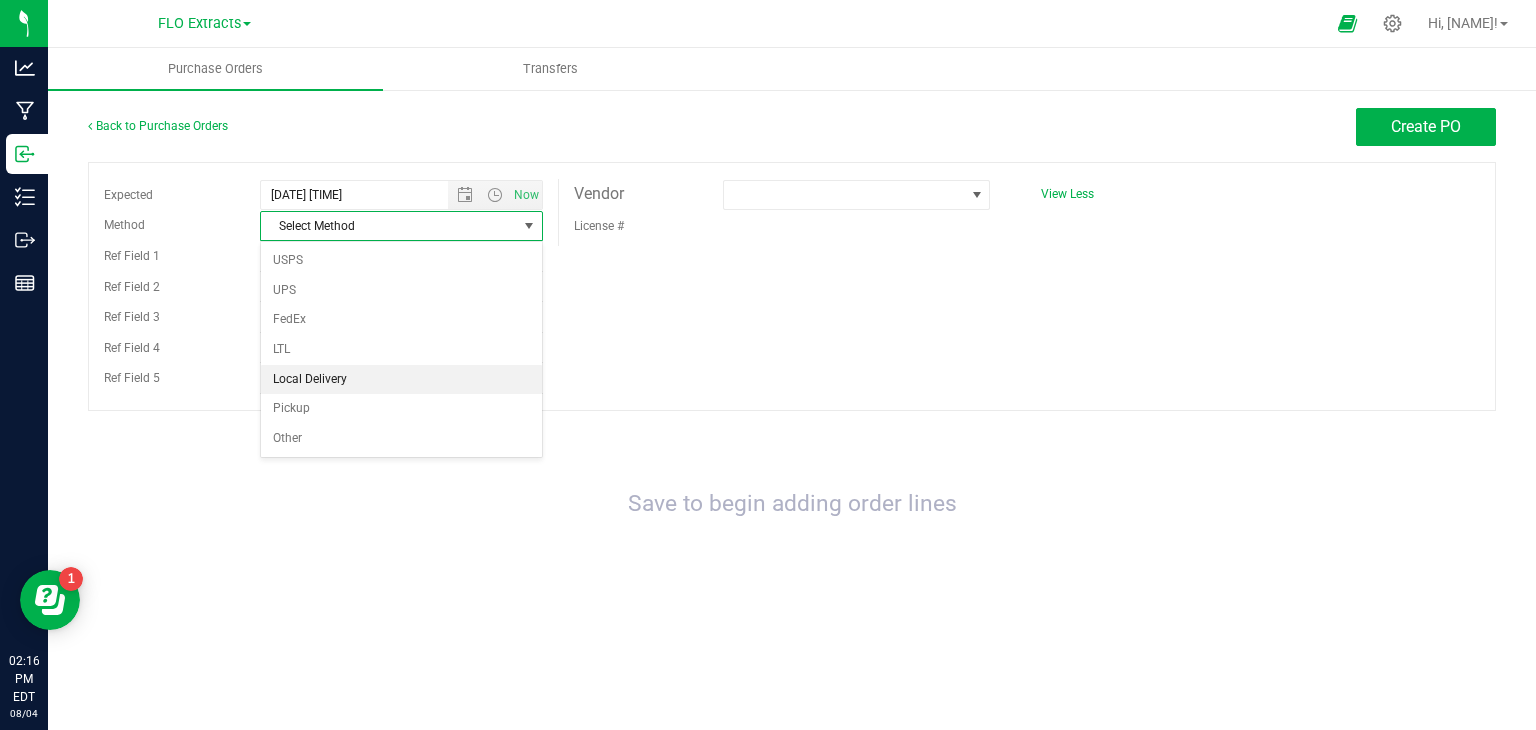 click on "Local Delivery" at bounding box center (401, 380) 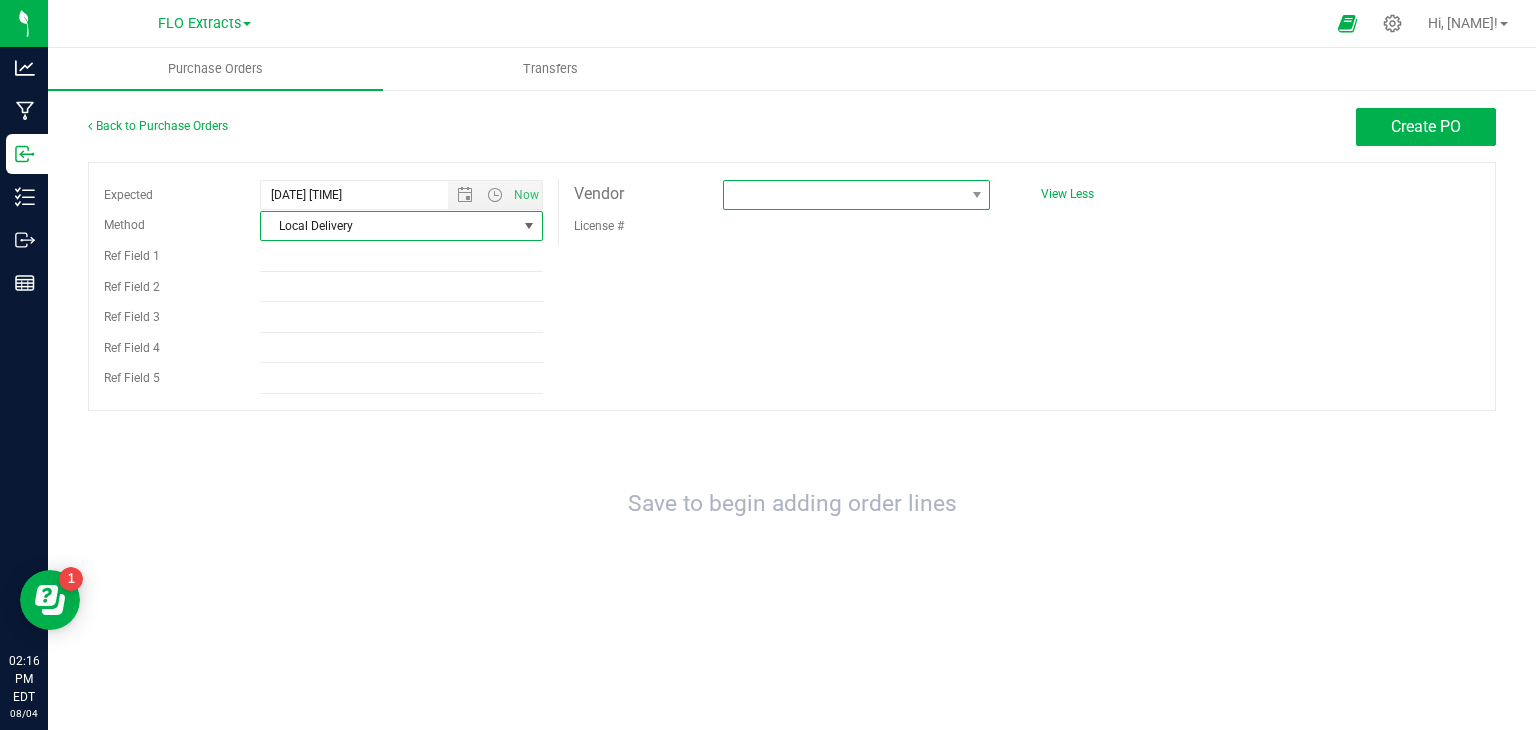 click at bounding box center (844, 195) 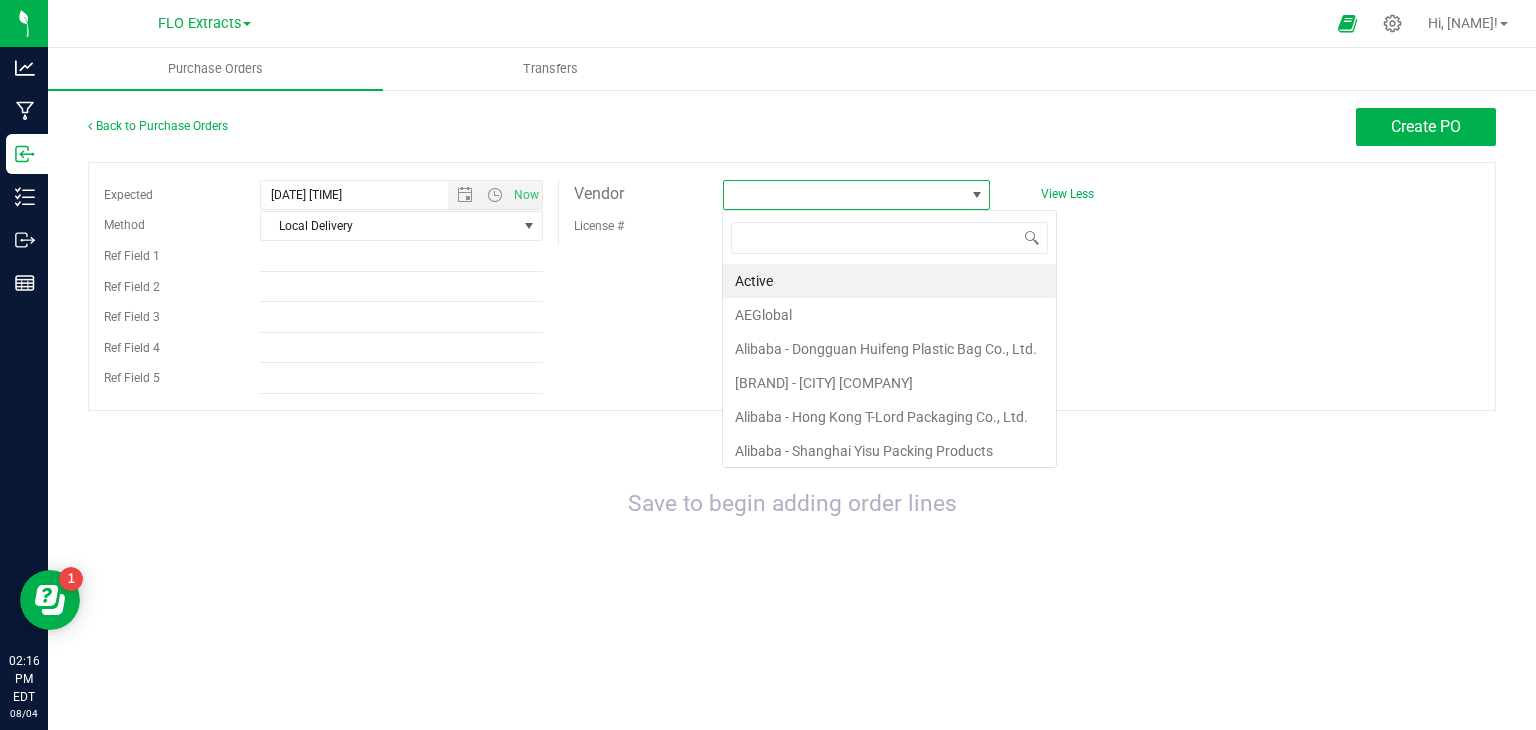 scroll, scrollTop: 99970, scrollLeft: 99732, axis: both 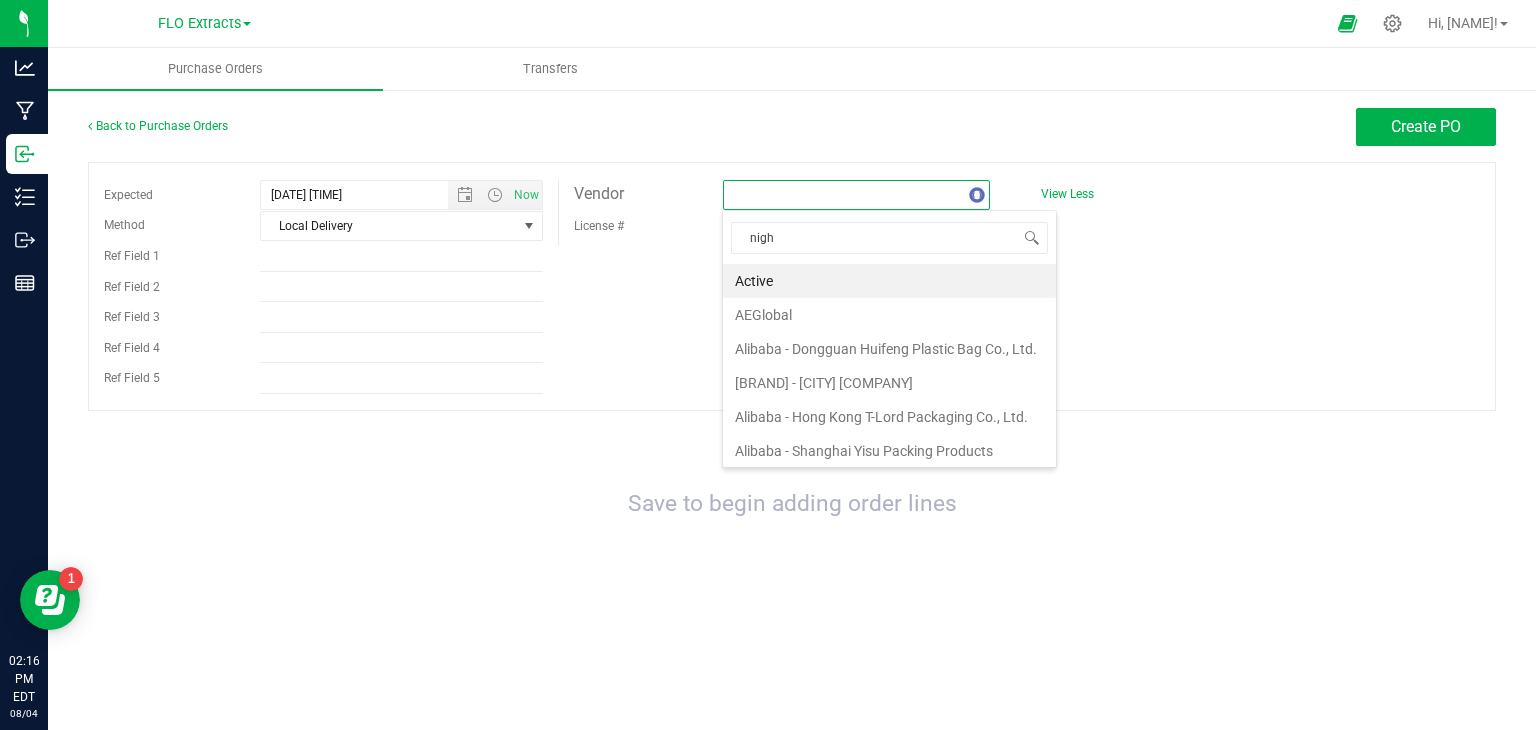 type on "night" 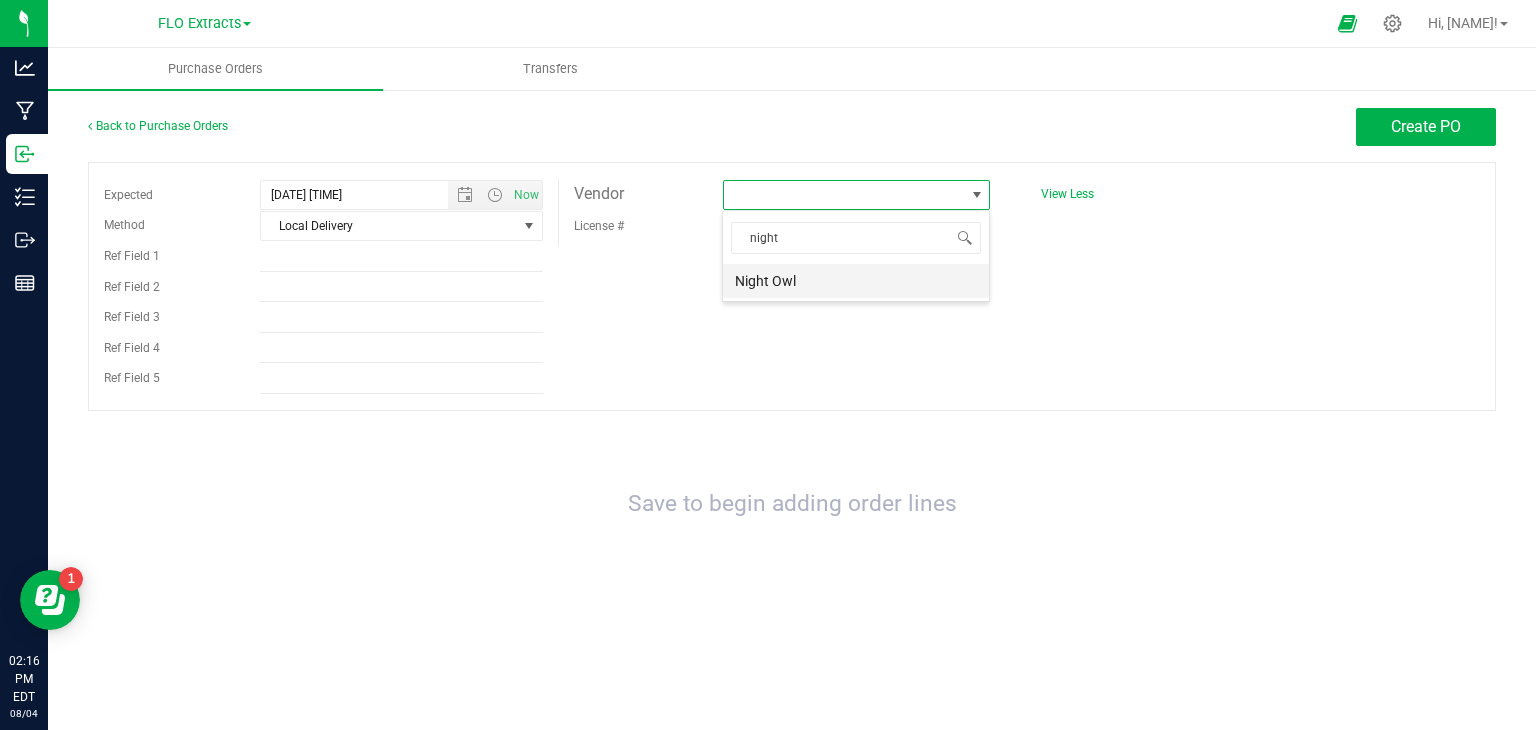 click on "Night Owl" at bounding box center (856, 281) 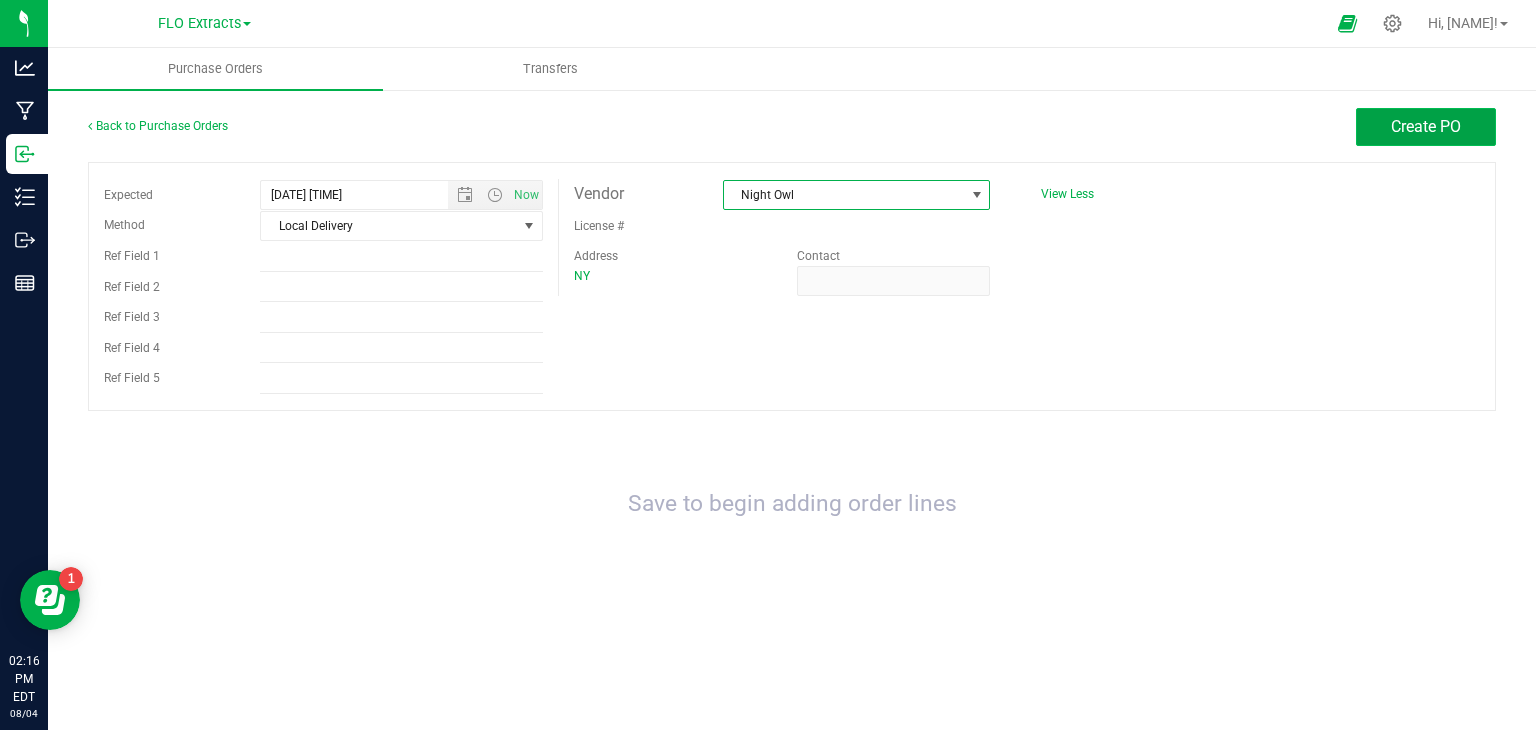 click on "Create PO" at bounding box center [1426, 127] 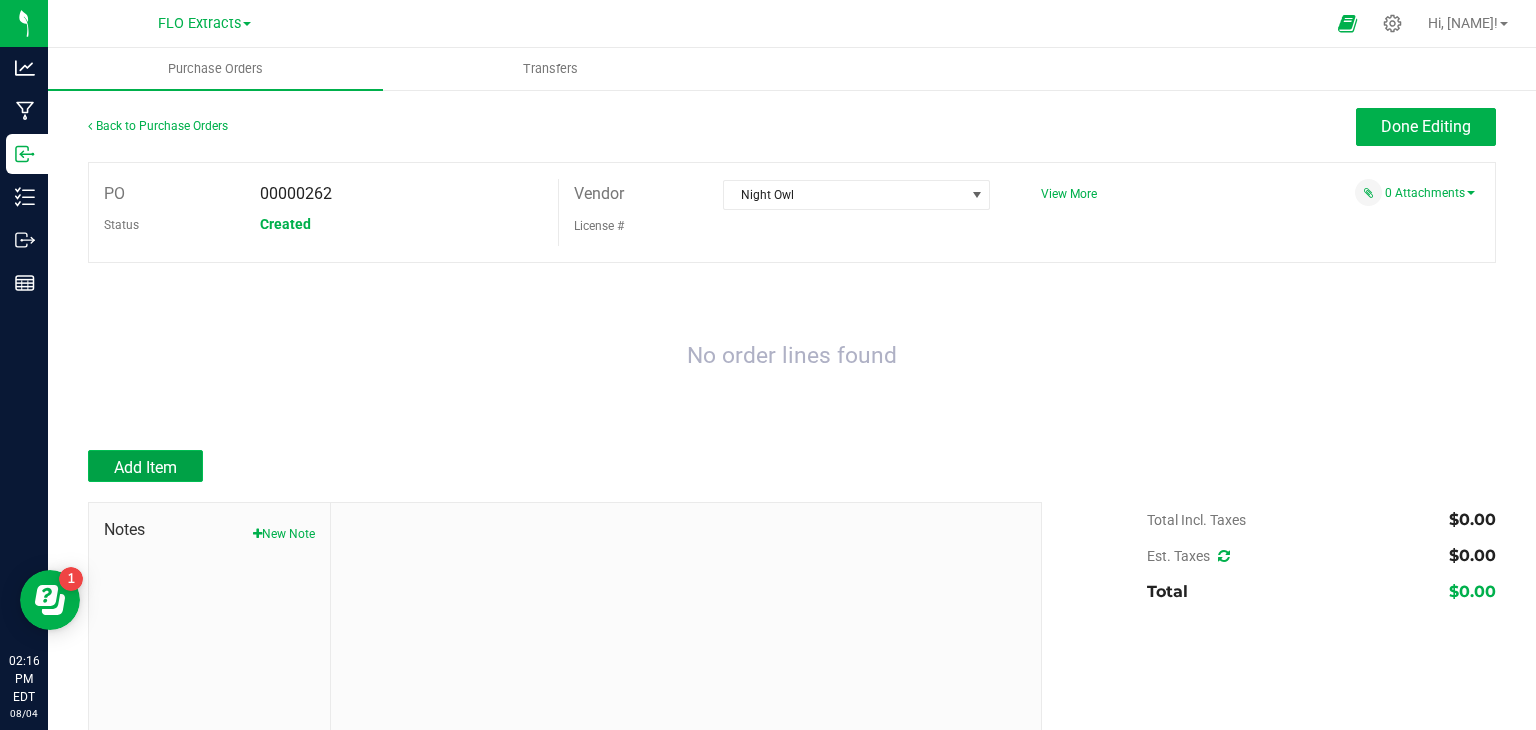 click on "Add Item" at bounding box center (145, 467) 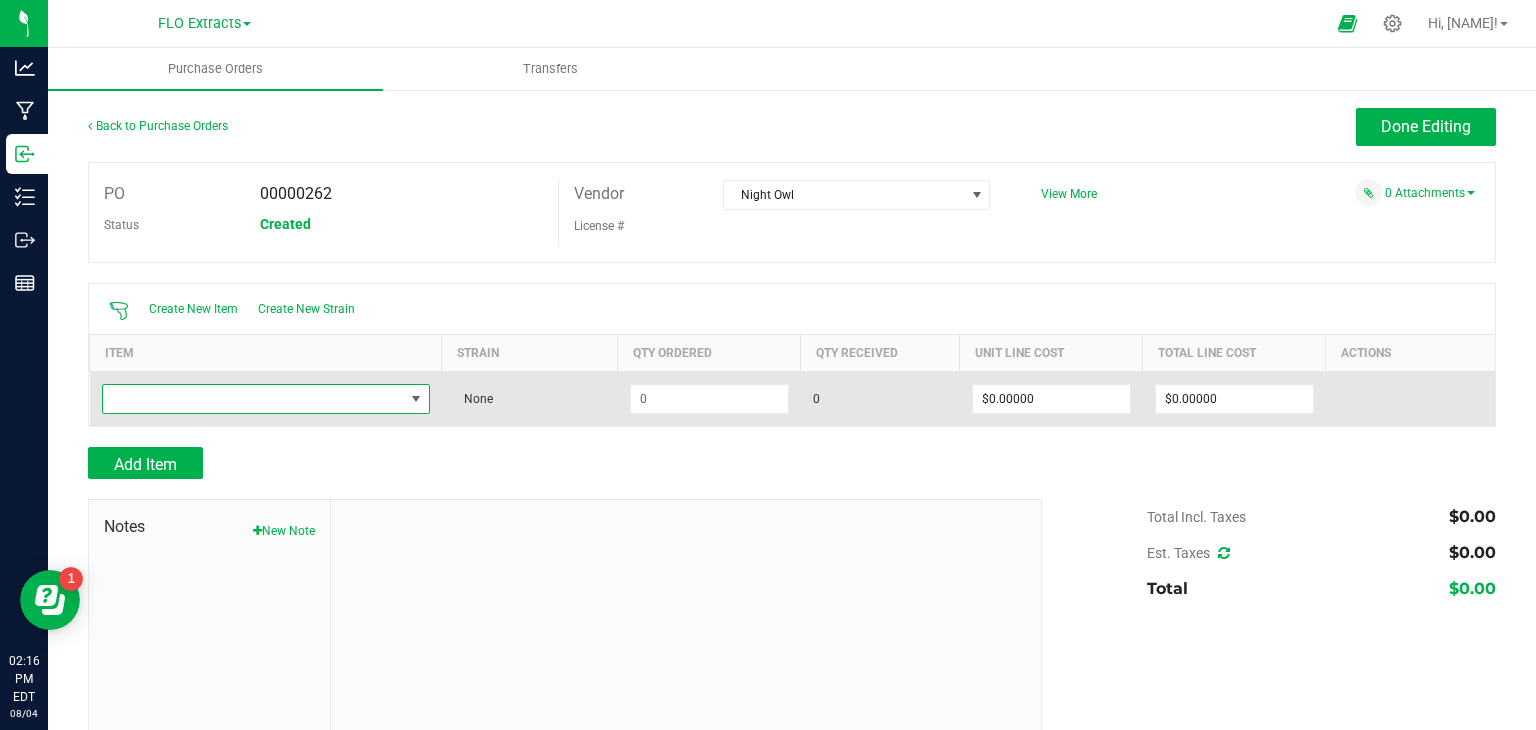 click at bounding box center [253, 399] 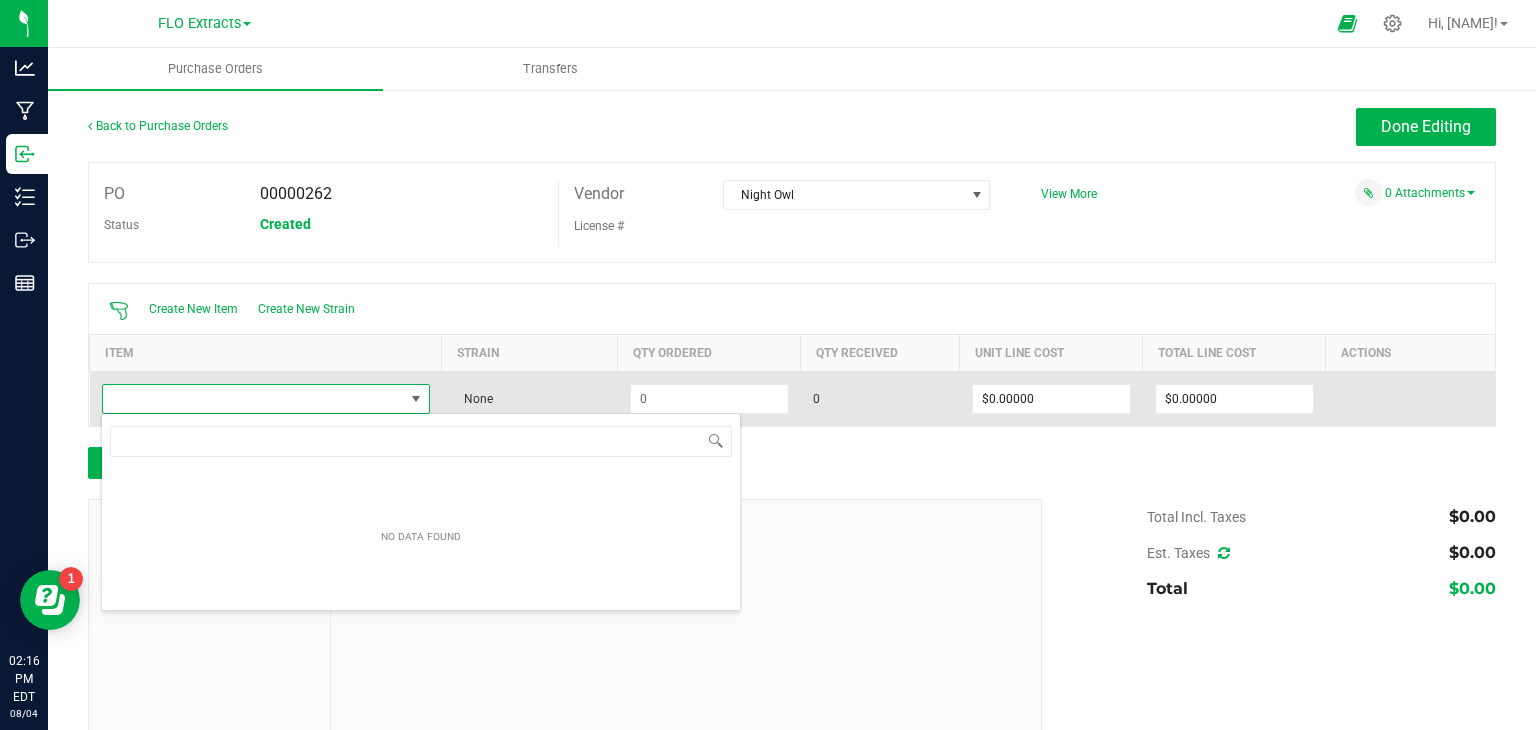 scroll, scrollTop: 99970, scrollLeft: 99675, axis: both 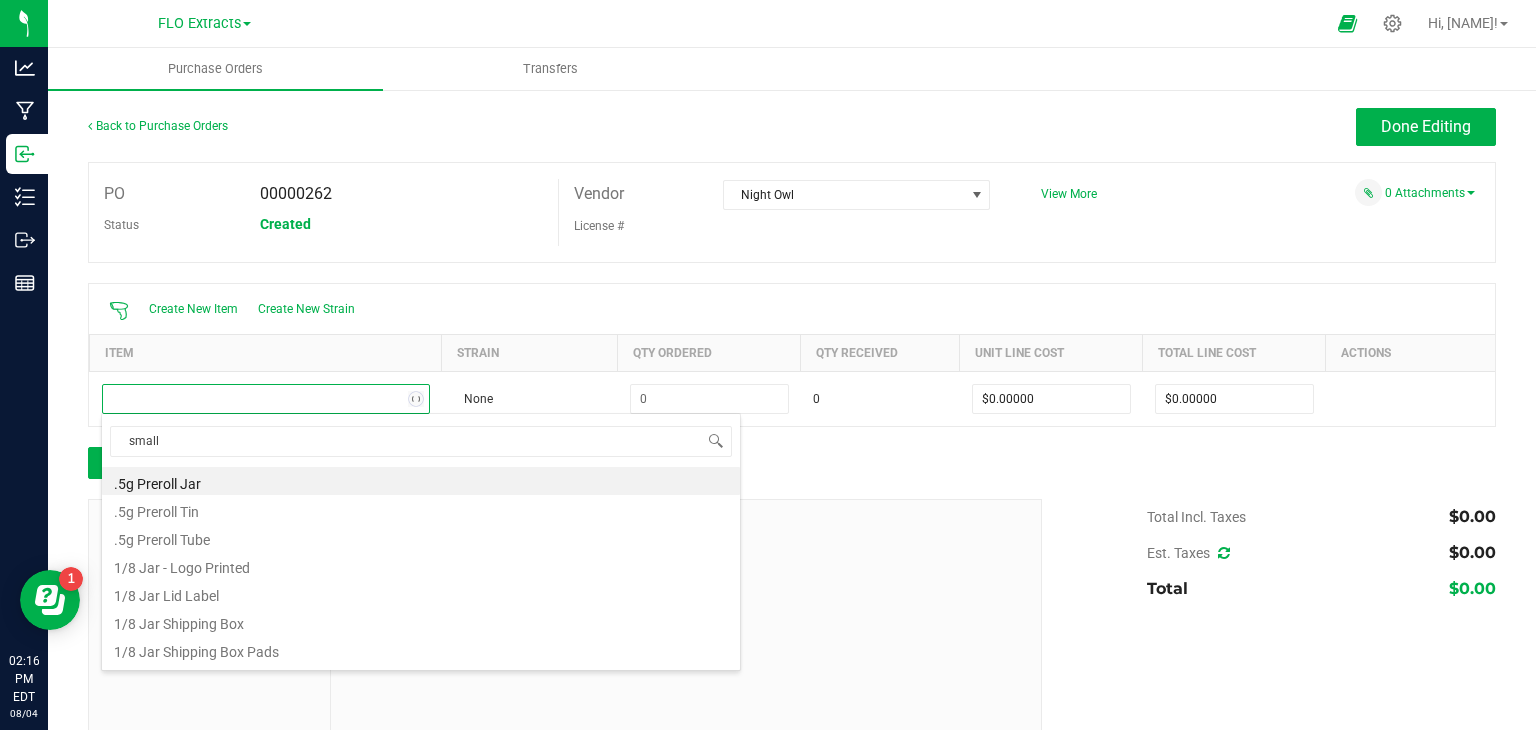 type on "smalls" 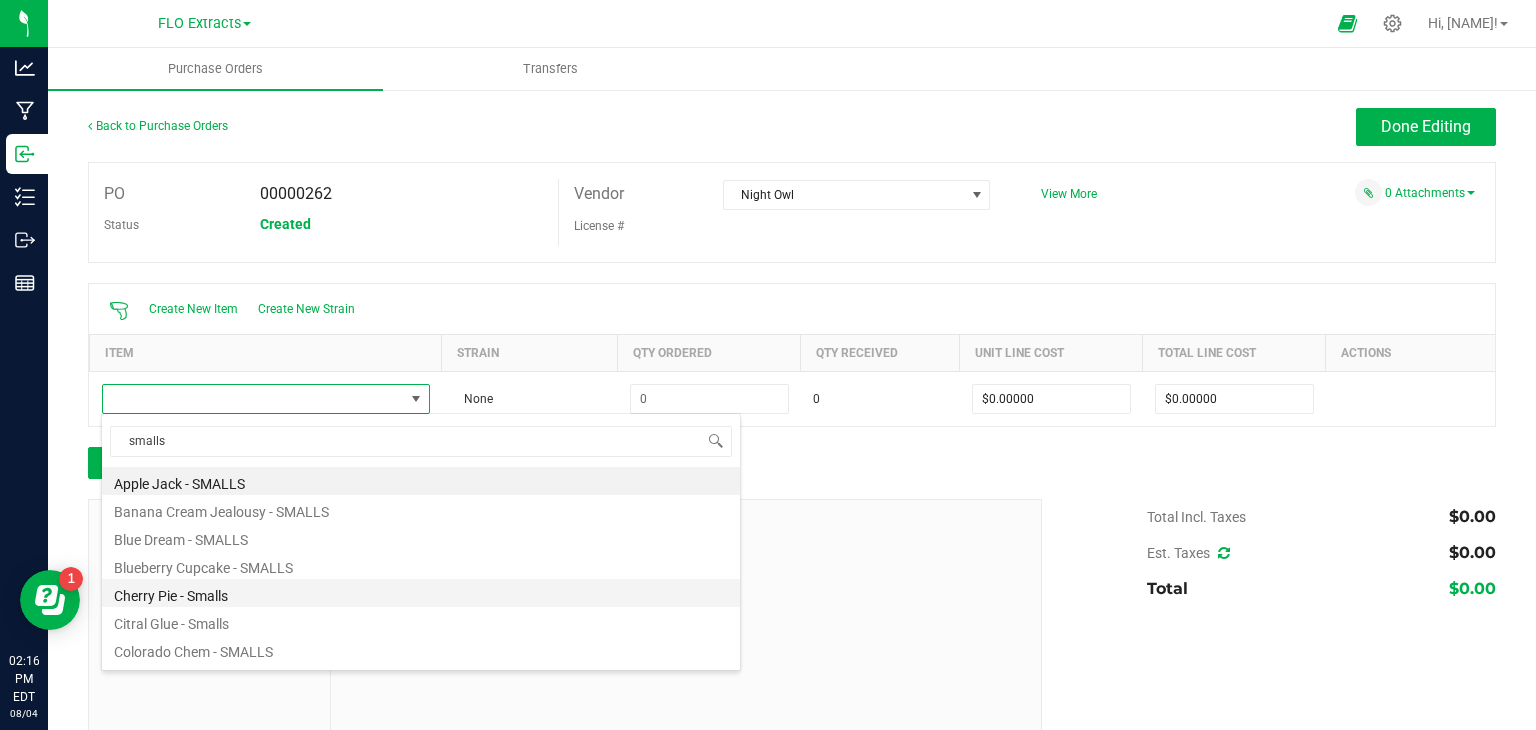 scroll, scrollTop: 100, scrollLeft: 0, axis: vertical 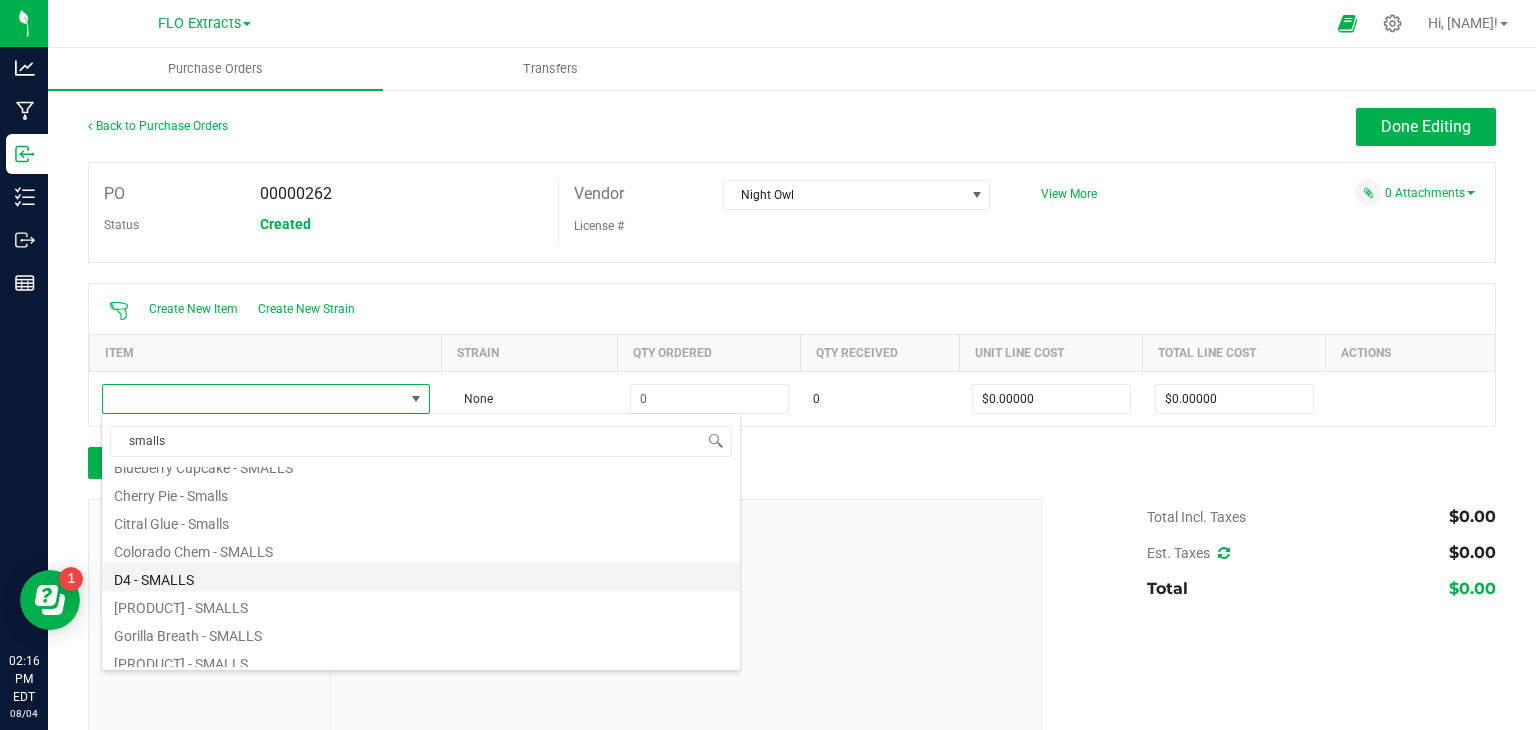 click on "D4 - SMALLS" at bounding box center [421, 577] 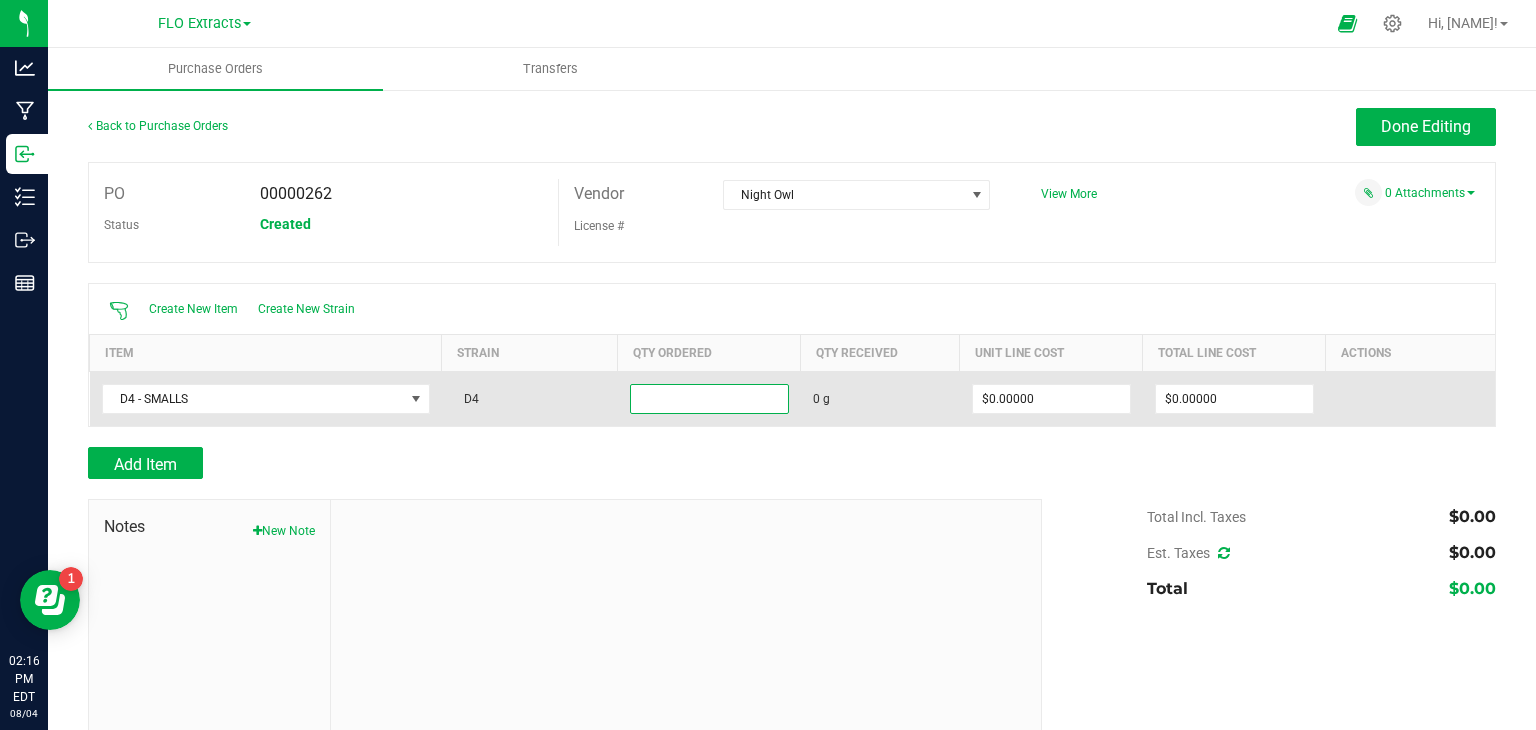 click at bounding box center (709, 399) 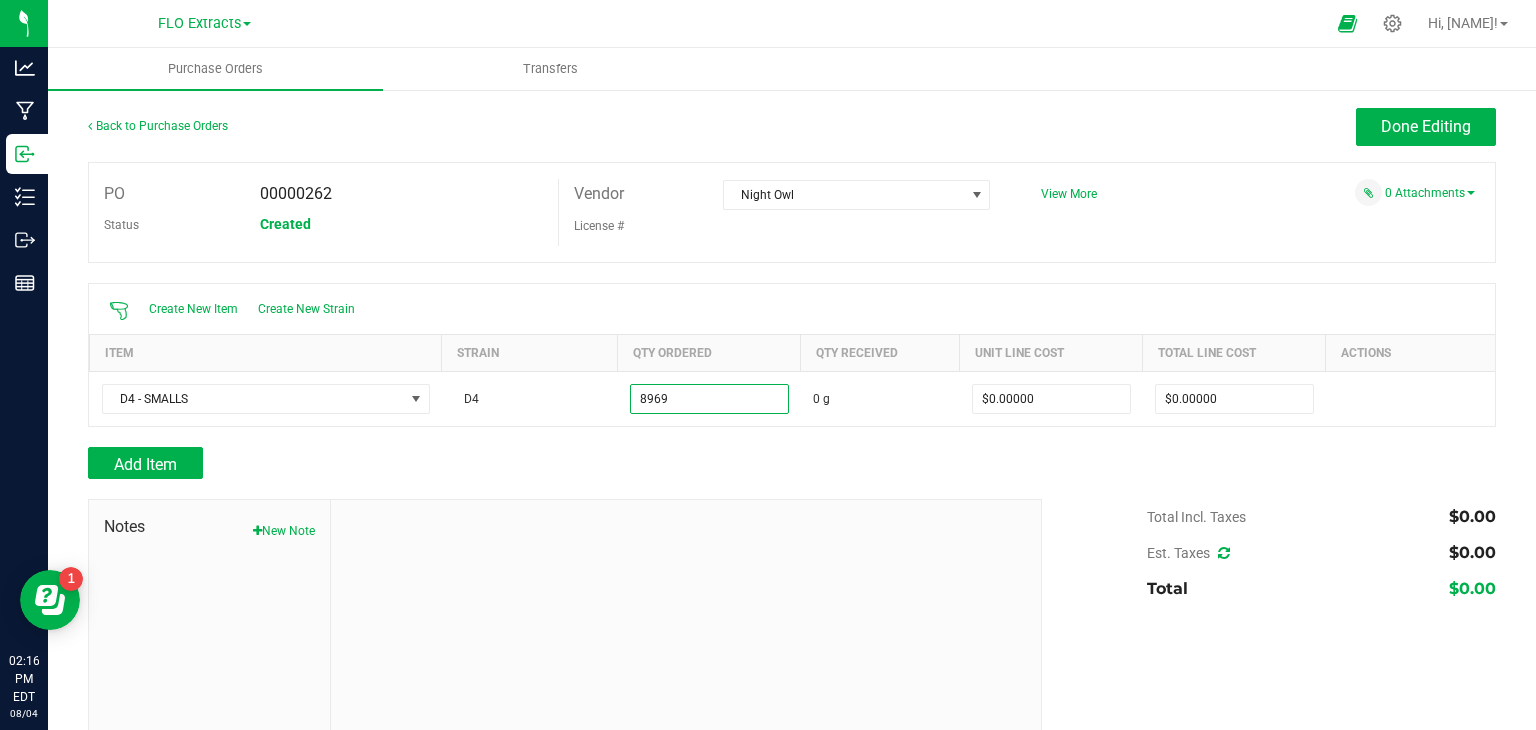 type on "[NUMBER] g" 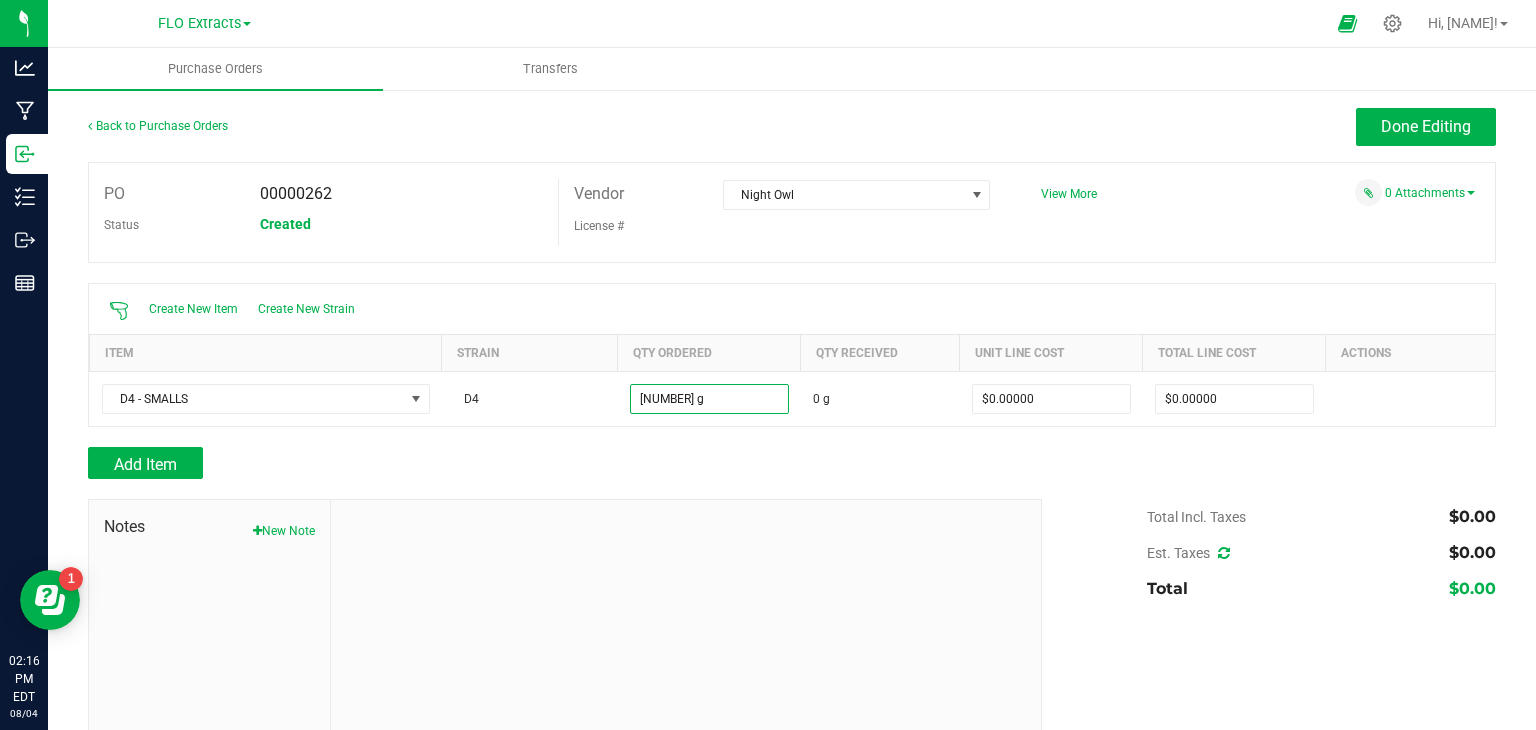 click on "Add Item" at bounding box center [557, 463] 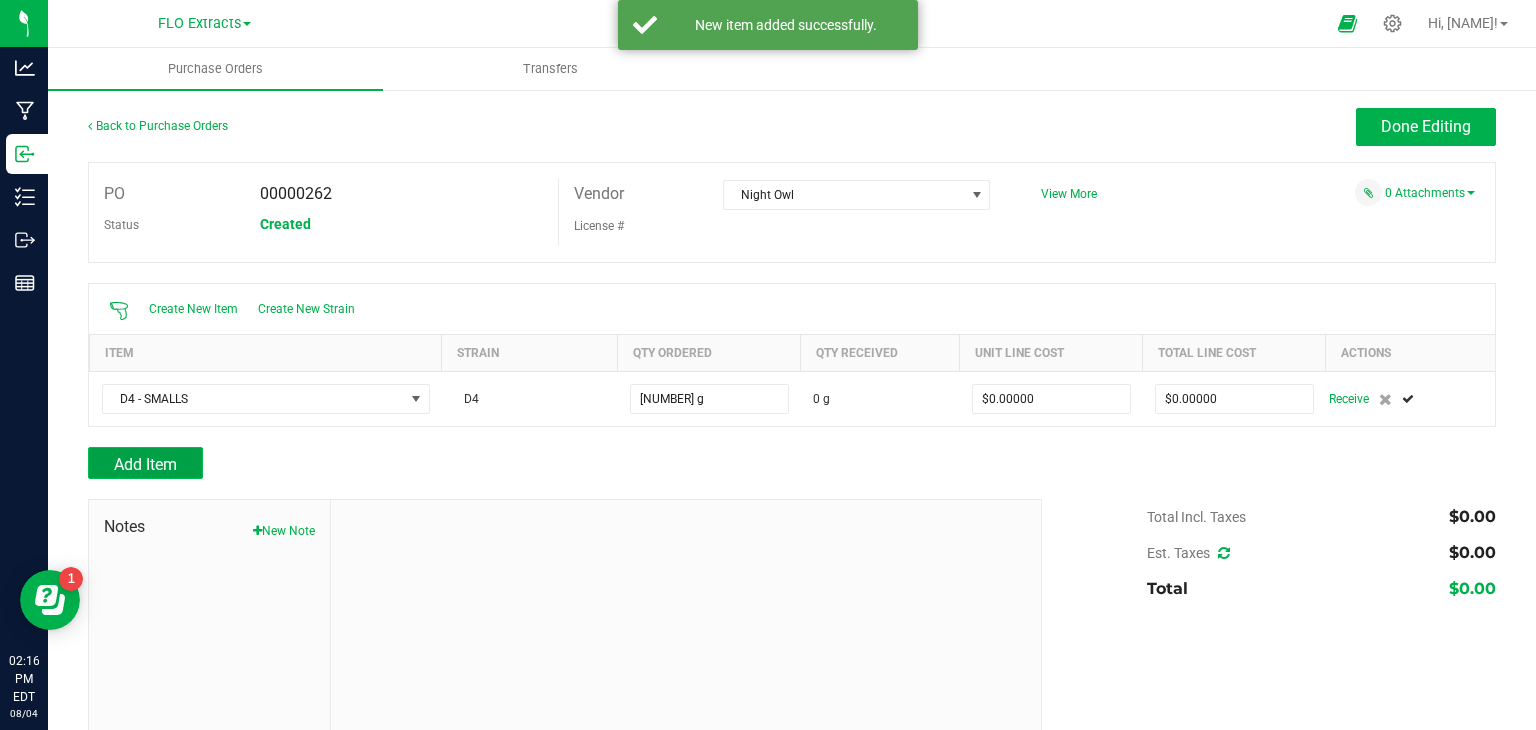 click on "Add Item" at bounding box center (145, 464) 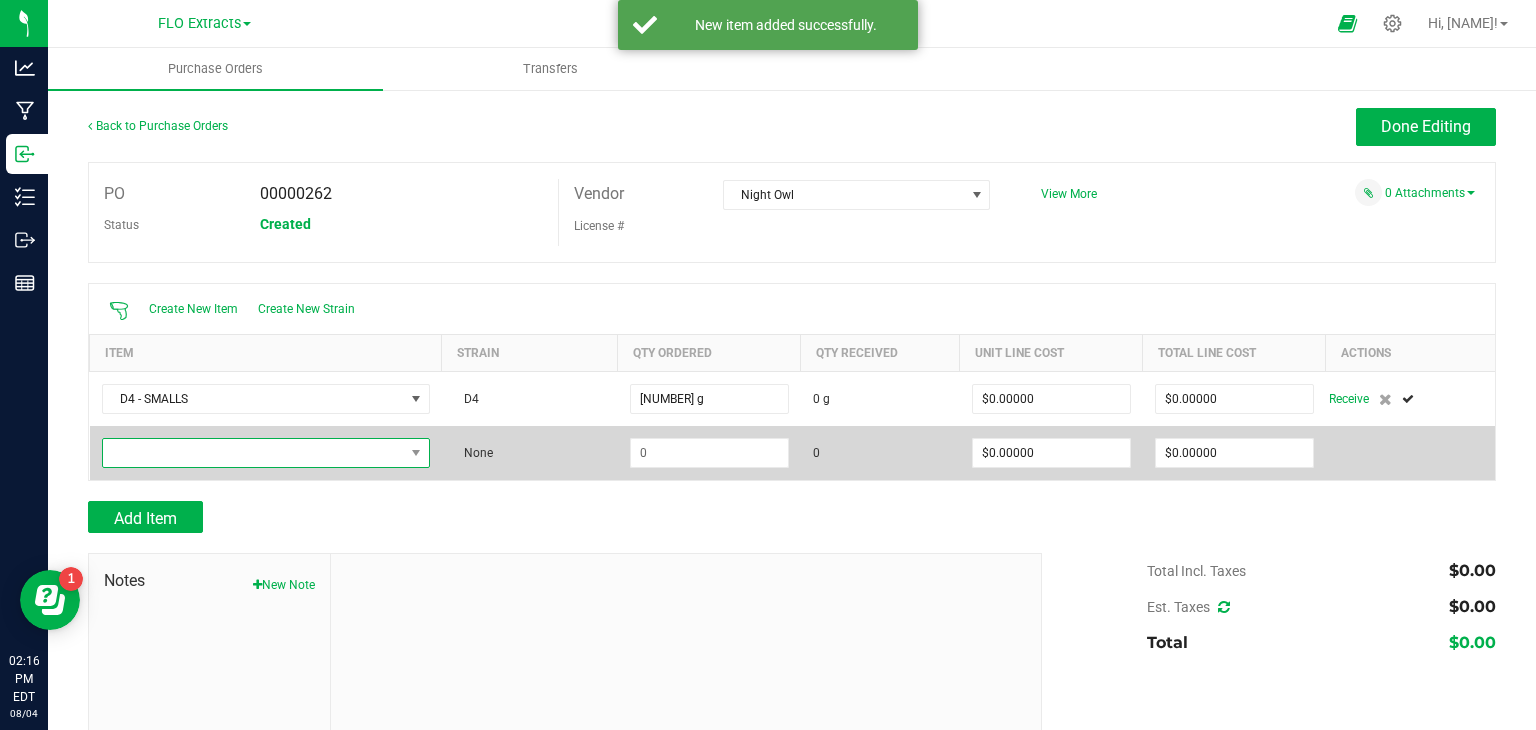 click at bounding box center (253, 453) 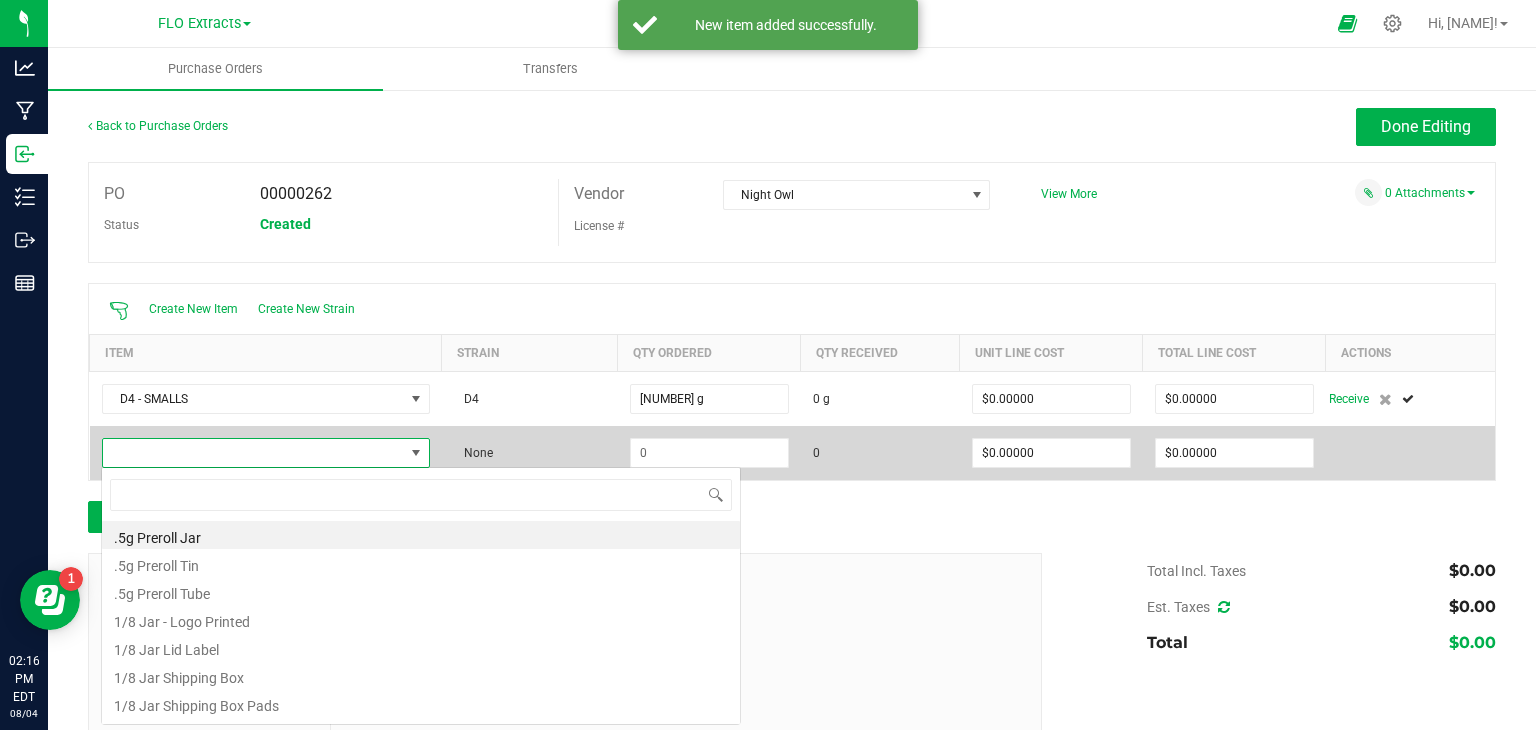 scroll, scrollTop: 99970, scrollLeft: 99675, axis: both 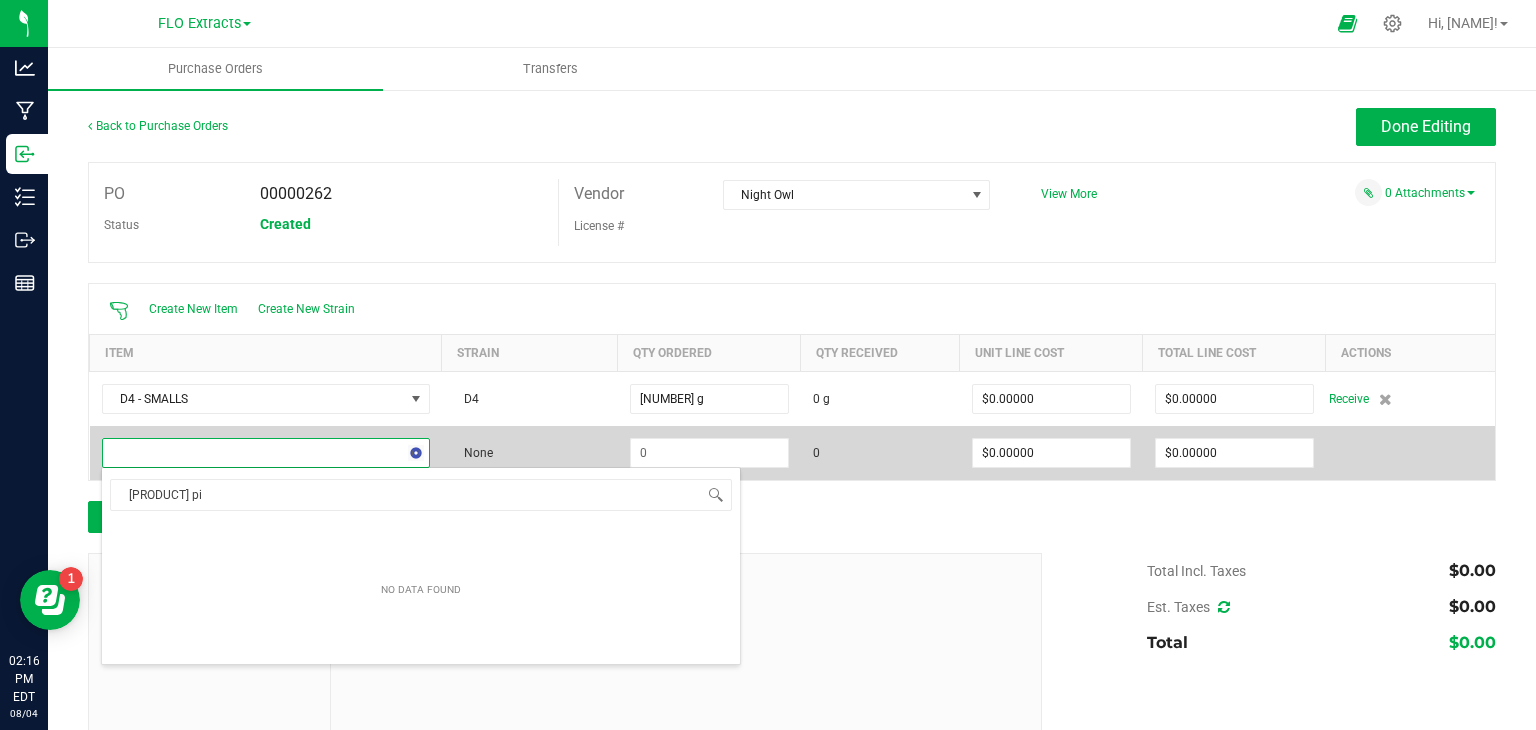 type on "[PRODUCT]" 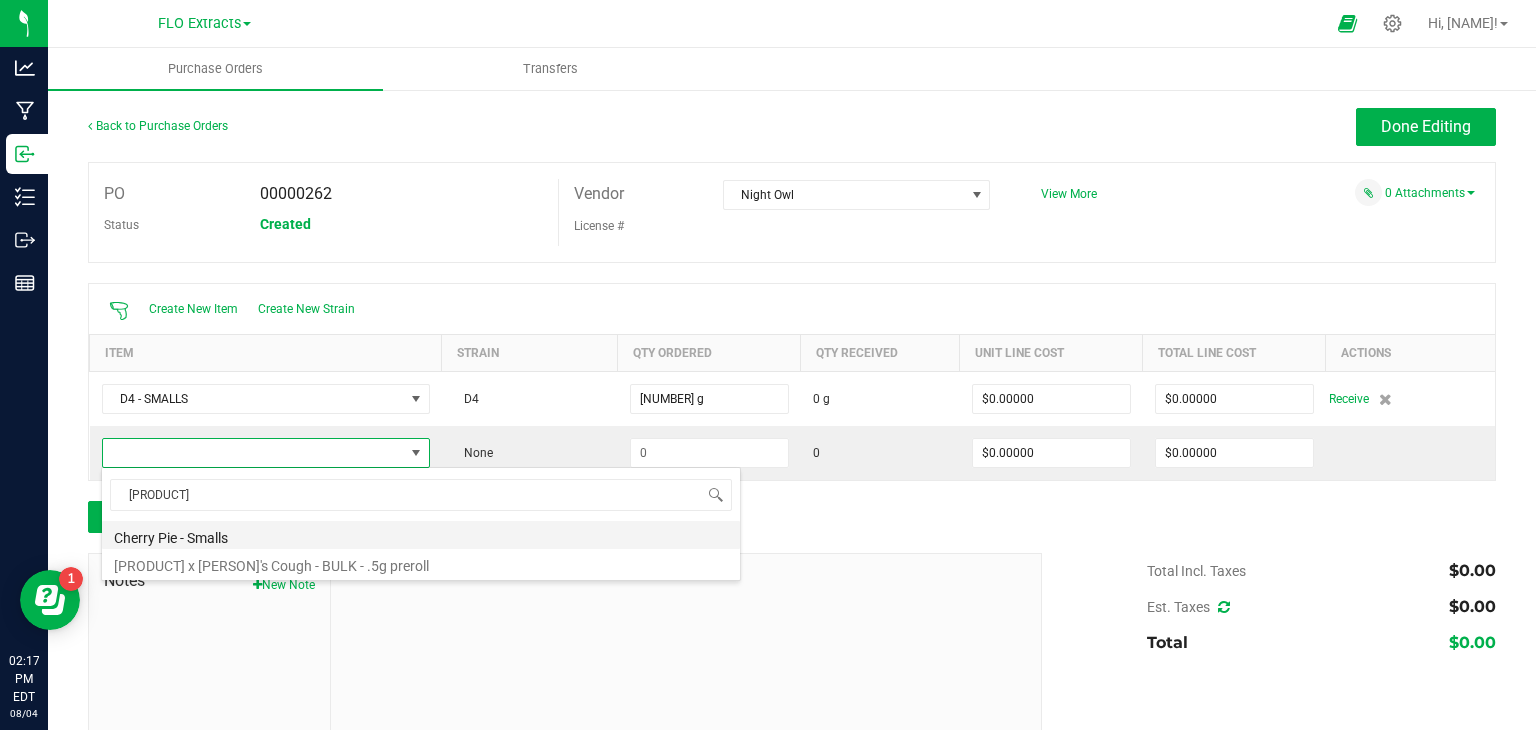 click on "Cherry Pie - Smalls" at bounding box center [421, 535] 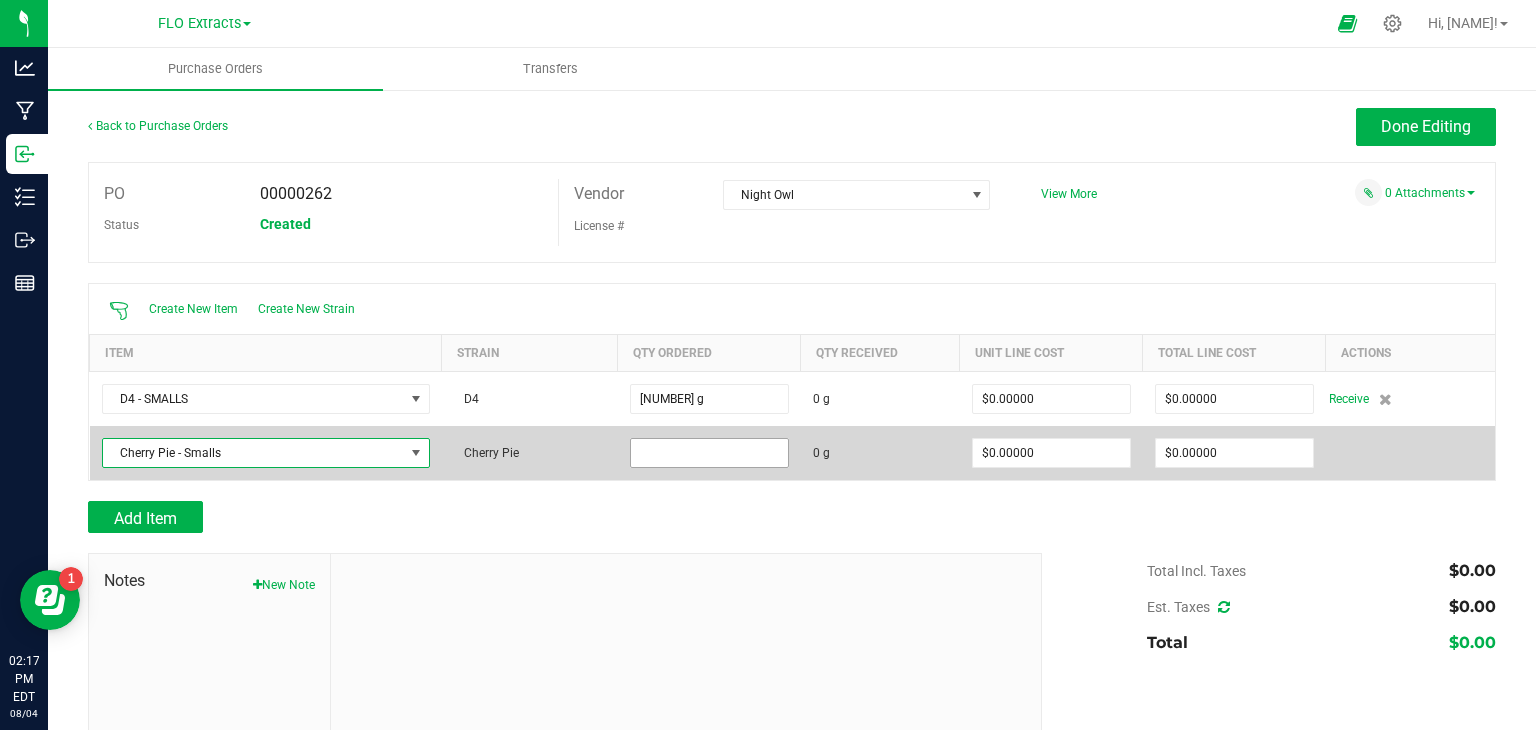 click at bounding box center [709, 453] 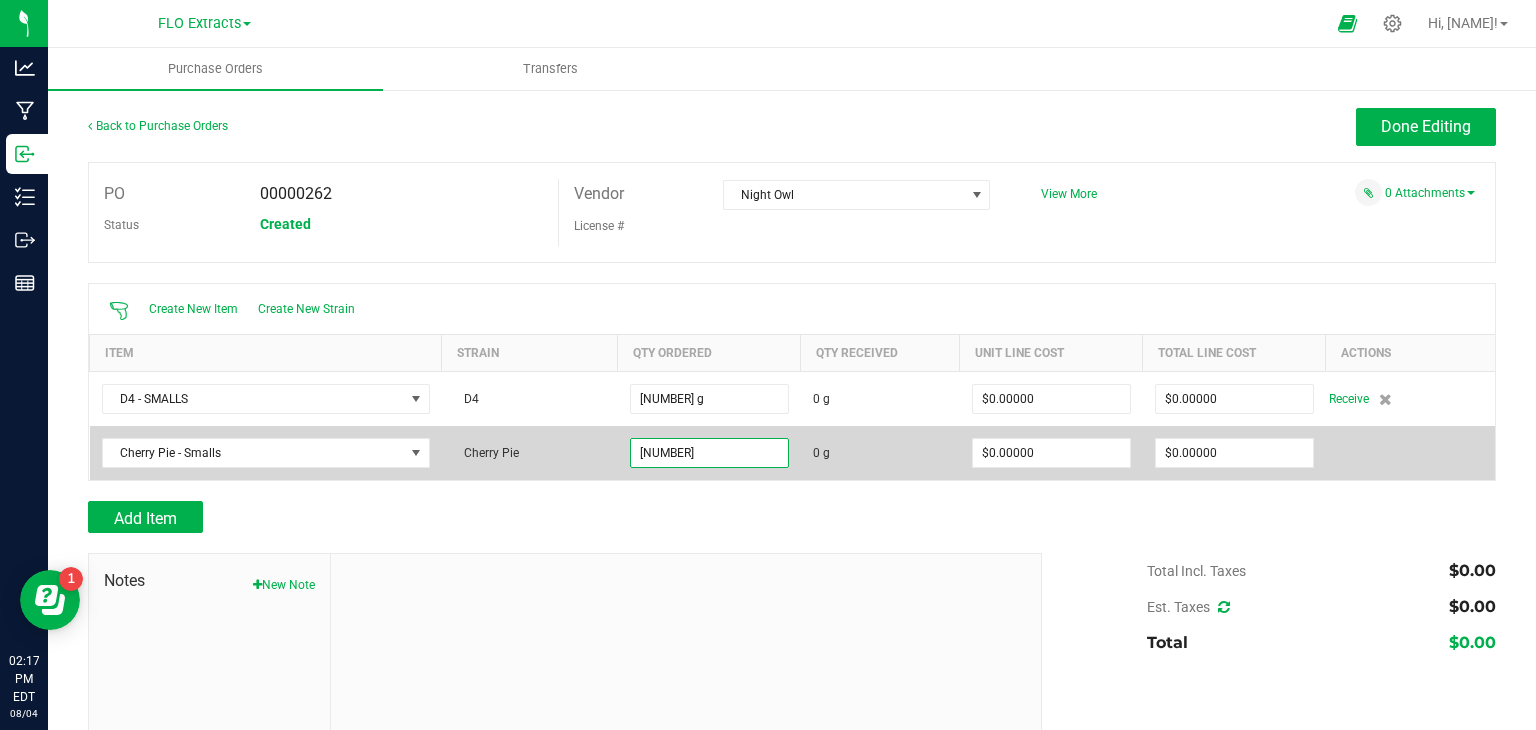 type on "3986.0000 g" 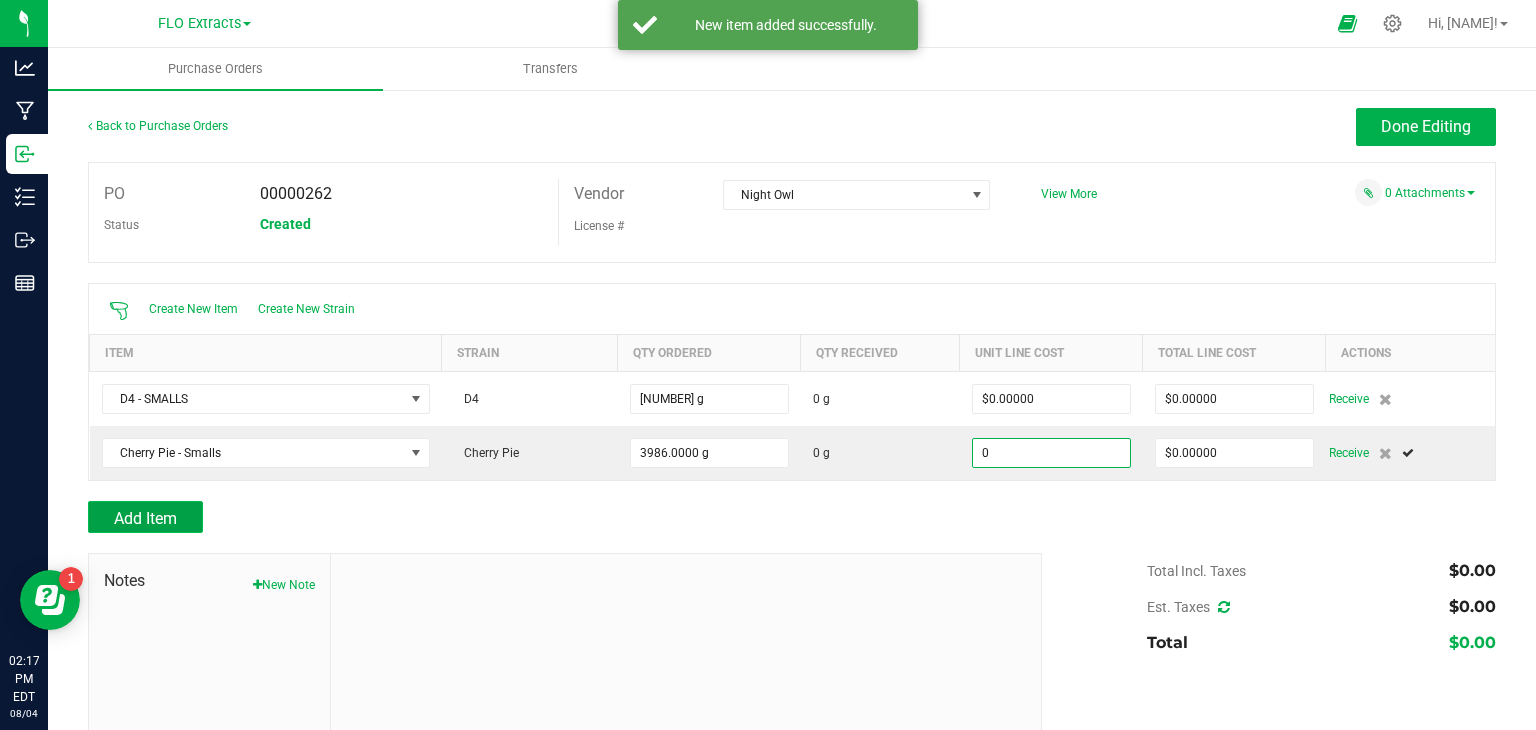 type on "$0.00000" 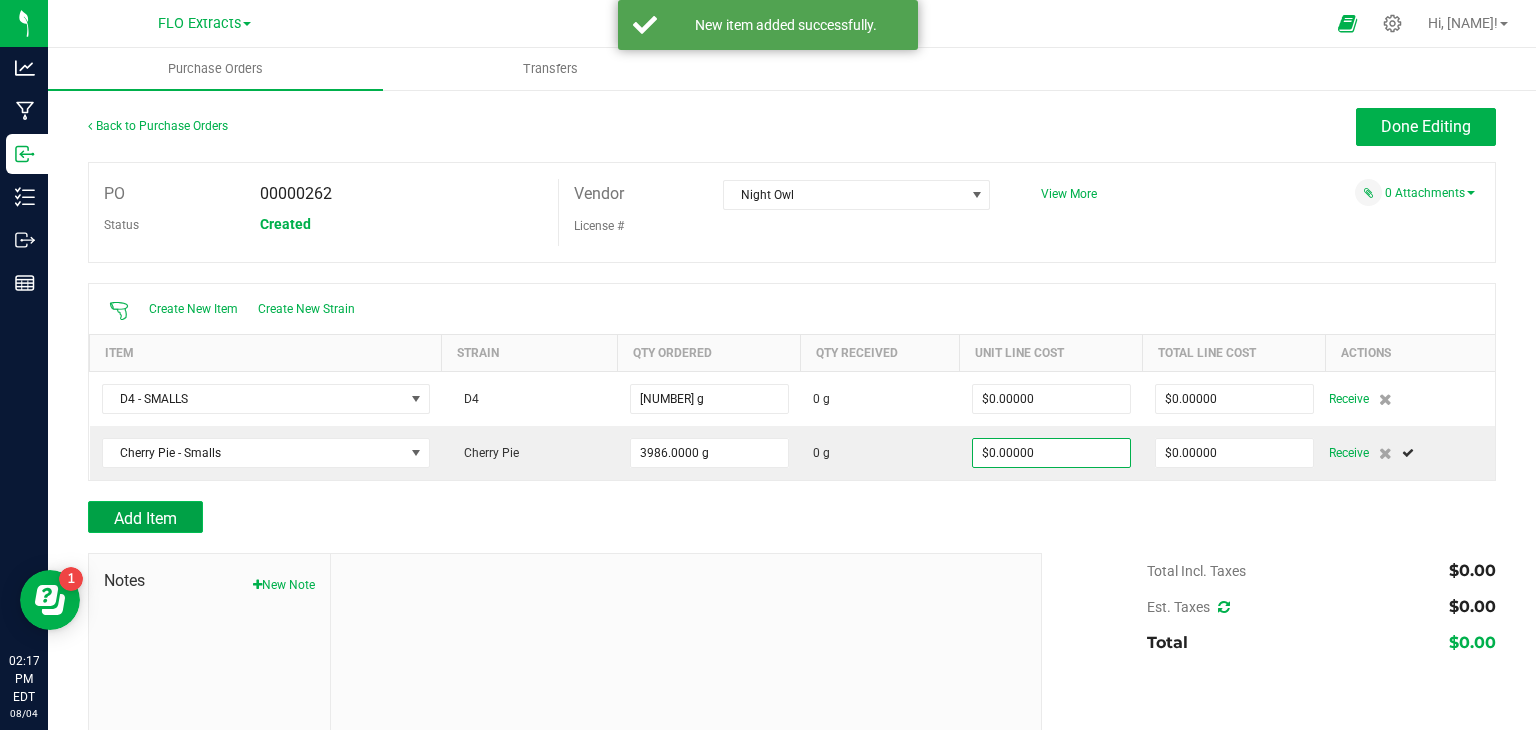 click on "Add Item" at bounding box center [145, 518] 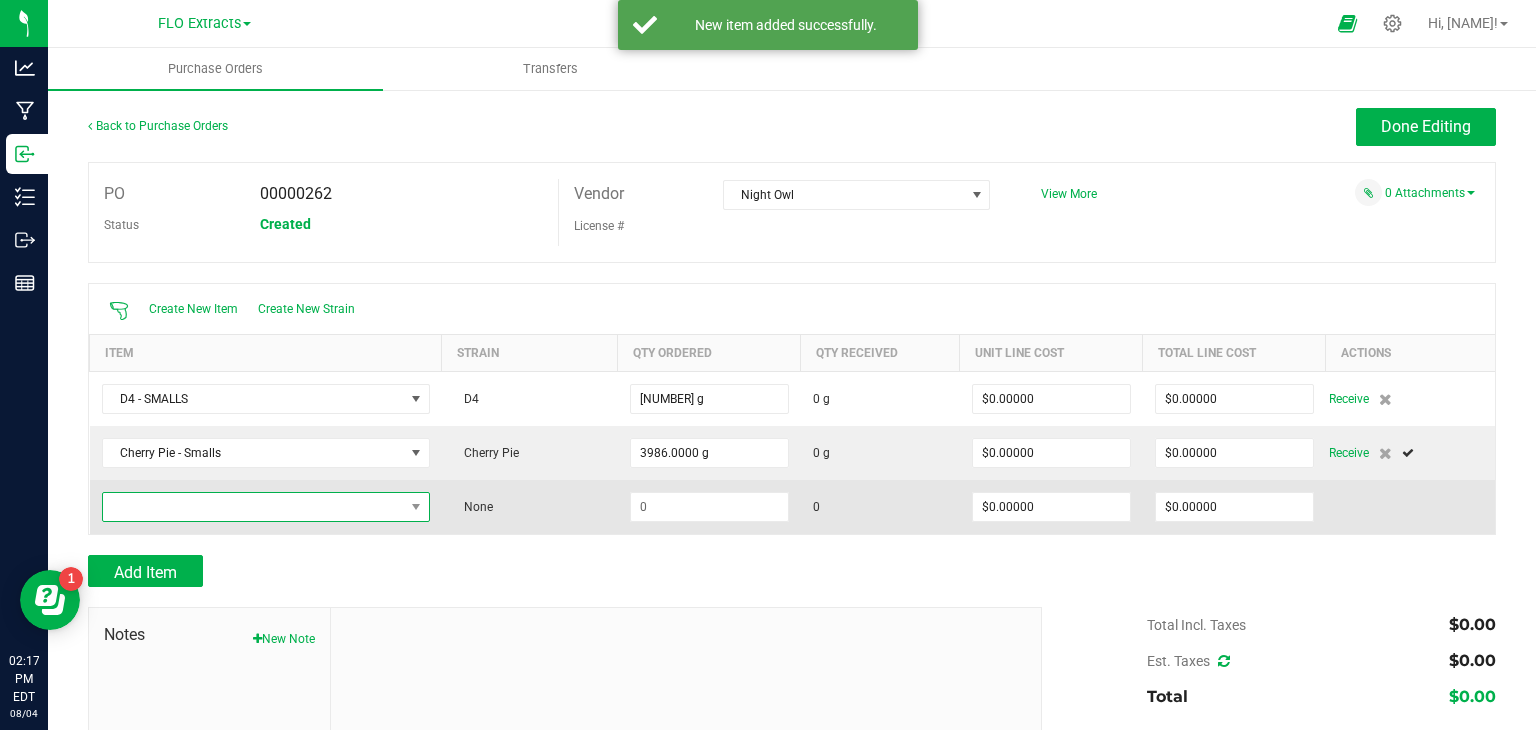 click at bounding box center (253, 507) 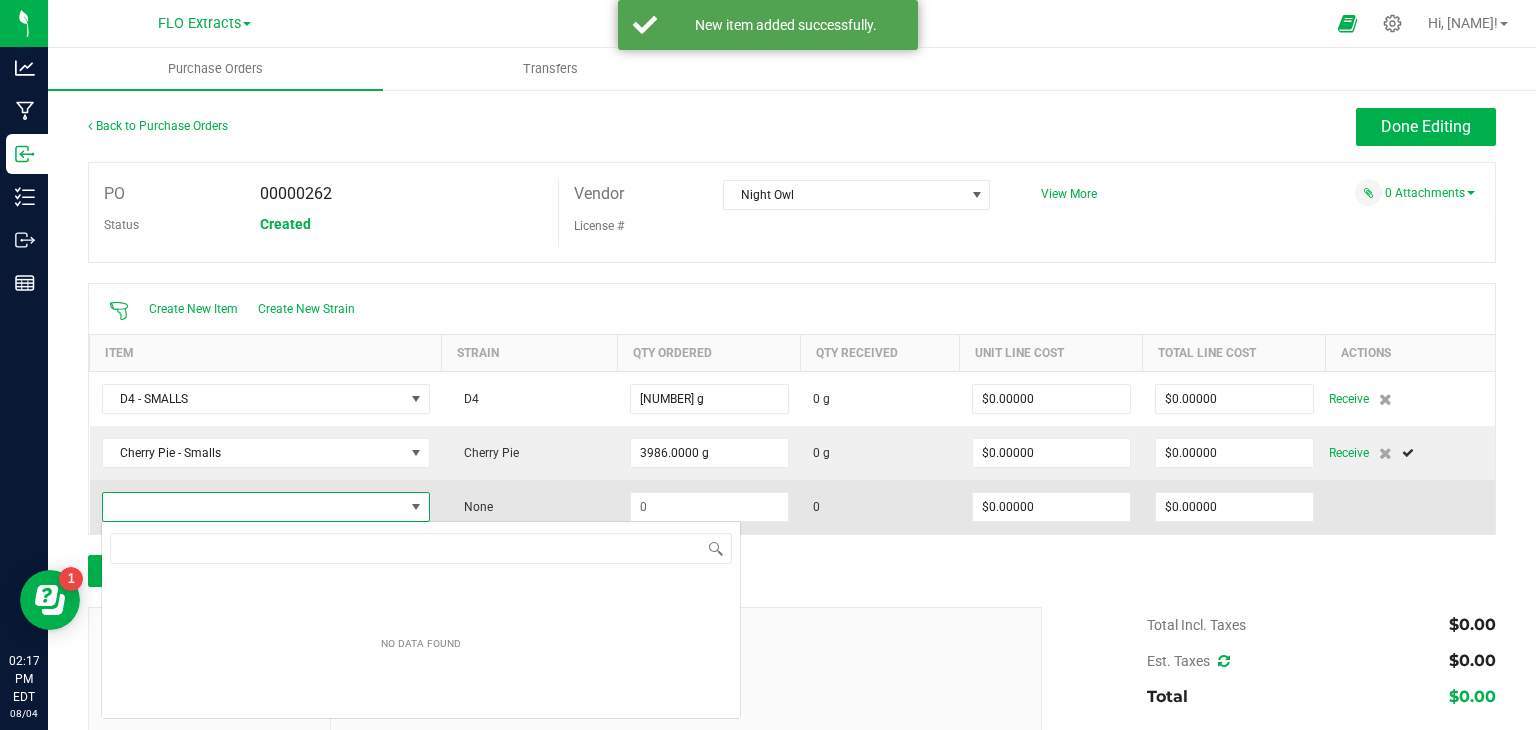 scroll, scrollTop: 99970, scrollLeft: 99675, axis: both 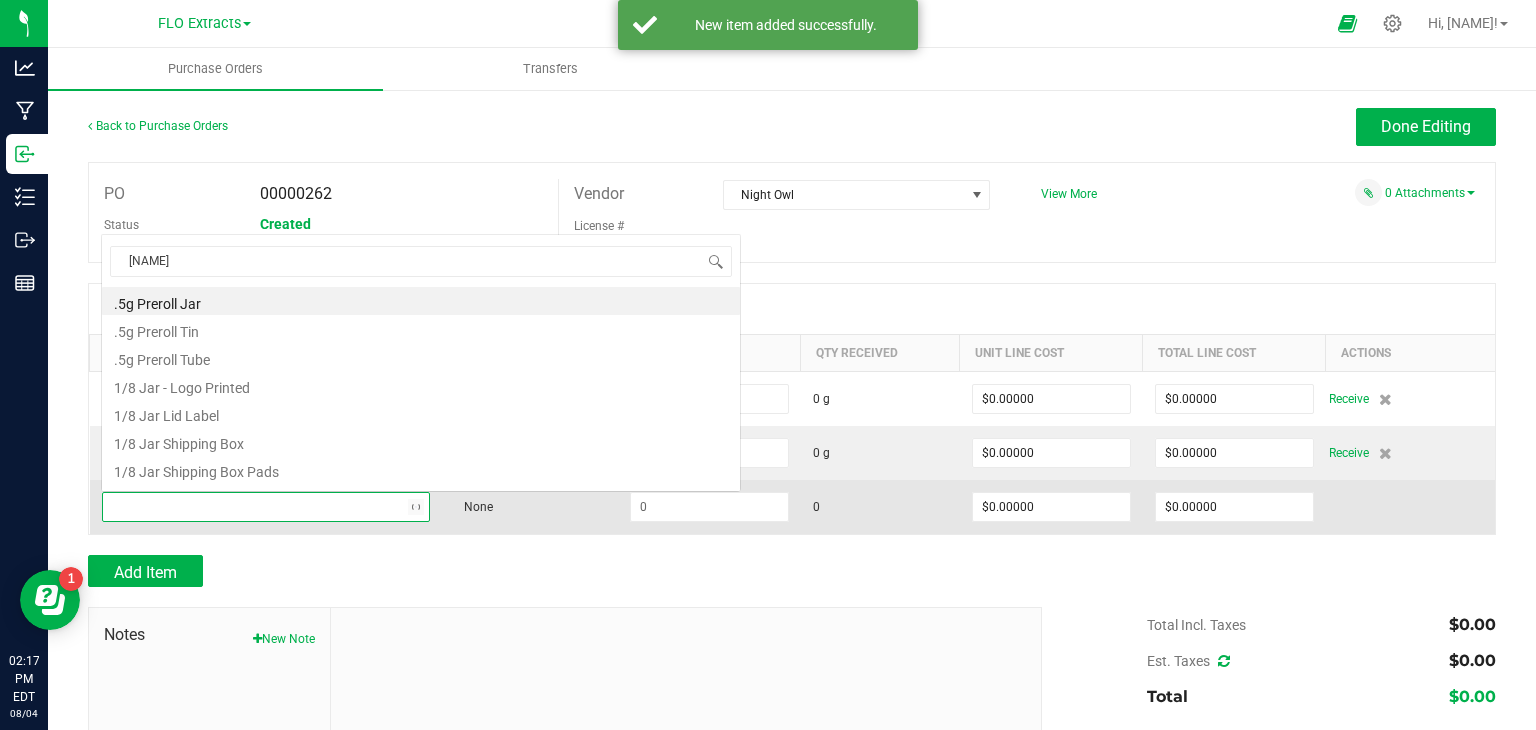 type on "[PERSON]" 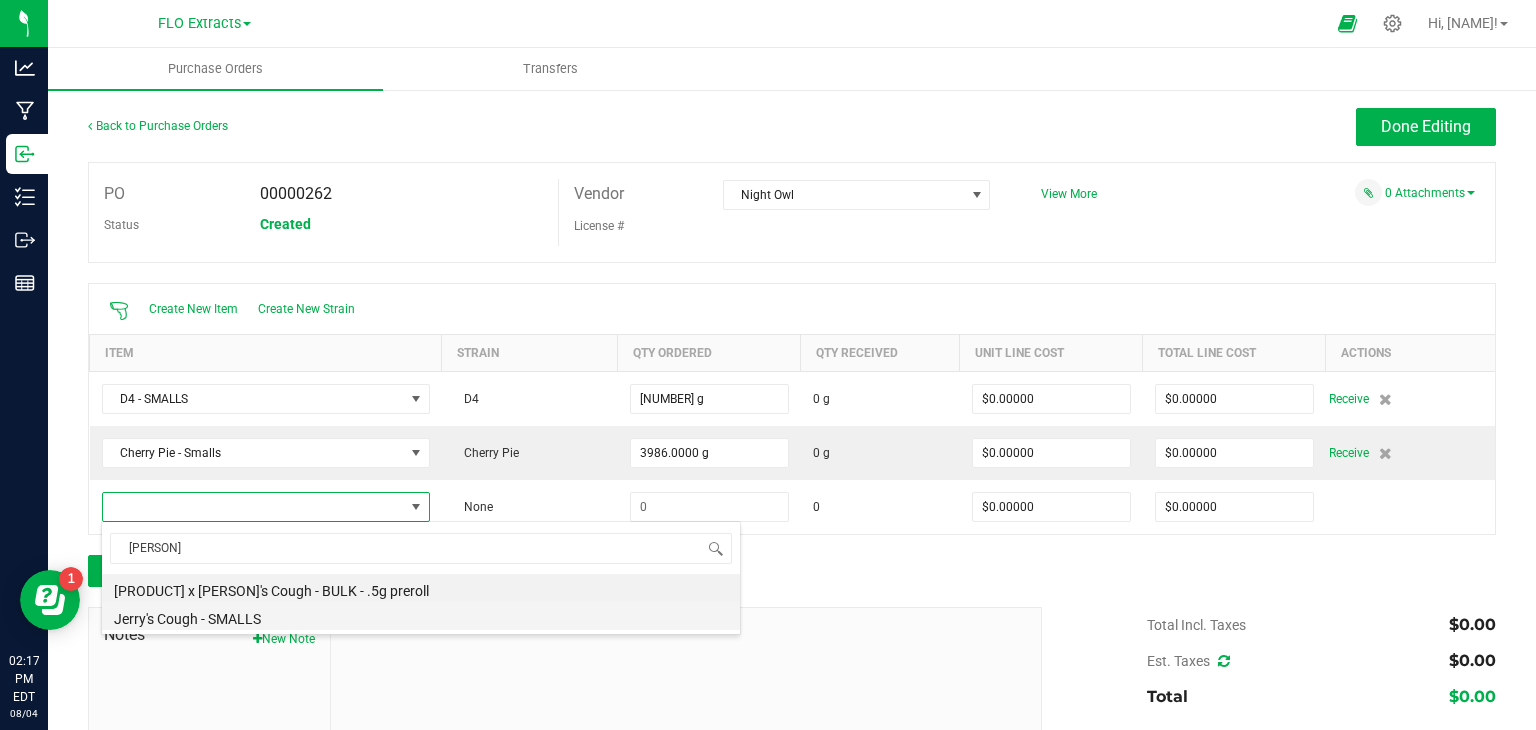 click on "Jerry's Cough - SMALLS" at bounding box center (421, 616) 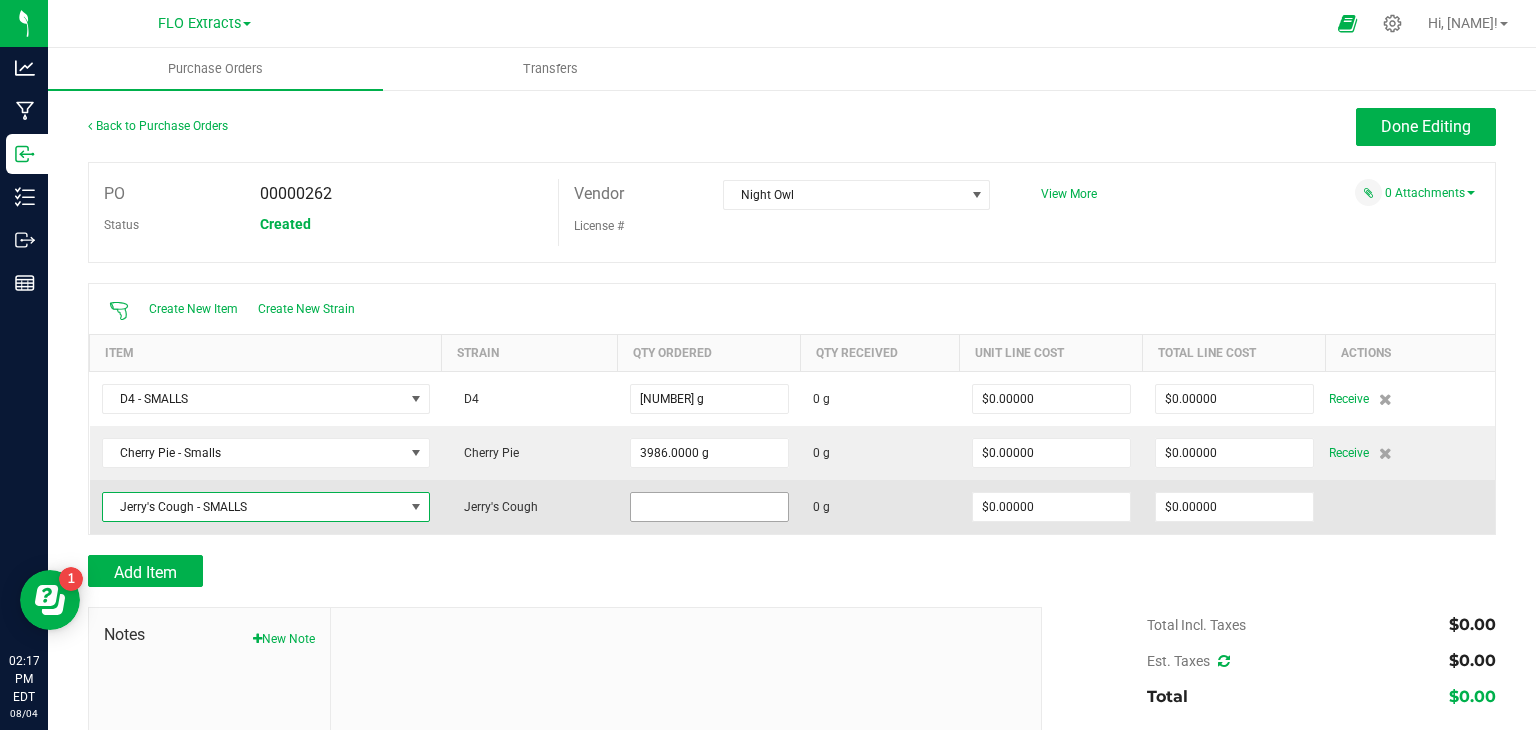 click at bounding box center (709, 507) 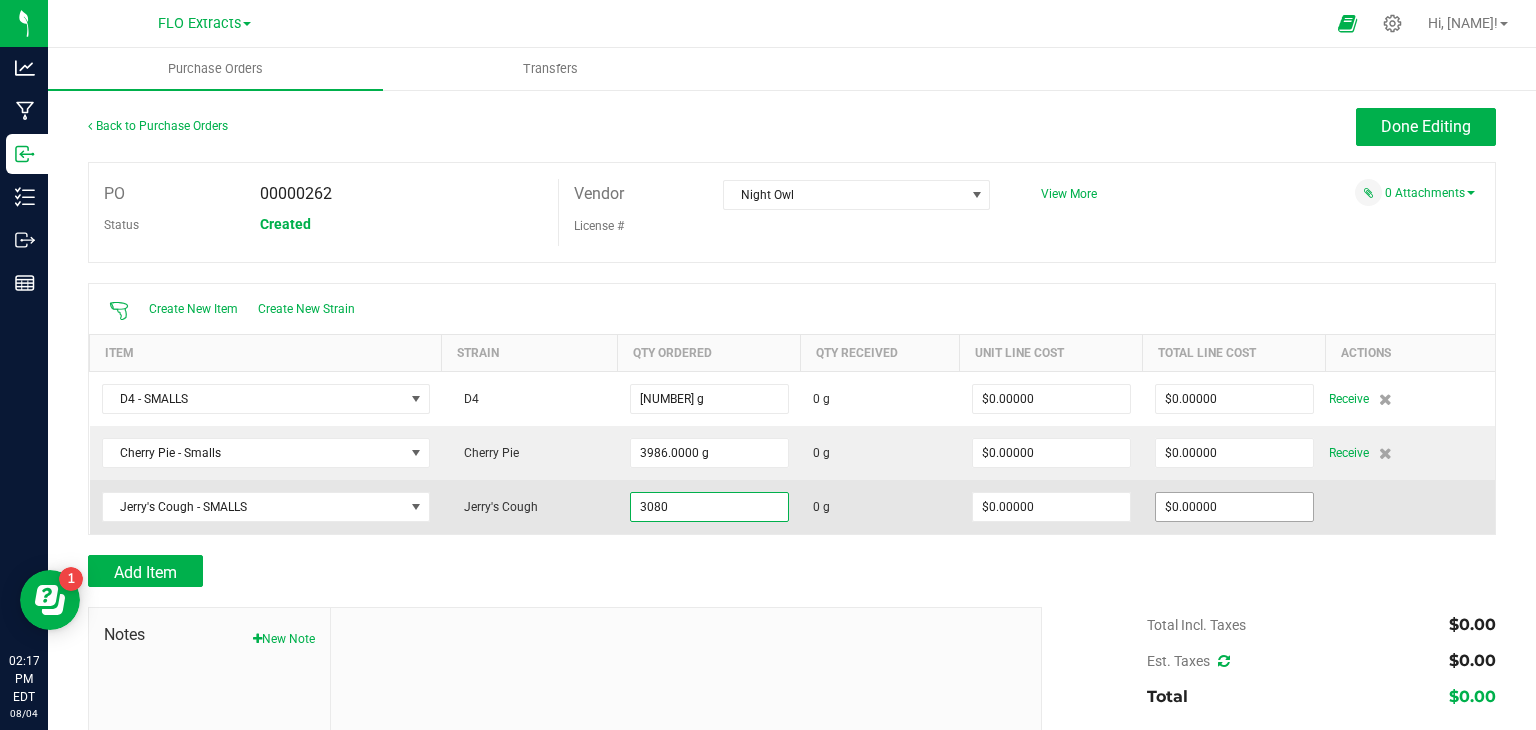 type on "3080.0000 g" 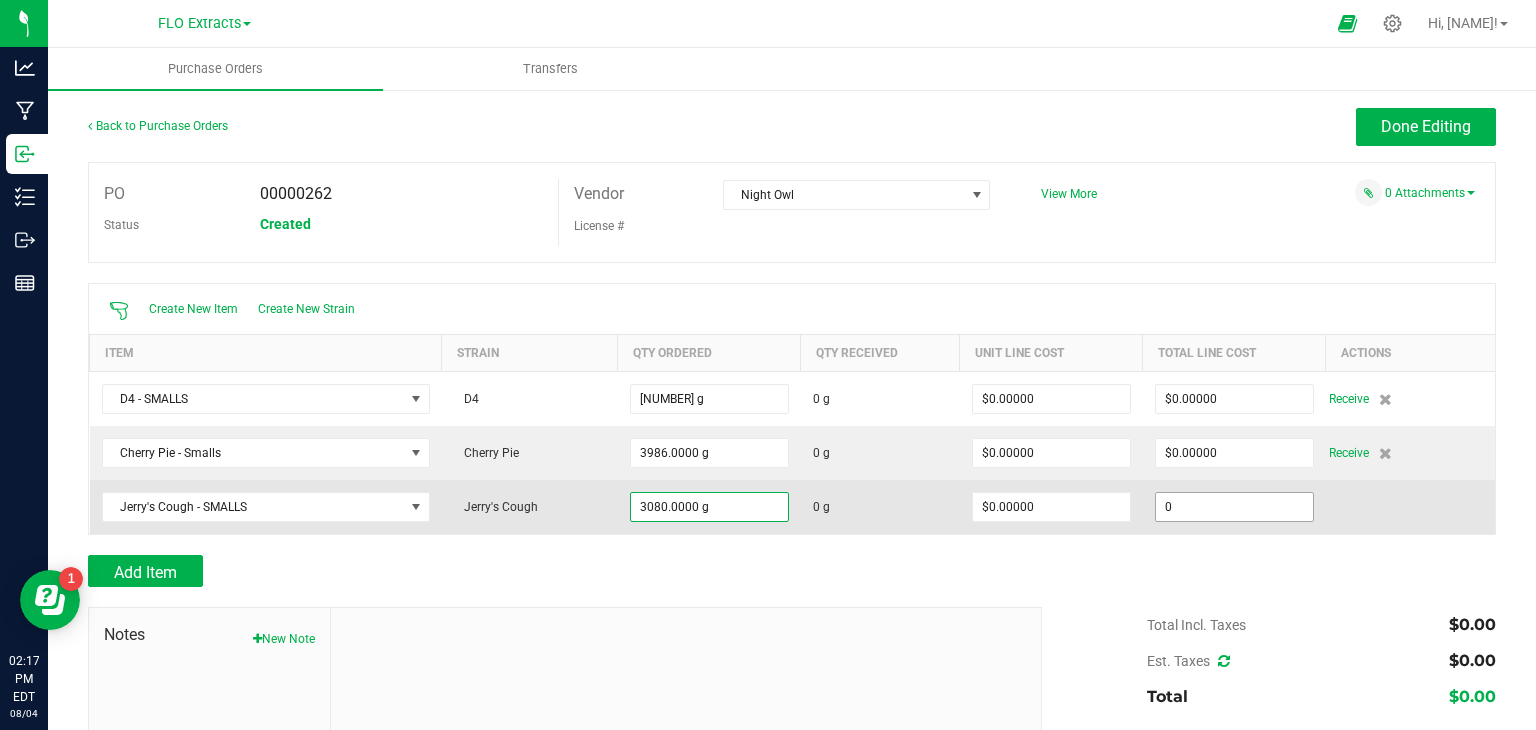 click on "0" at bounding box center (1234, 507) 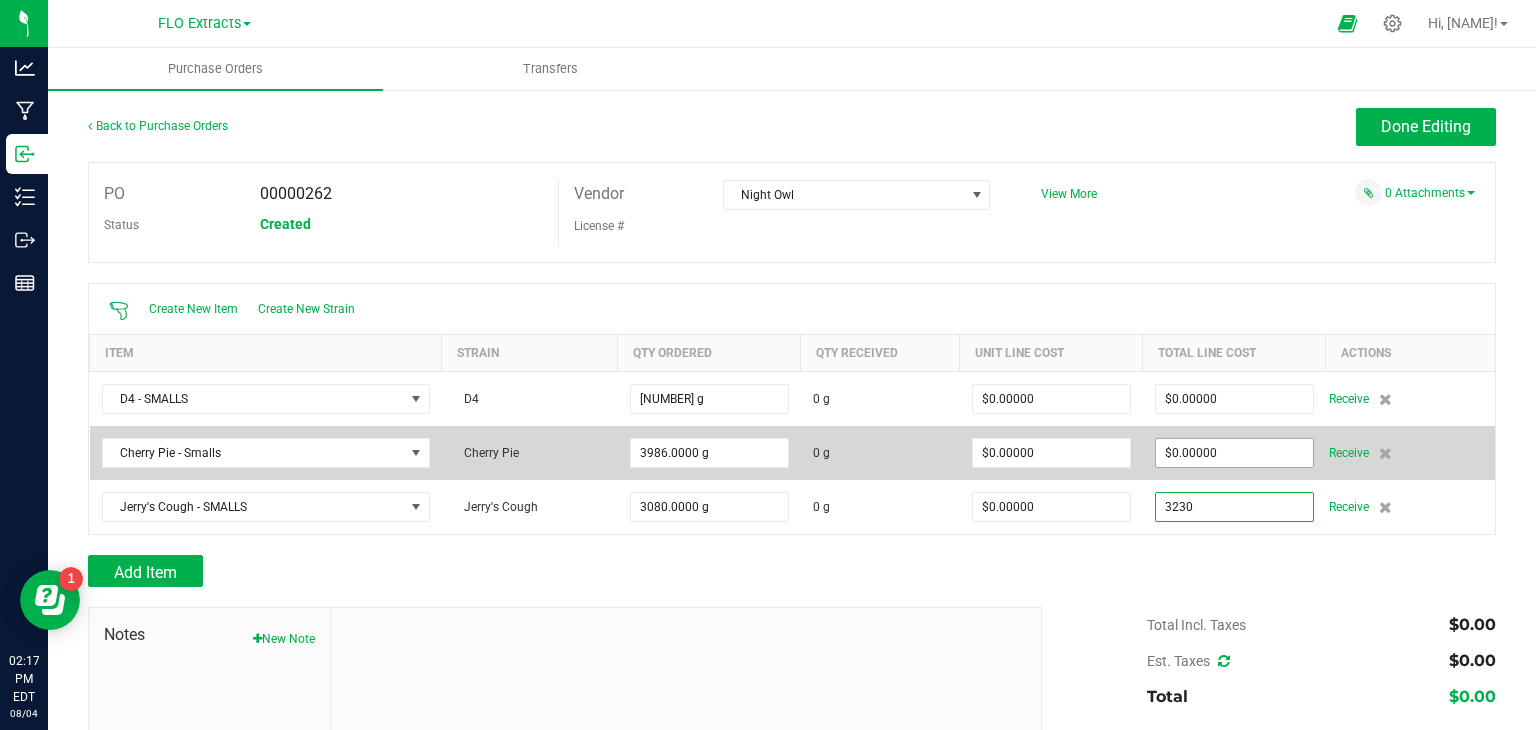 type on "3230" 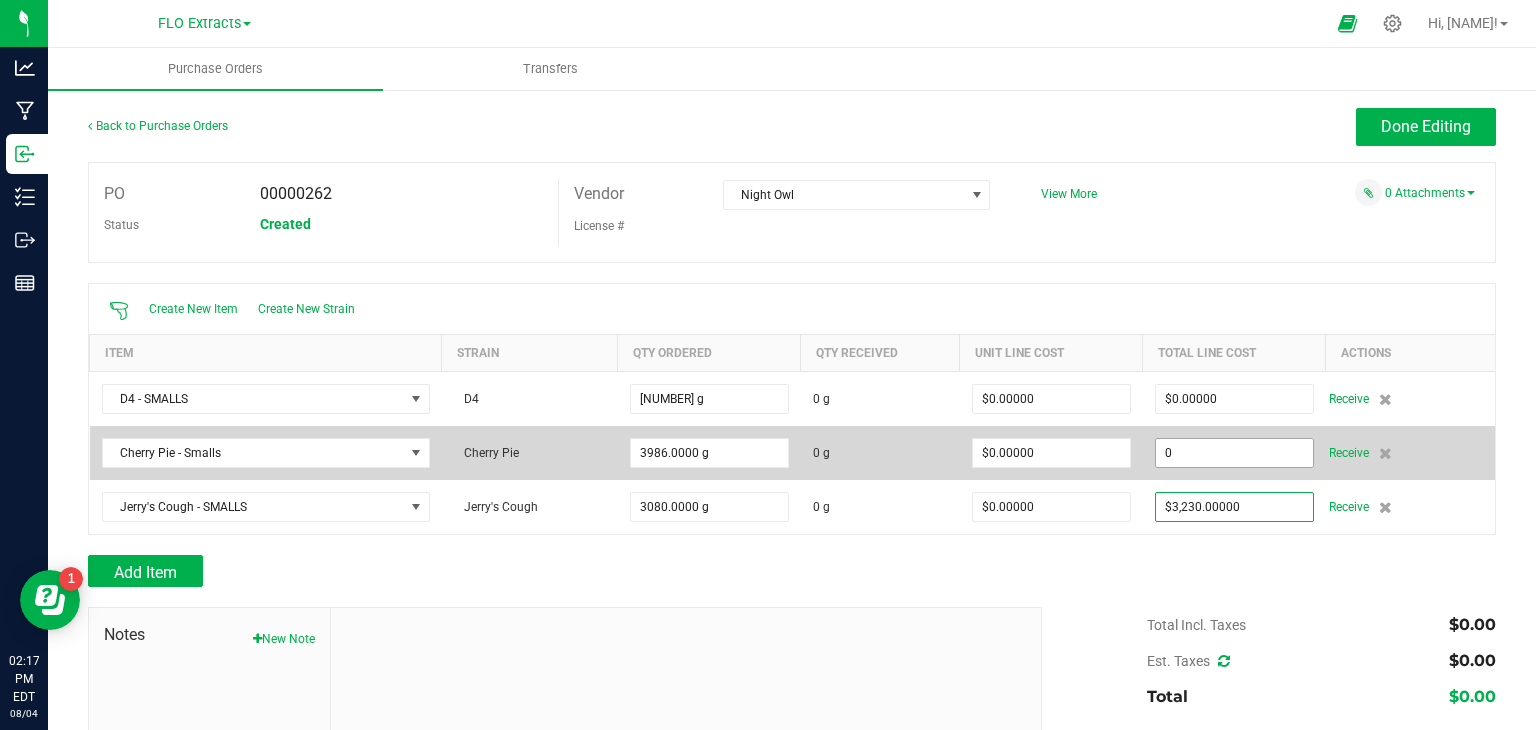 click on "0" at bounding box center [1234, 453] 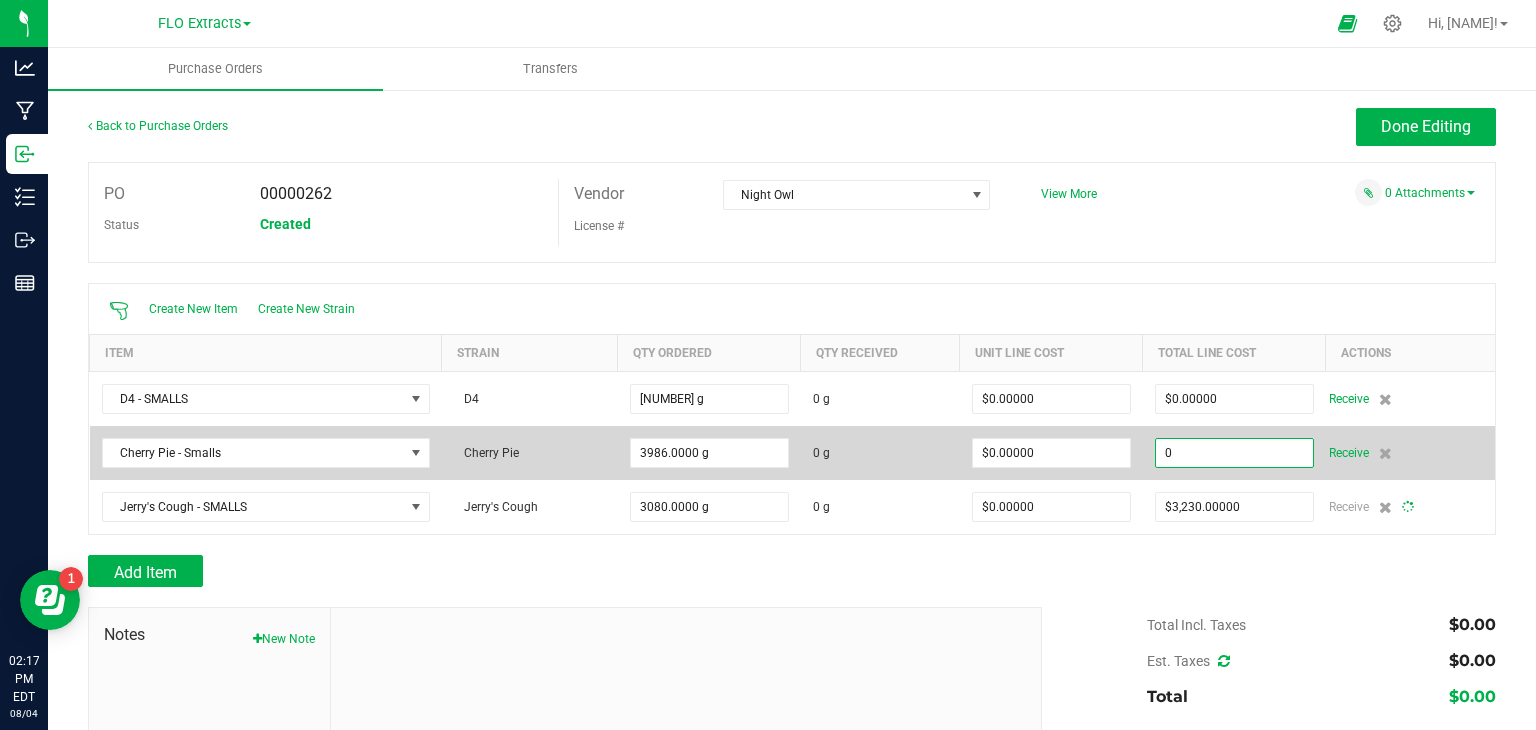 type on "3080" 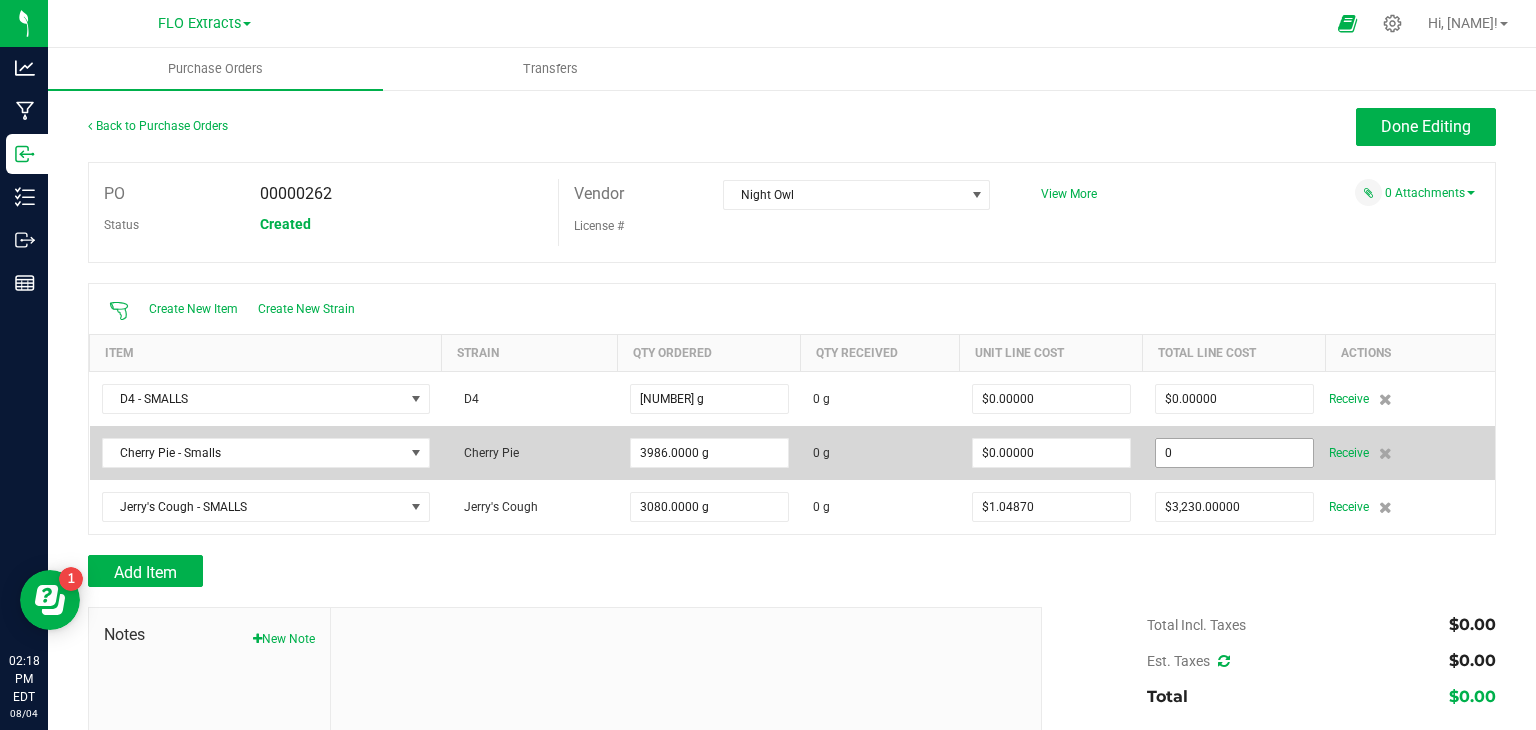 click on "0" at bounding box center [1234, 453] 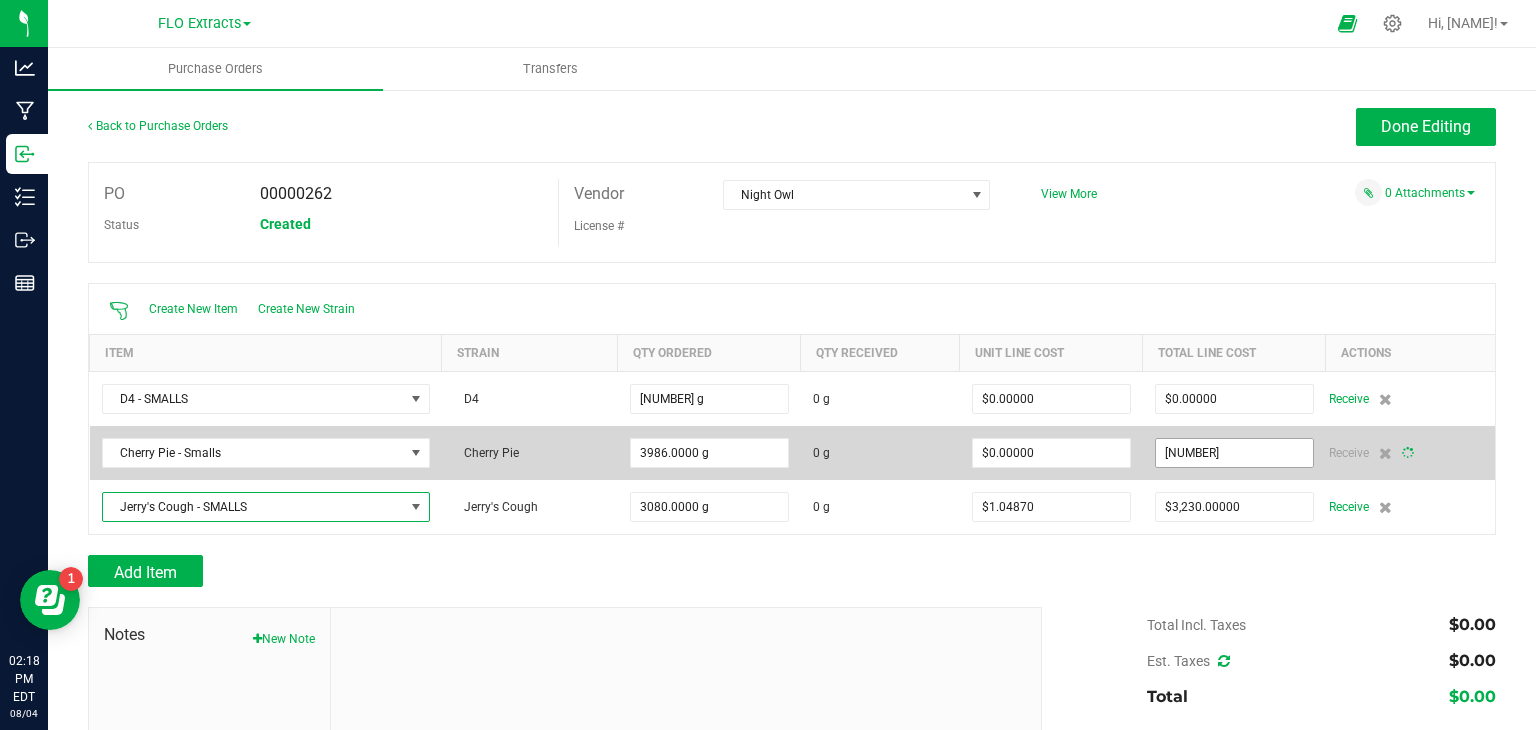 type on "[PRICE]" 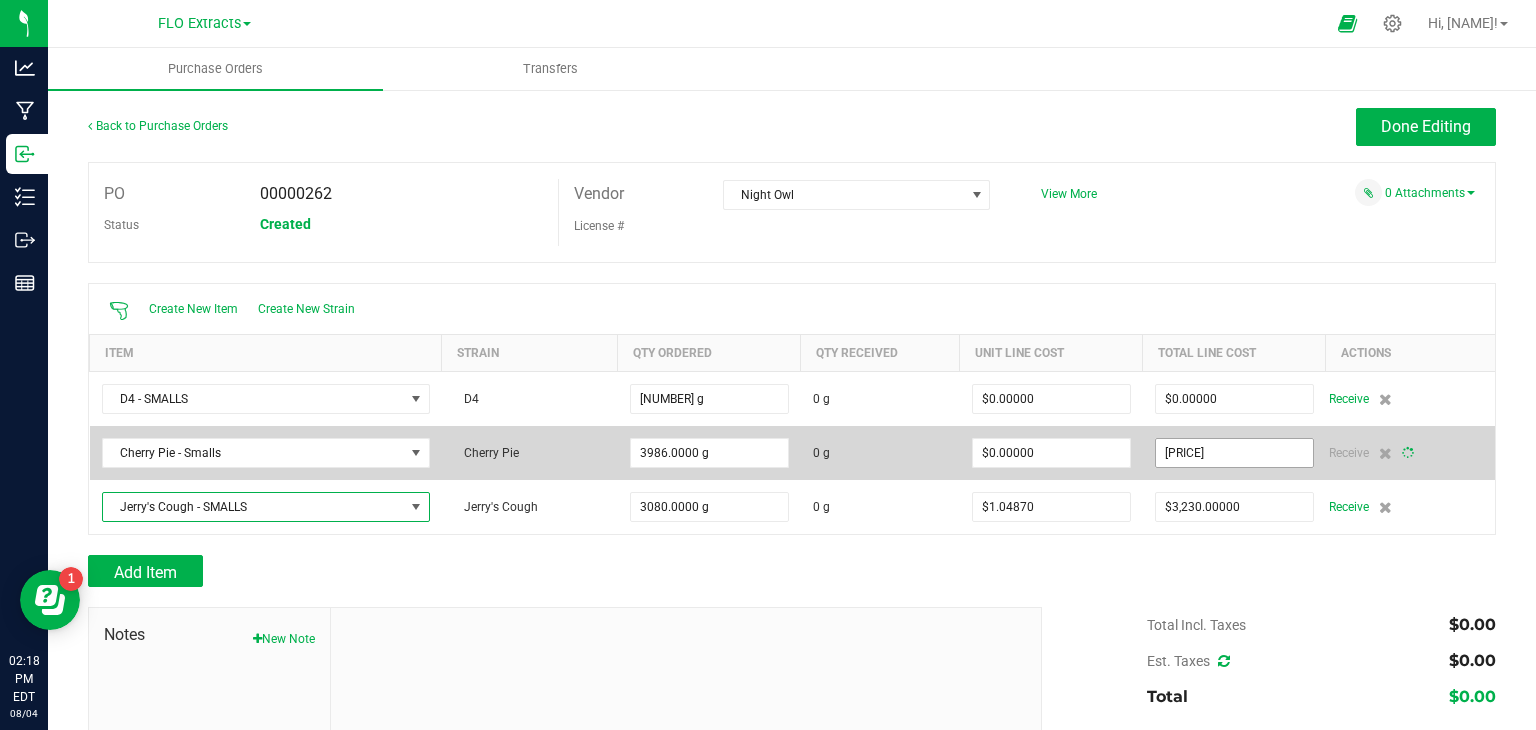 type on "[NUMBER]" 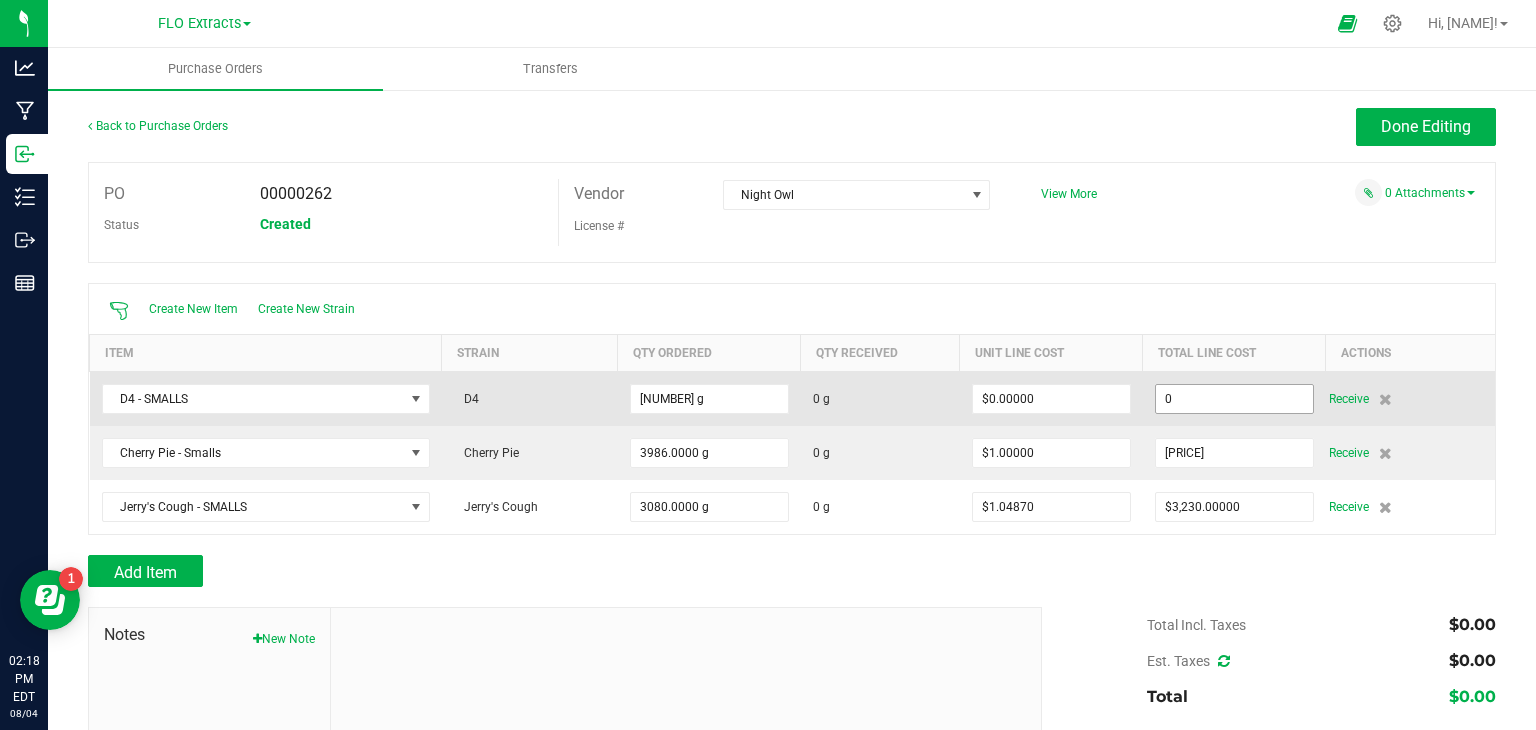 click on "0" at bounding box center (1234, 399) 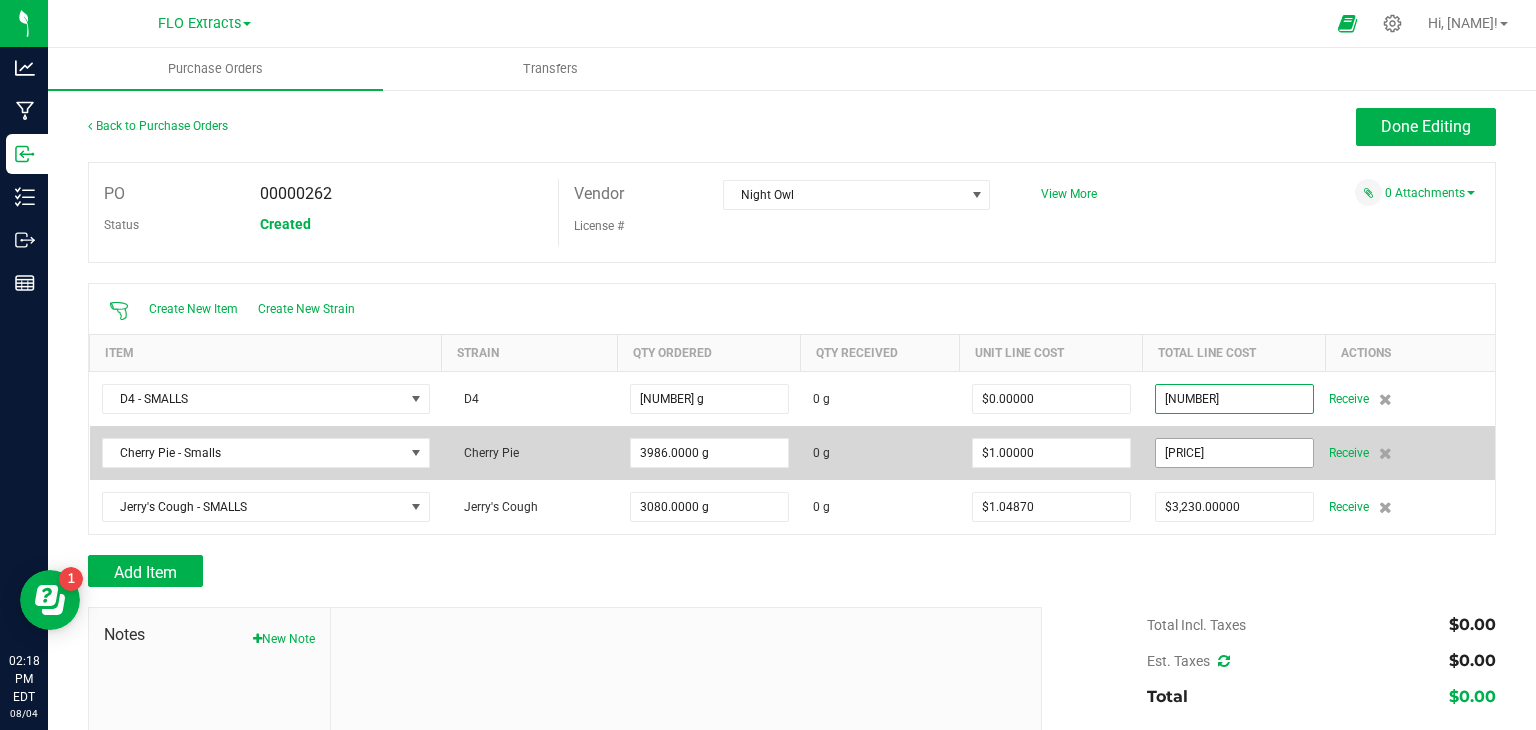 type on "$9,405.00000" 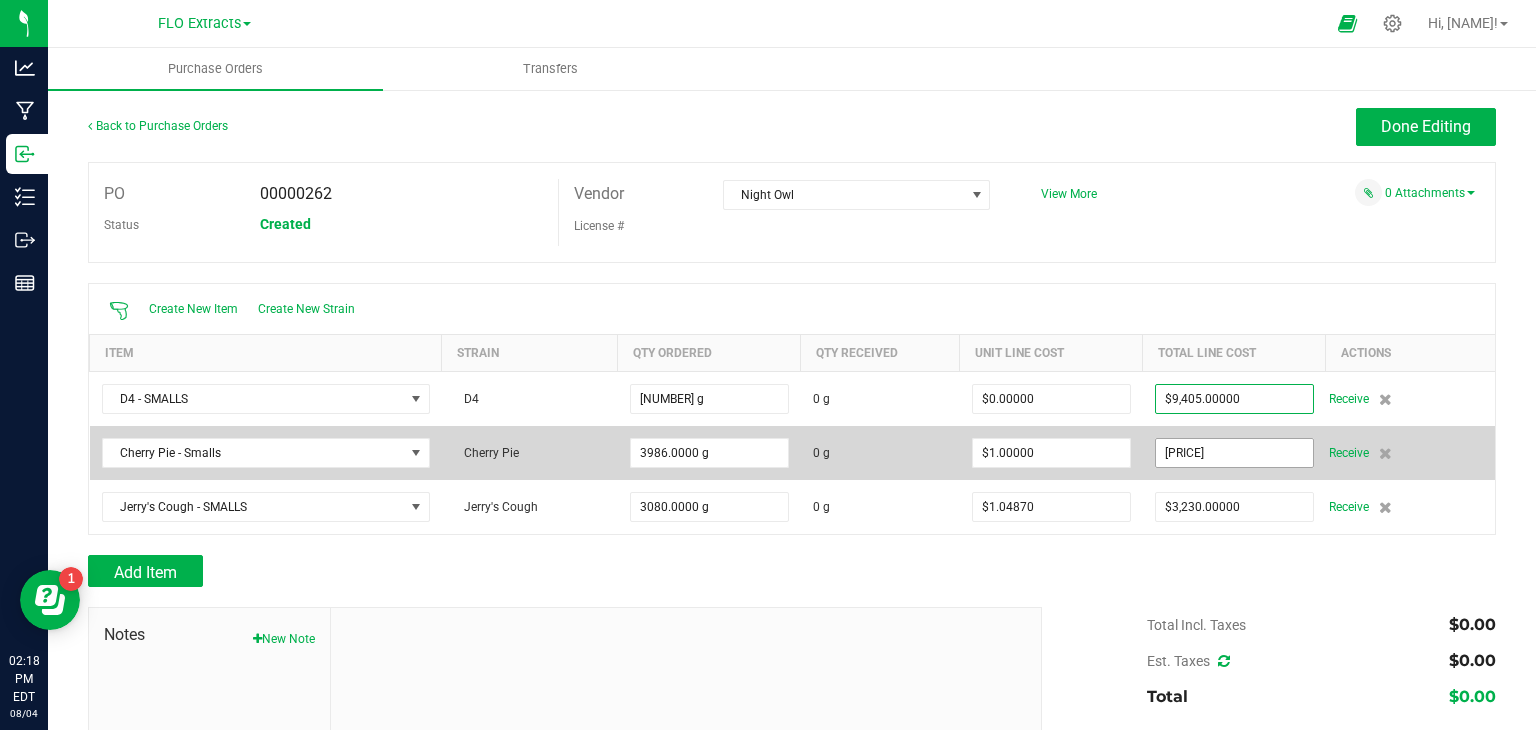 type on "[NUMBER]" 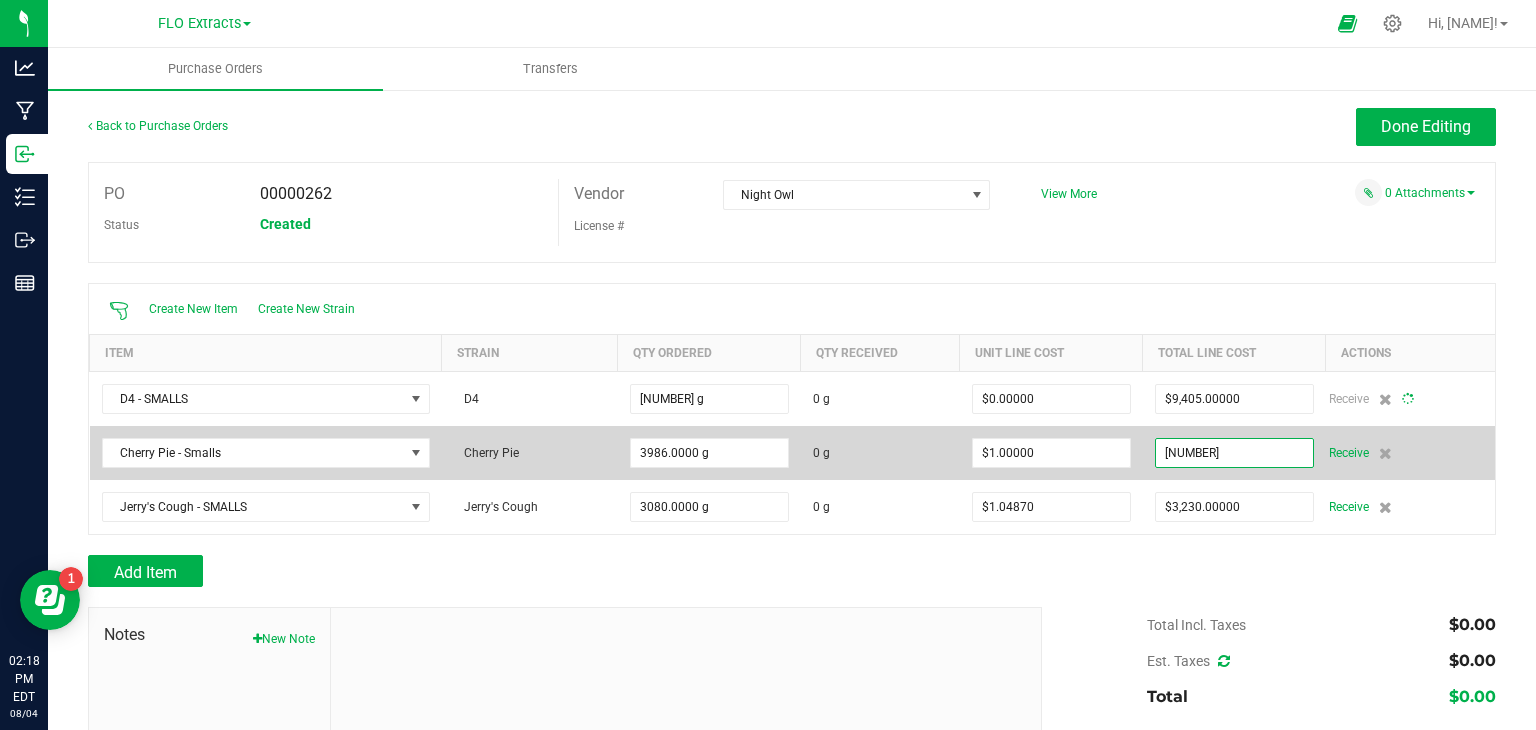 click on "[NUMBER]" at bounding box center [1234, 453] 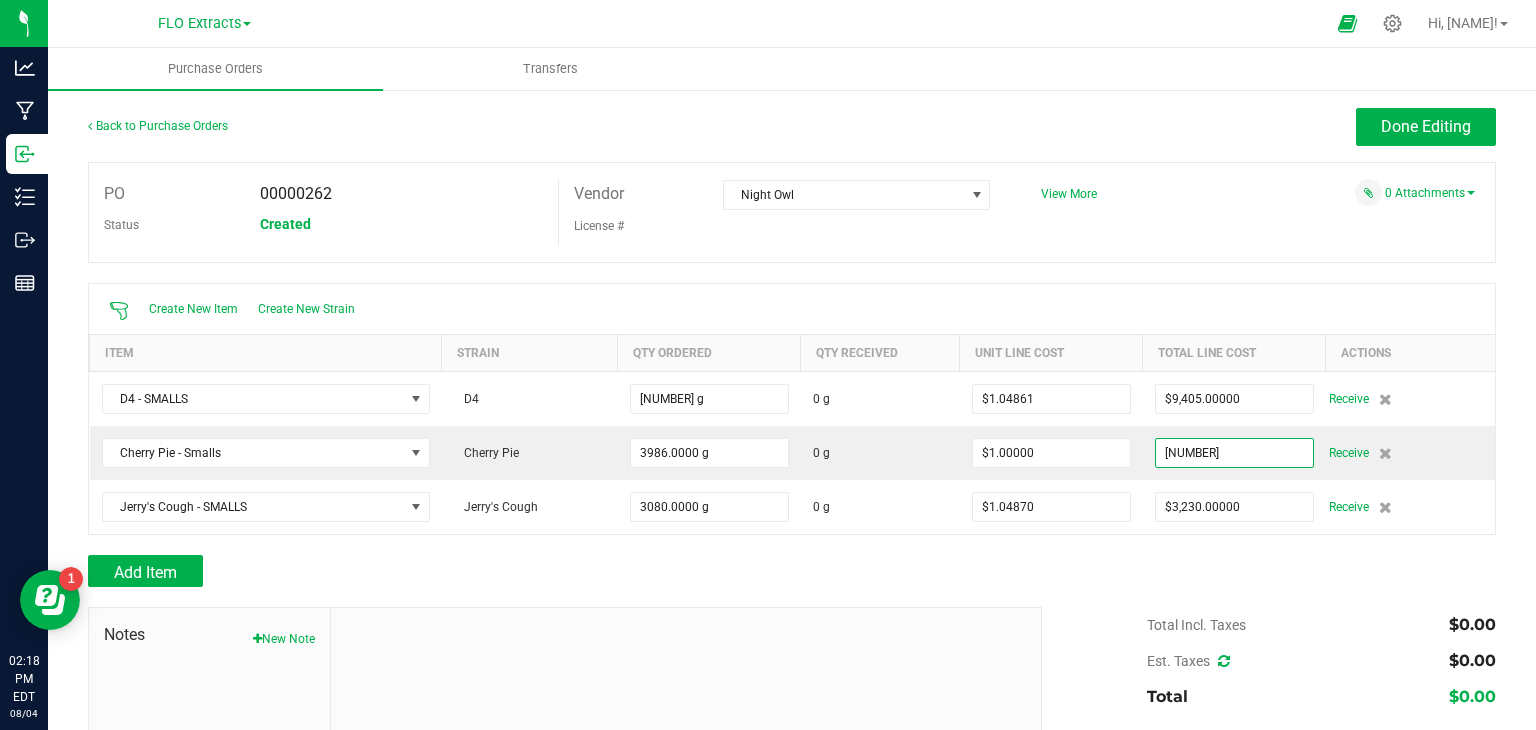 click on "[NUMBER]" at bounding box center [1234, 453] 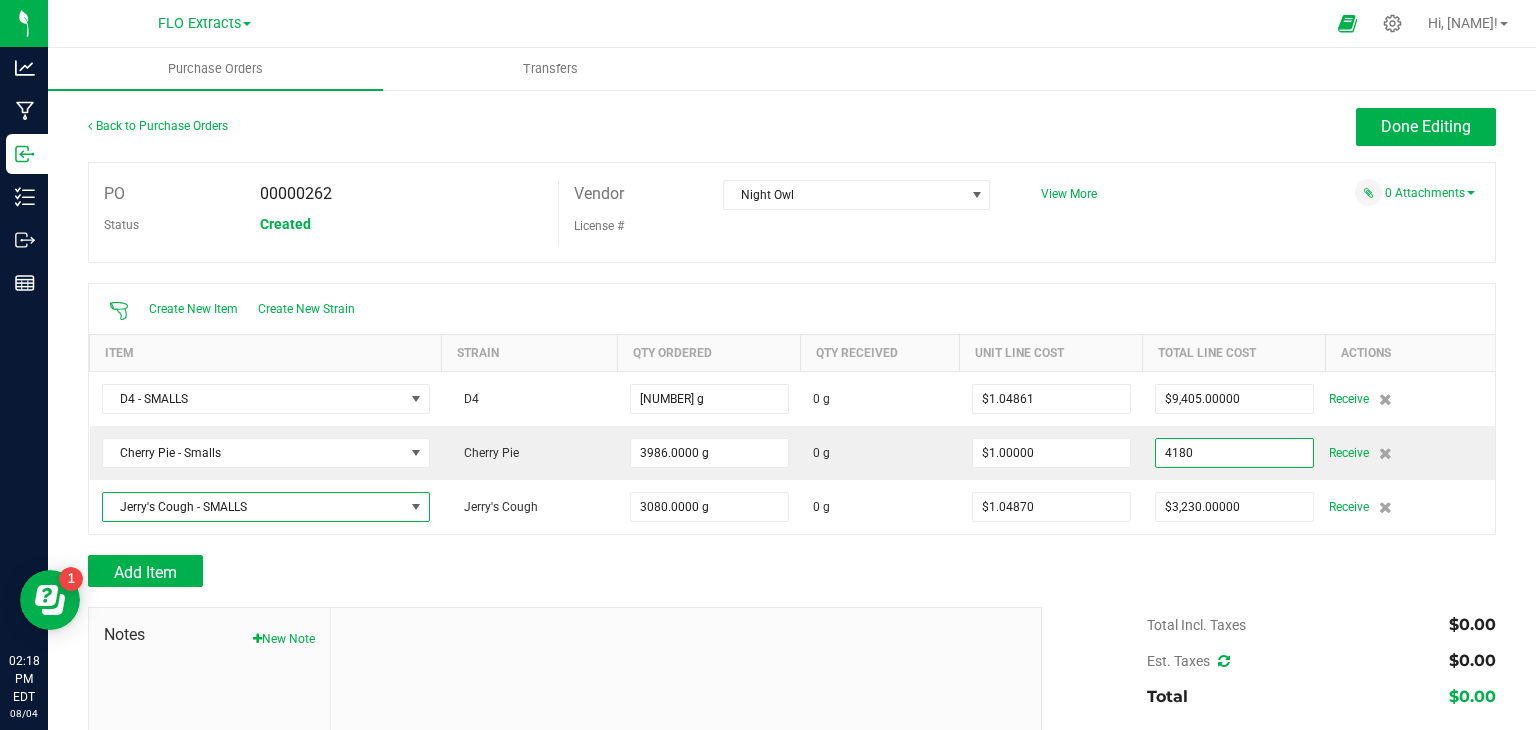 type on "[PRICE]" 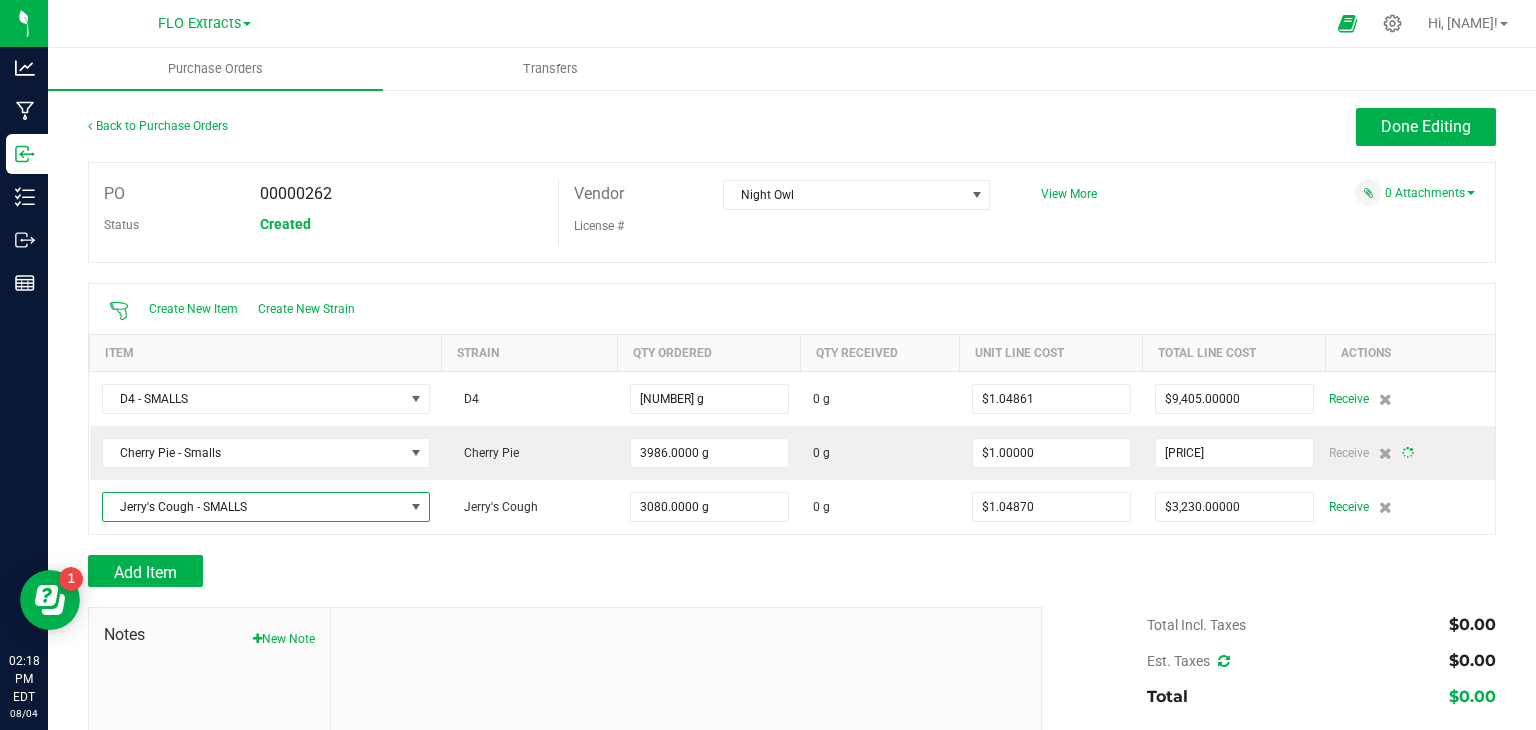 type on "[NUMBER]" 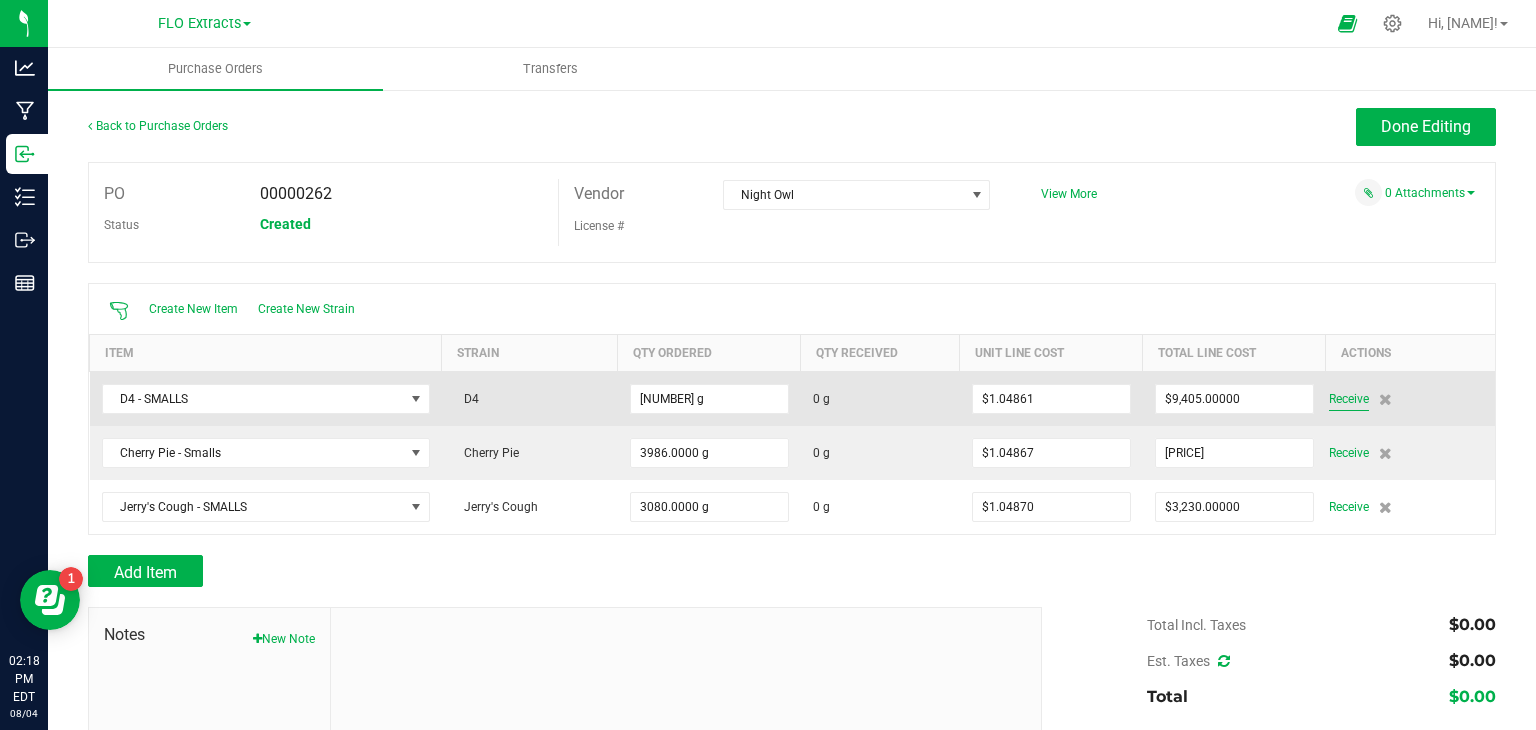 click on "Receive" at bounding box center [1349, 399] 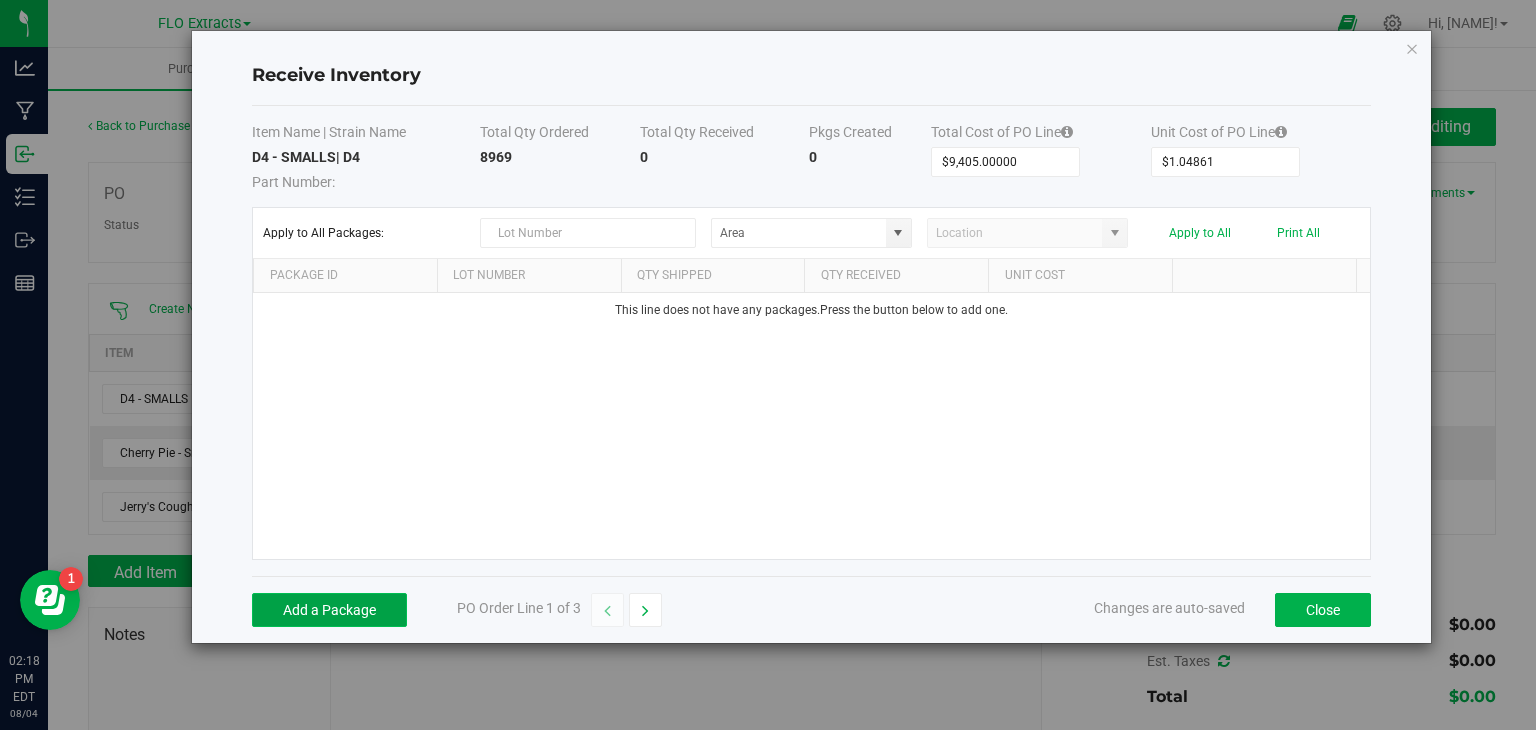 click on "Add a Package" at bounding box center (329, 610) 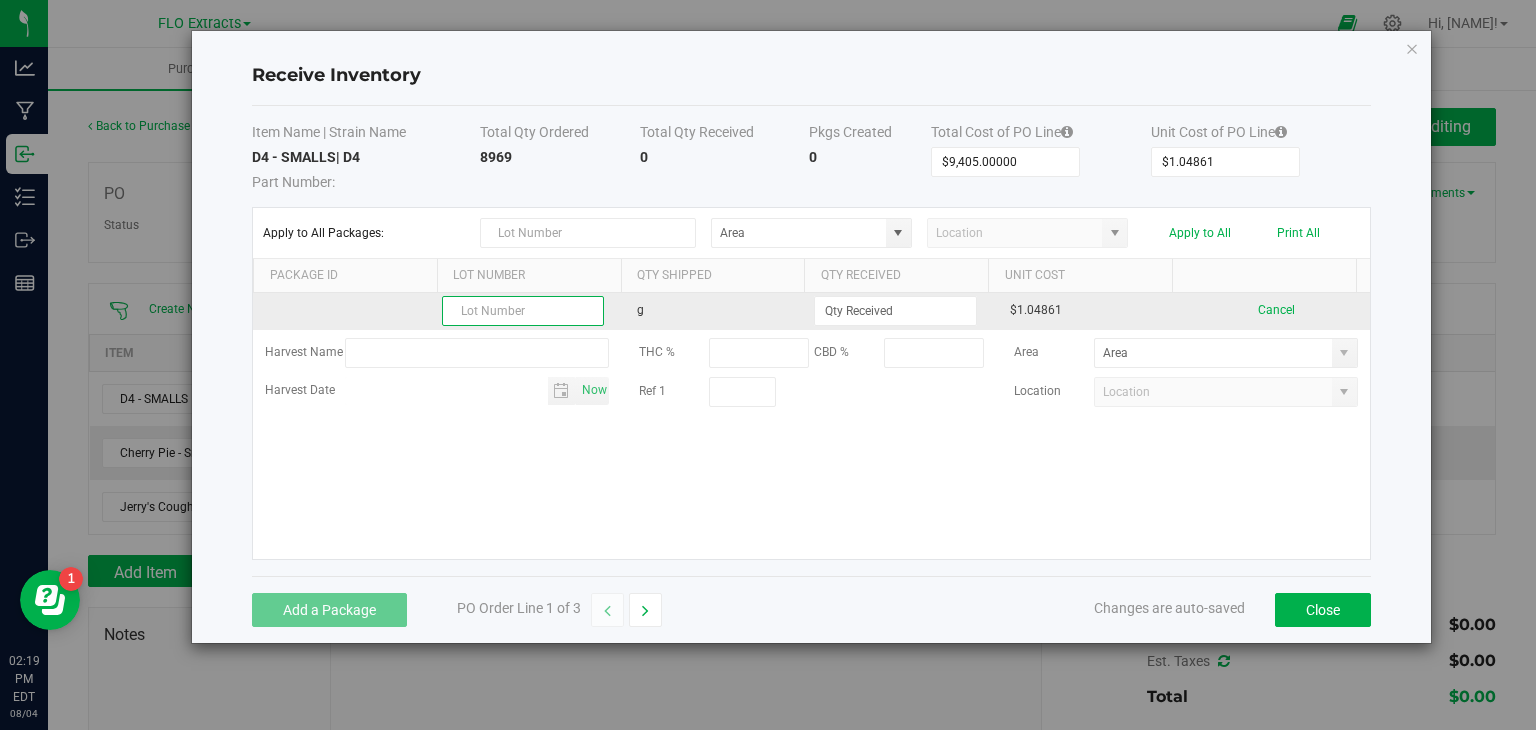 click at bounding box center [523, 311] 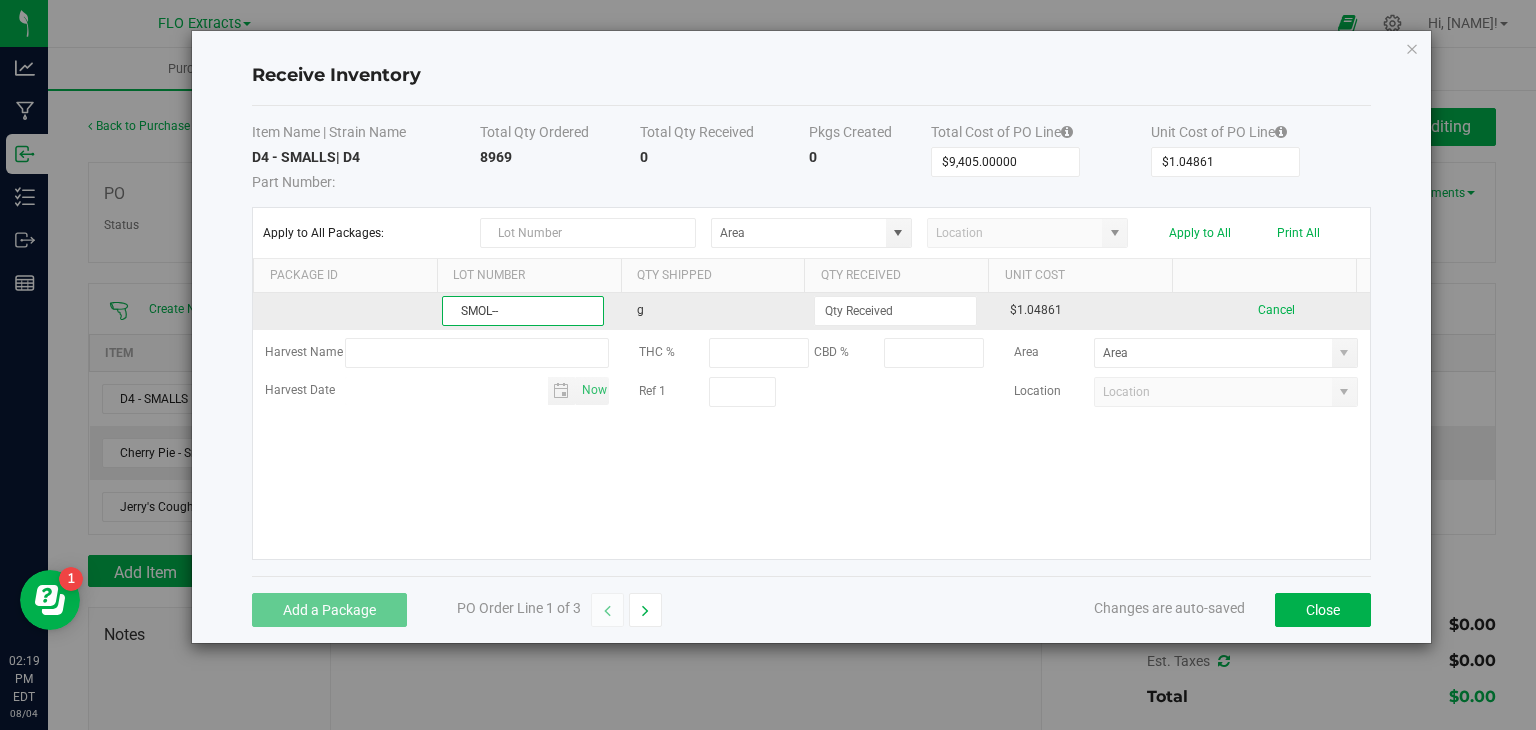 click on "SMOL--" at bounding box center (523, 311) 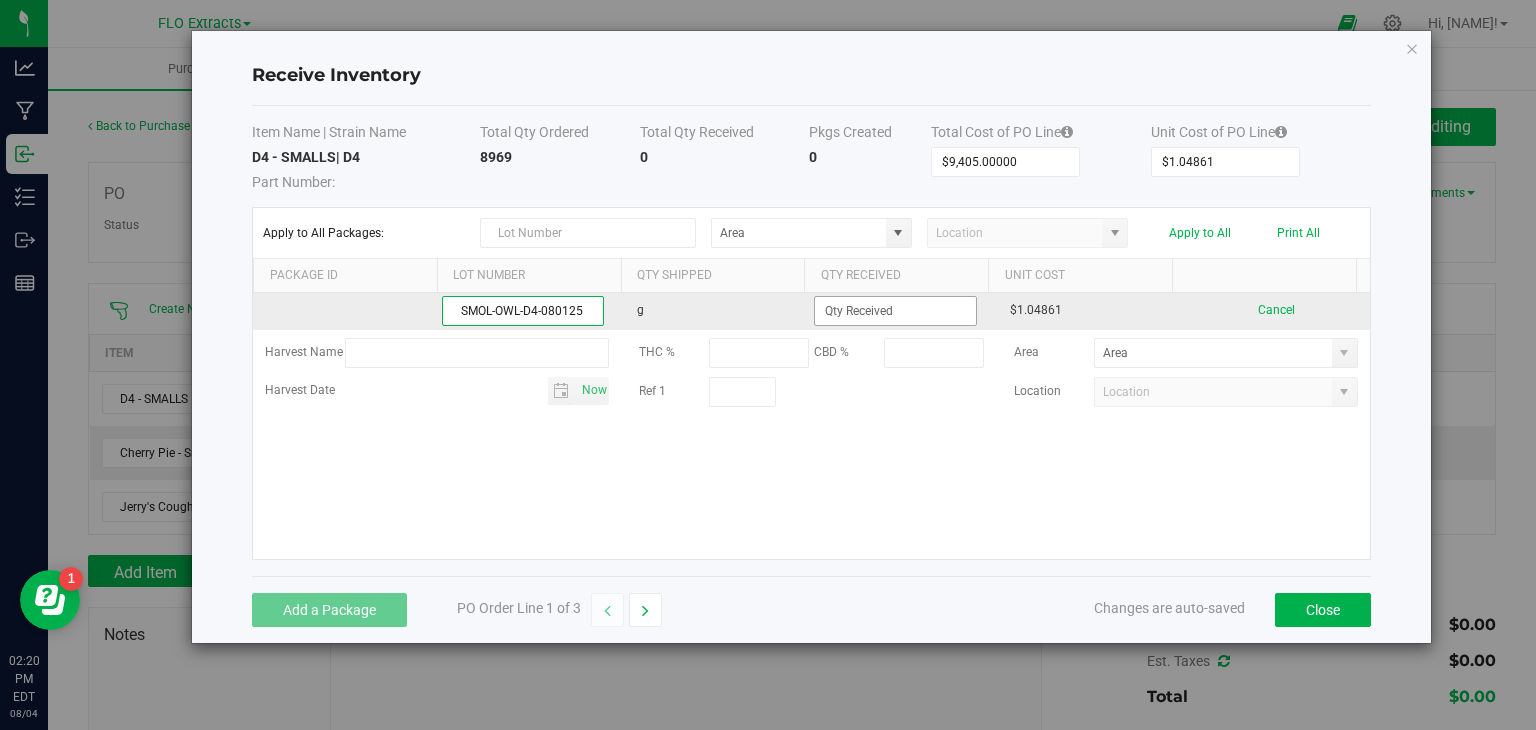 type on "SMOL-OWL-D4-080125" 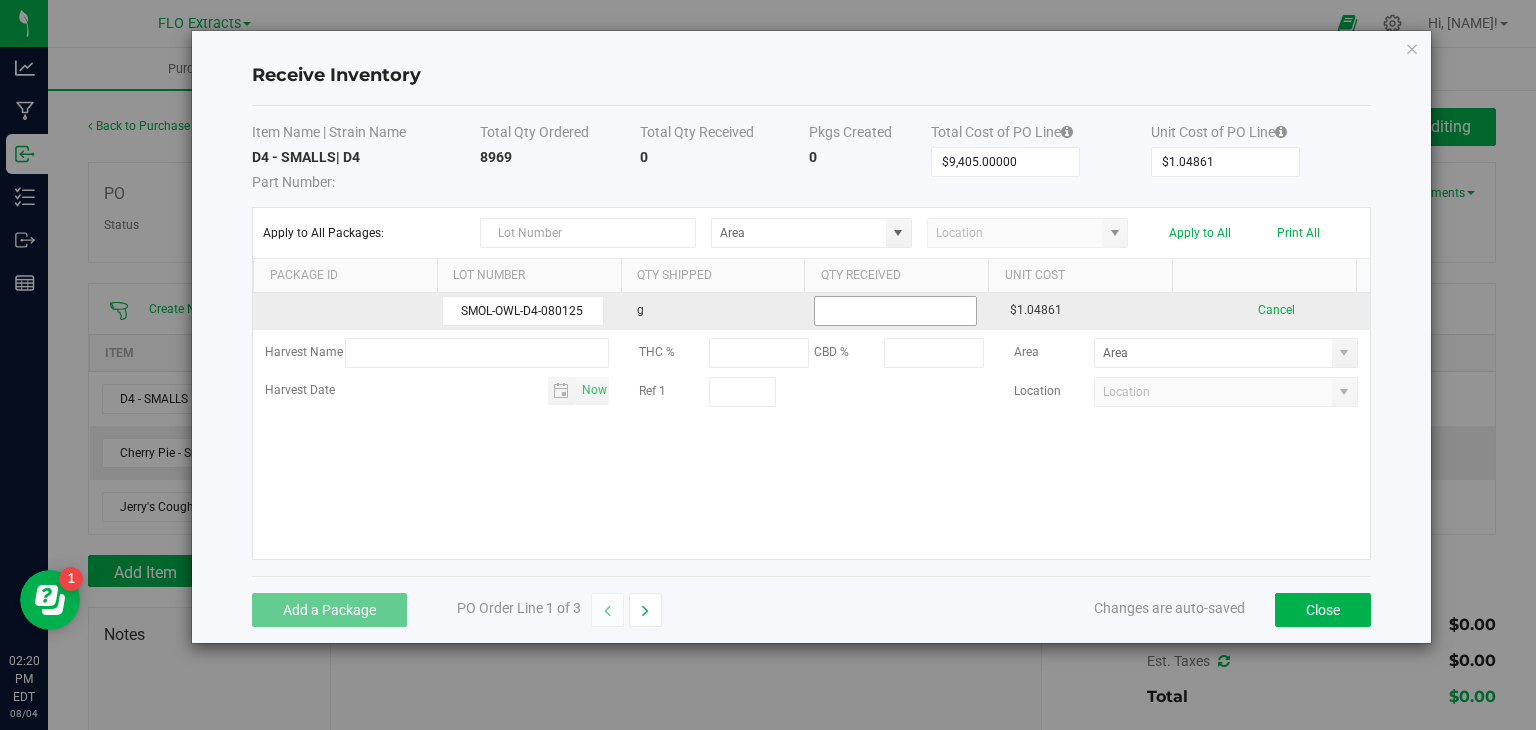 click at bounding box center [895, 311] 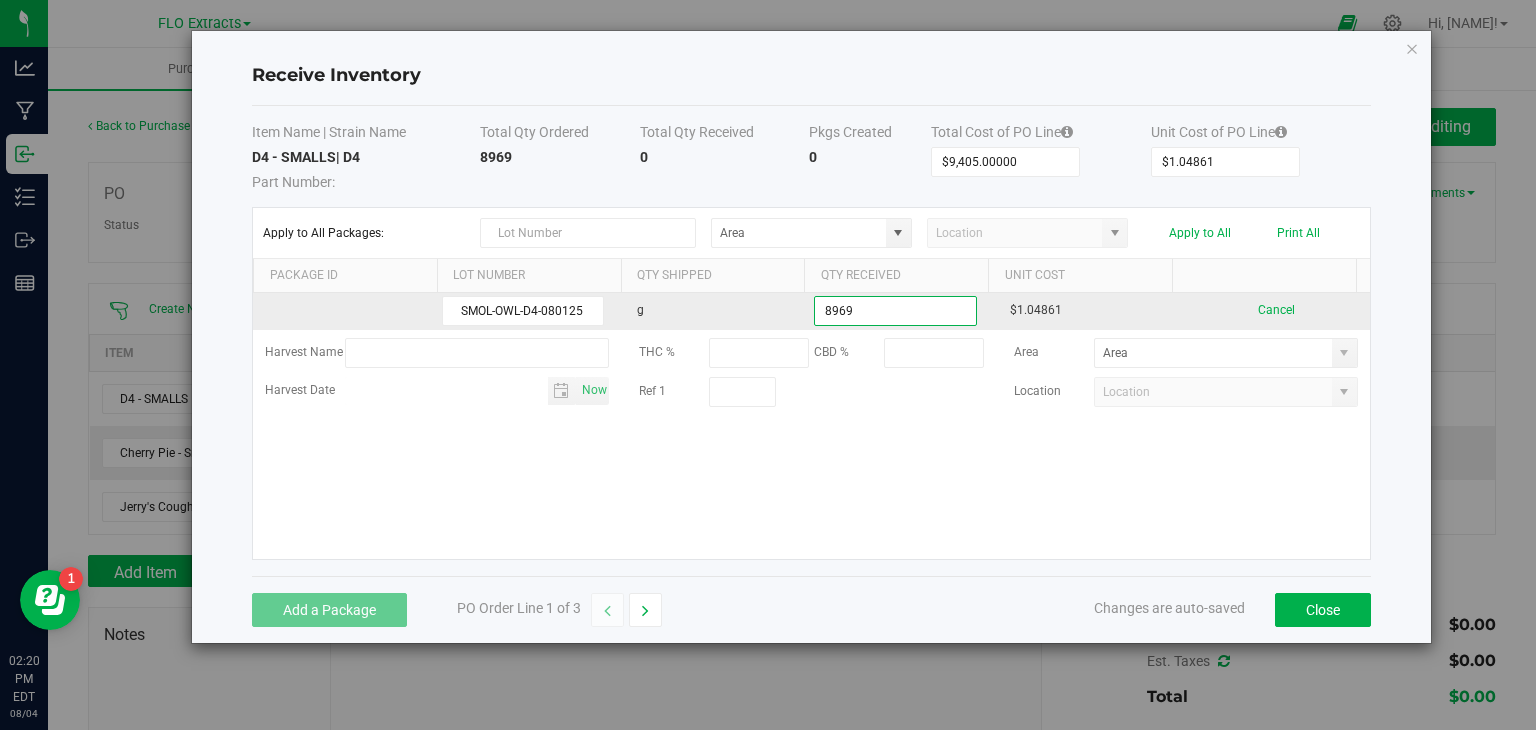 type on "[NUMBER] g" 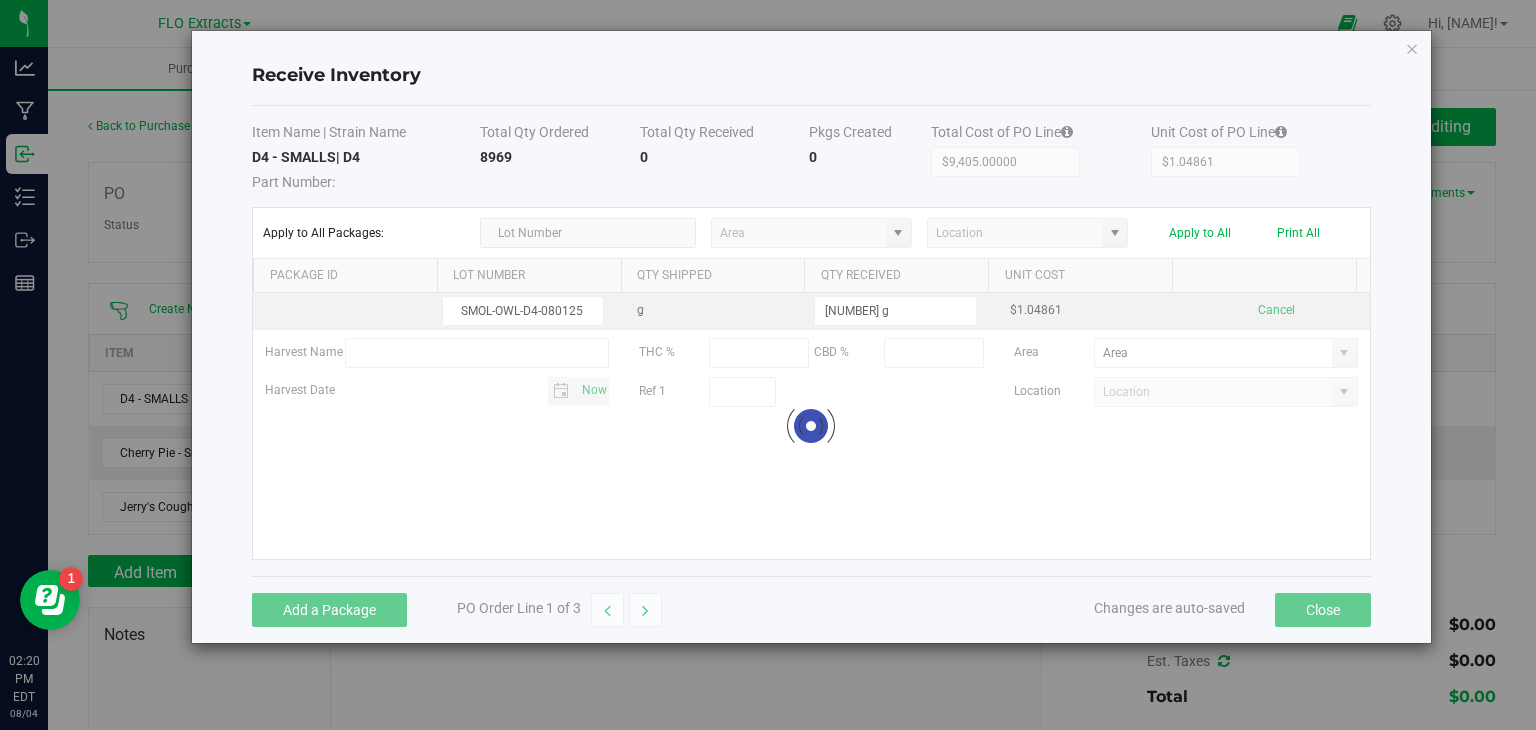 type 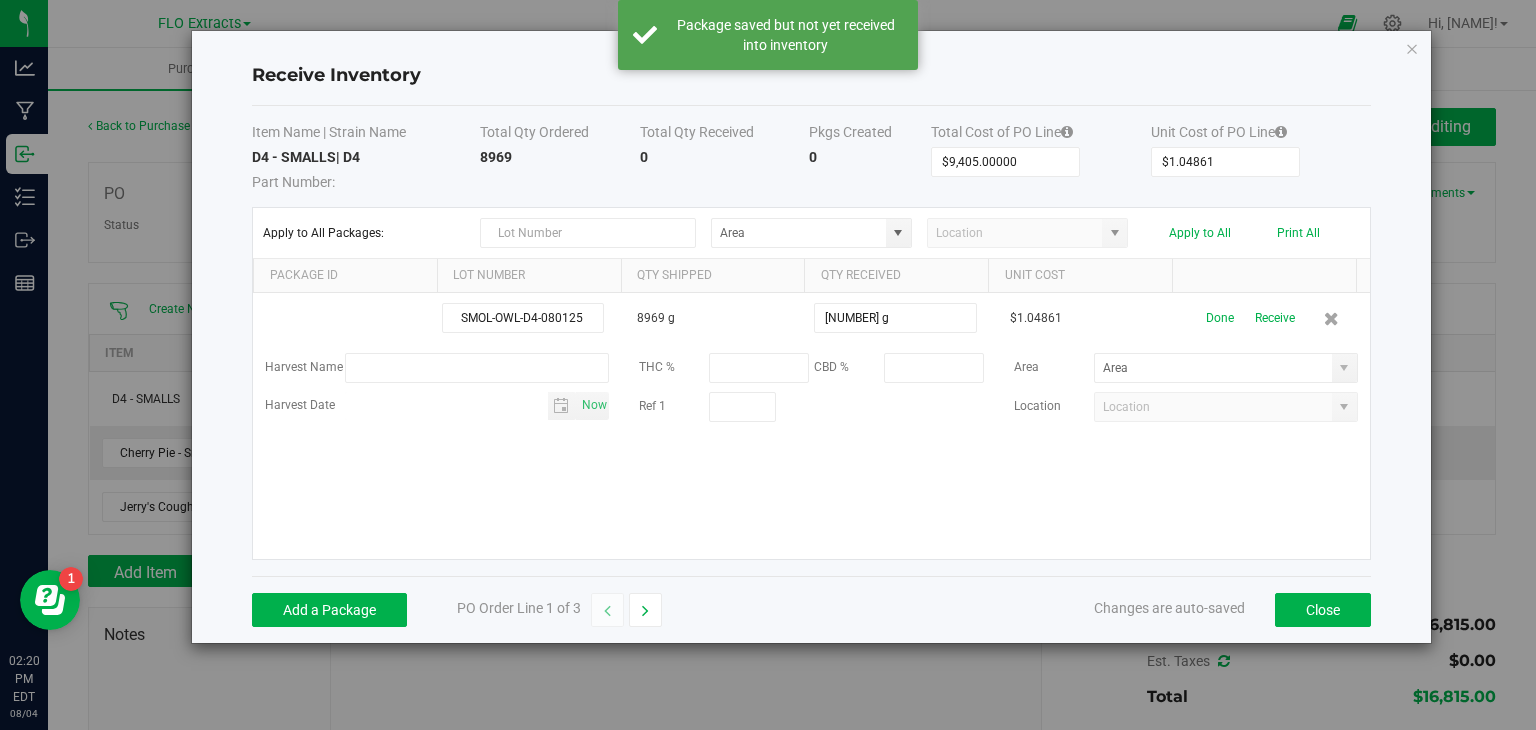 click on "Receive" at bounding box center [1275, 318] 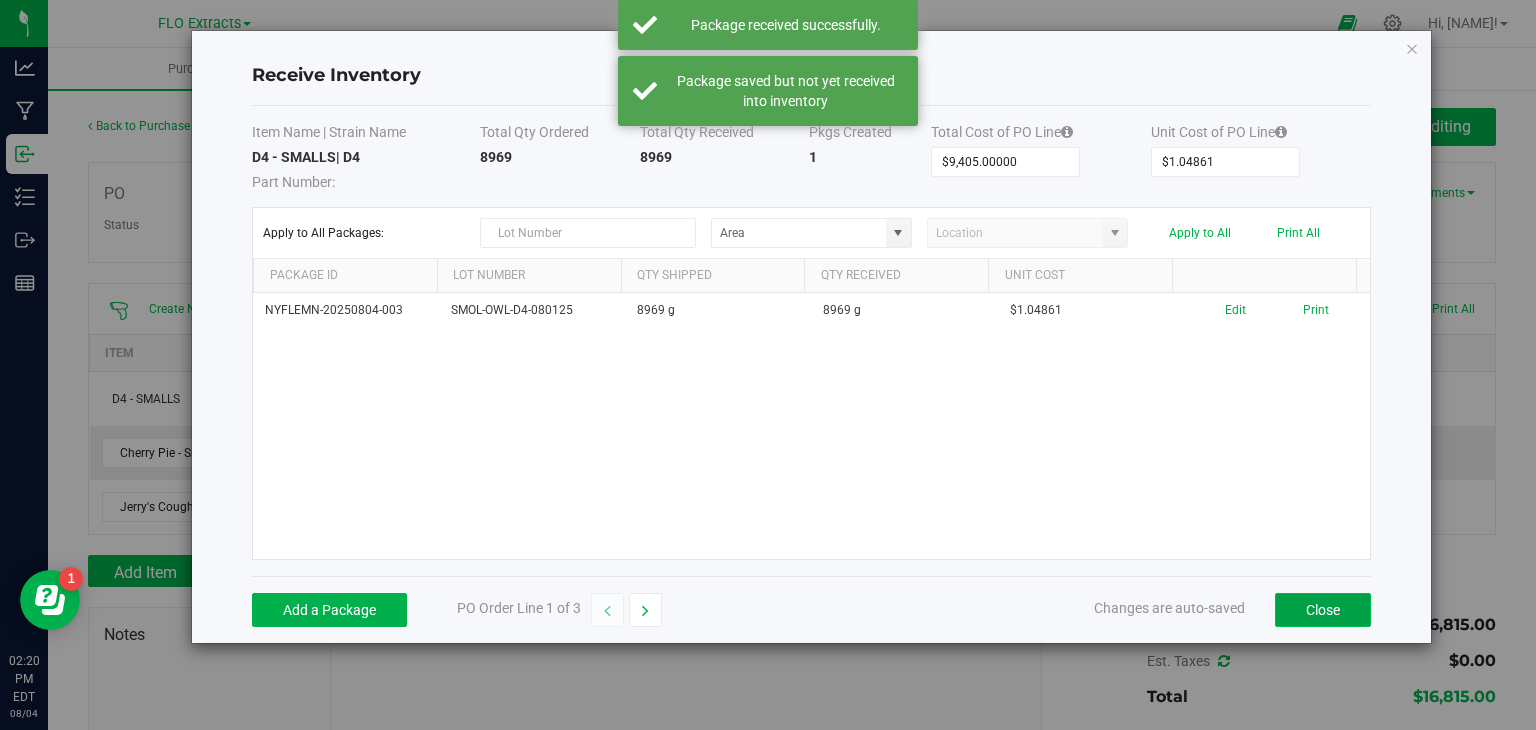 click on "Close" at bounding box center (1323, 610) 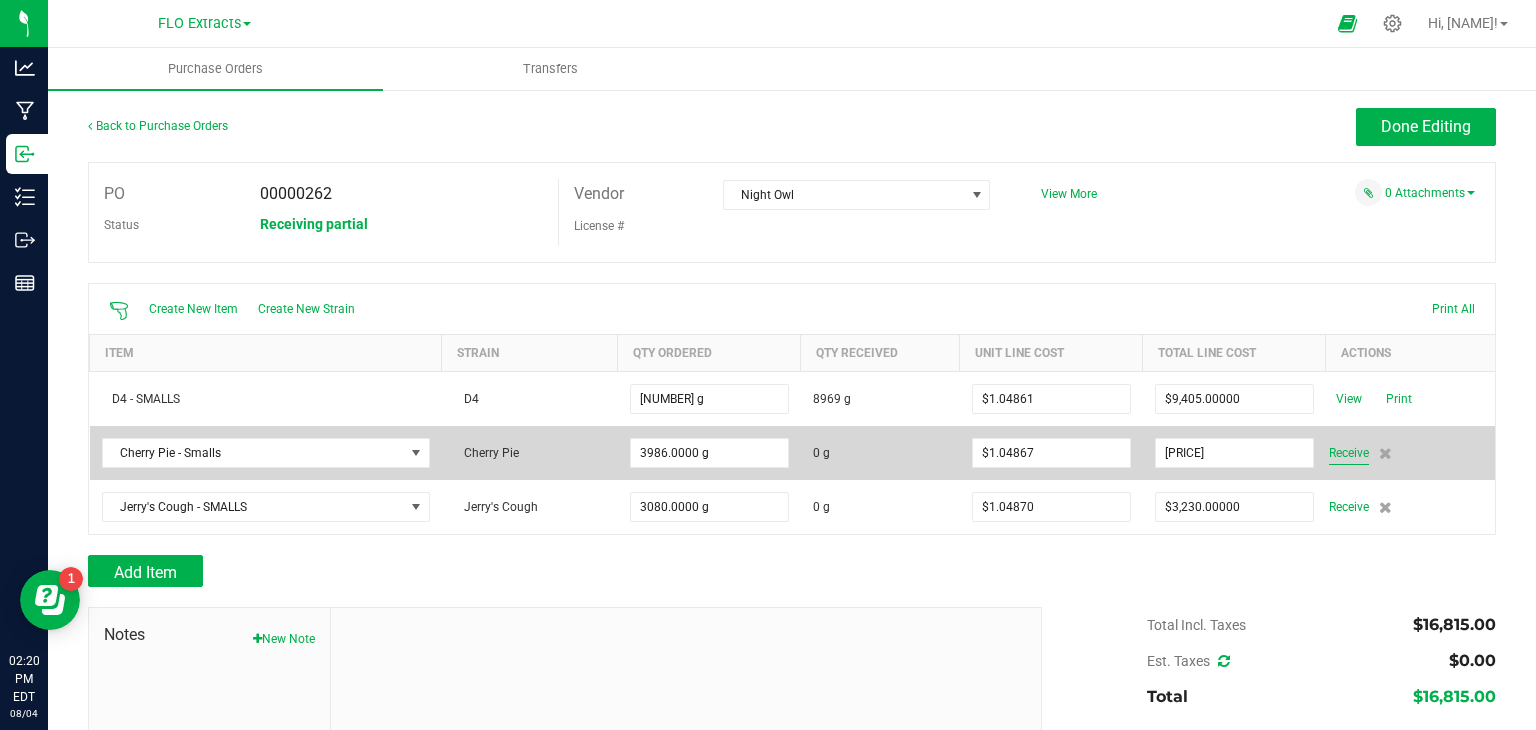 click on "Receive" at bounding box center (1349, 453) 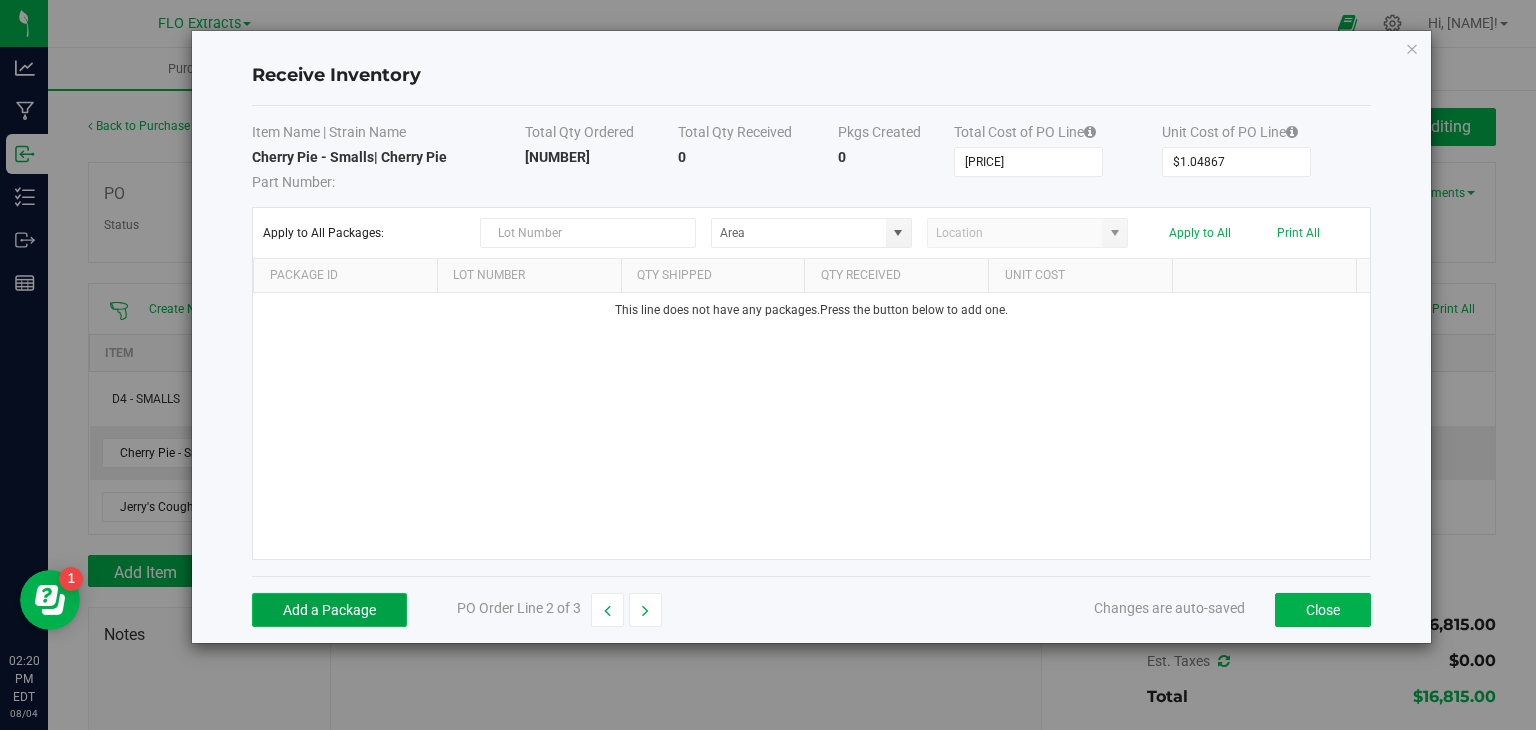 click on "Add a Package" at bounding box center (329, 610) 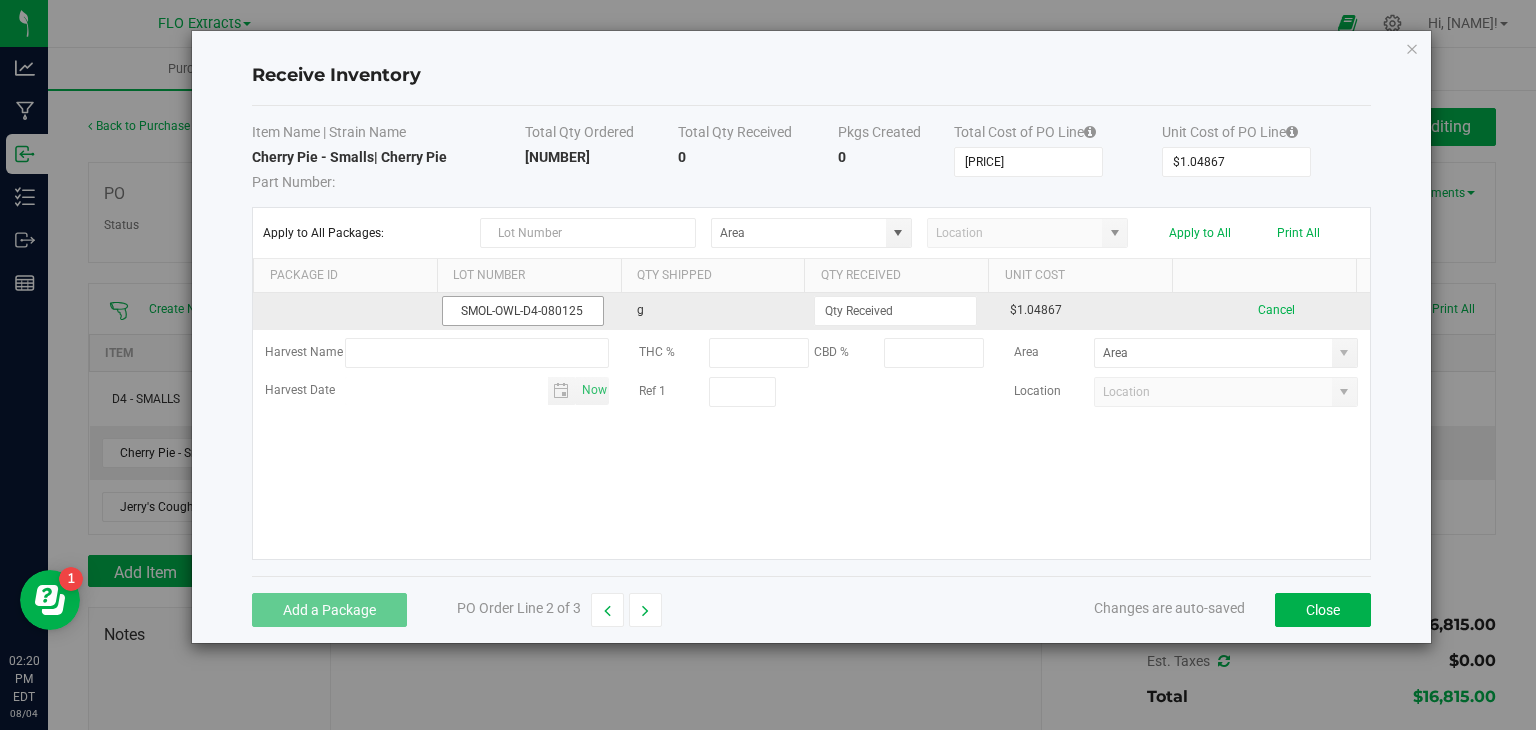 click on "SMOL-OWL-D4-080125" at bounding box center (523, 311) 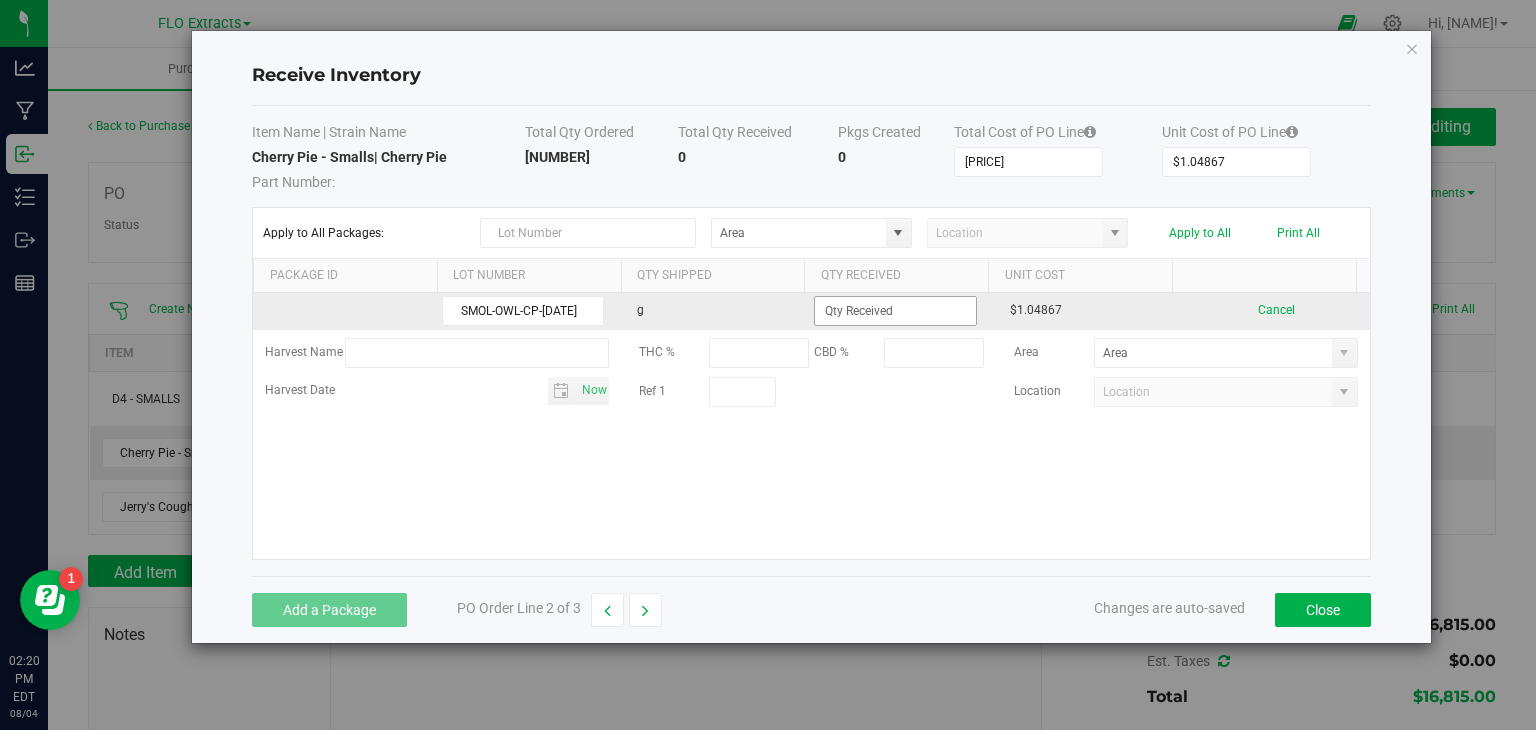type on "SMOL-OWL-CP-[DATE]" 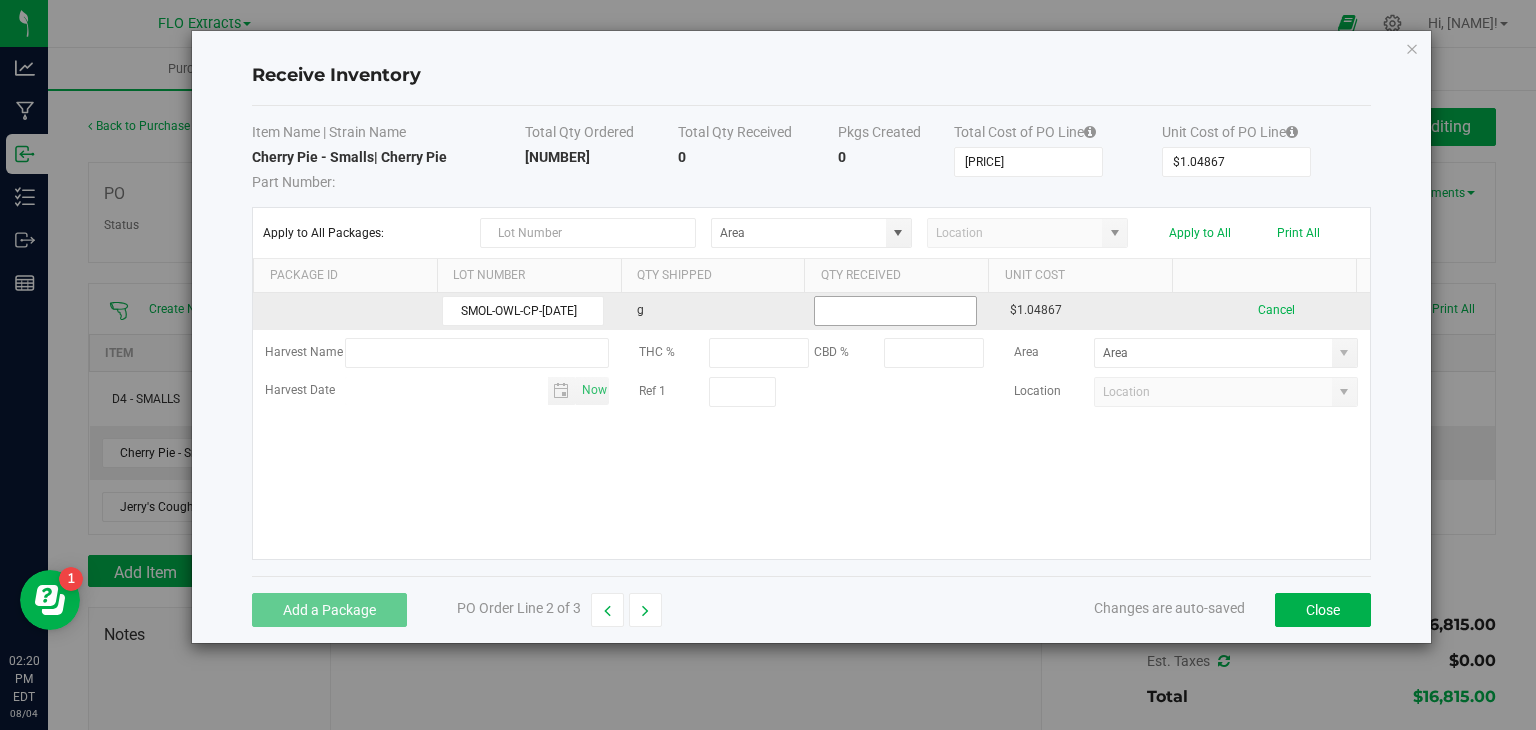 click at bounding box center [895, 311] 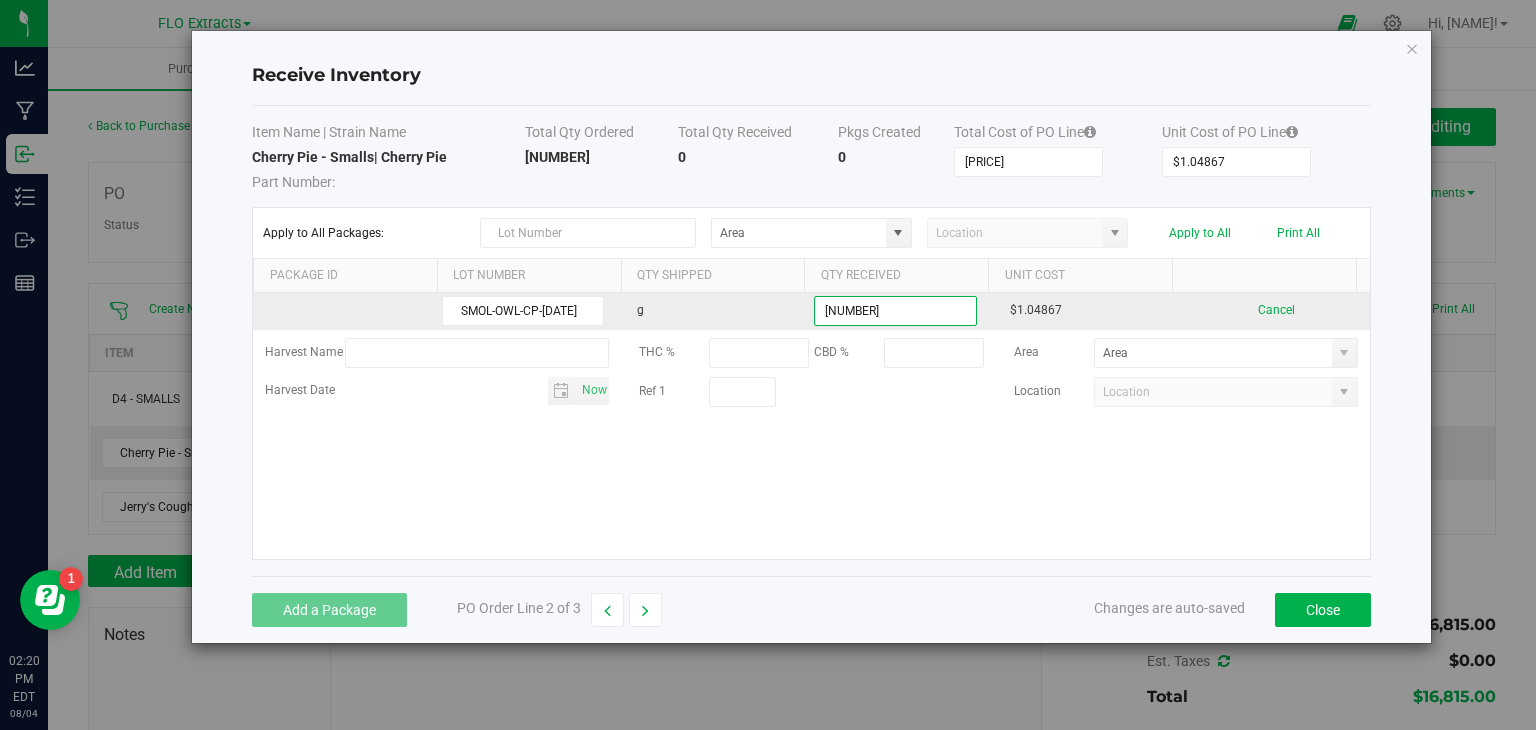 type on "3986.0000 g" 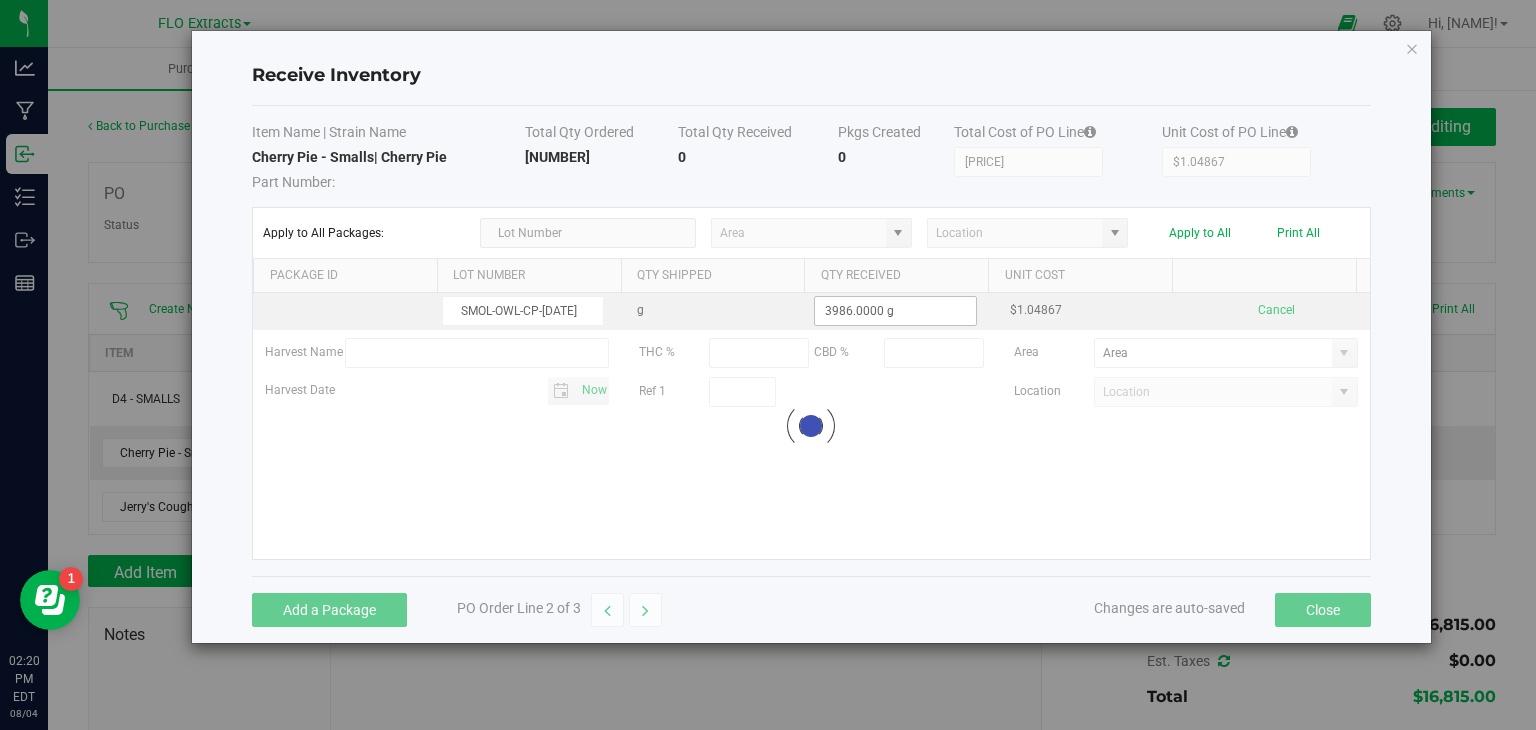 type 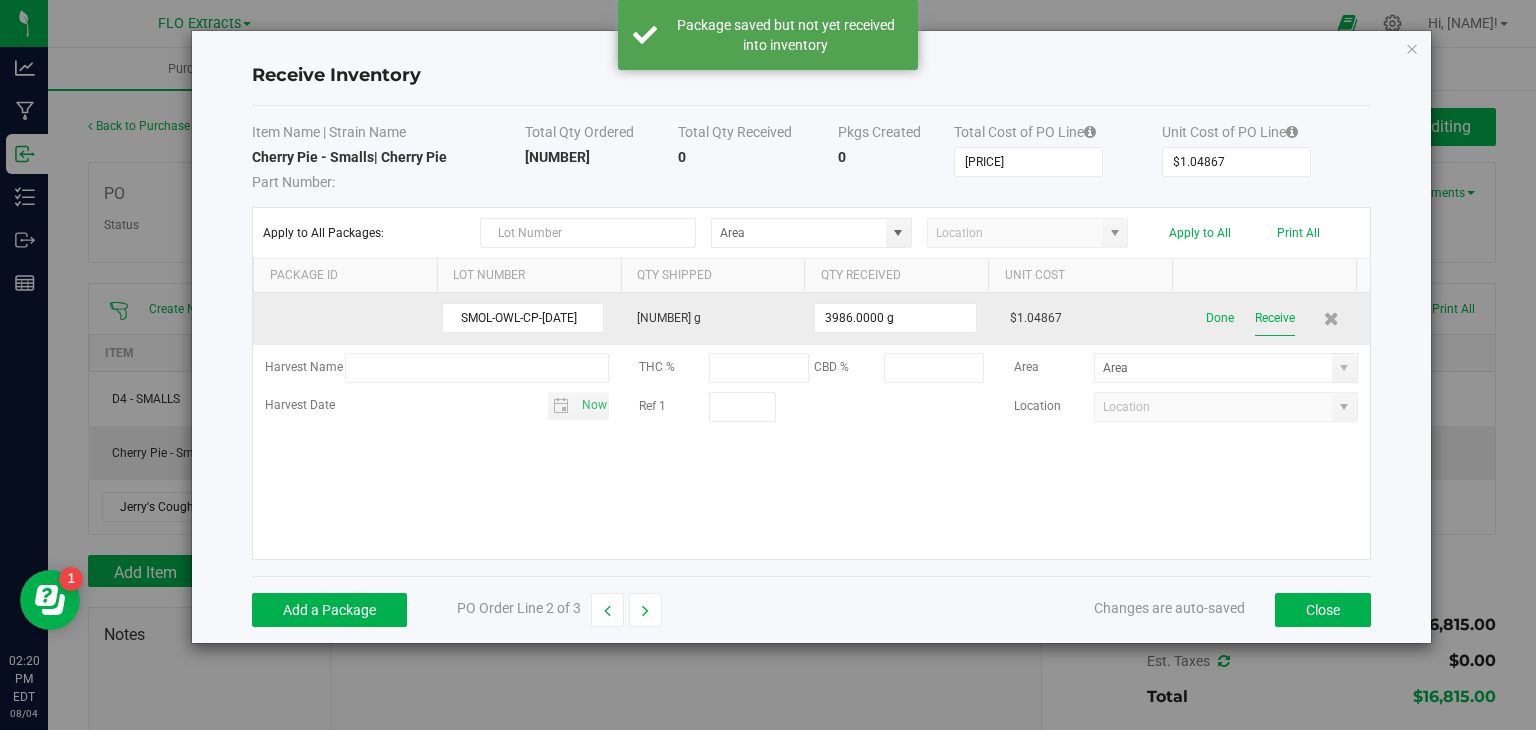 click on "Receive" at bounding box center (1275, 318) 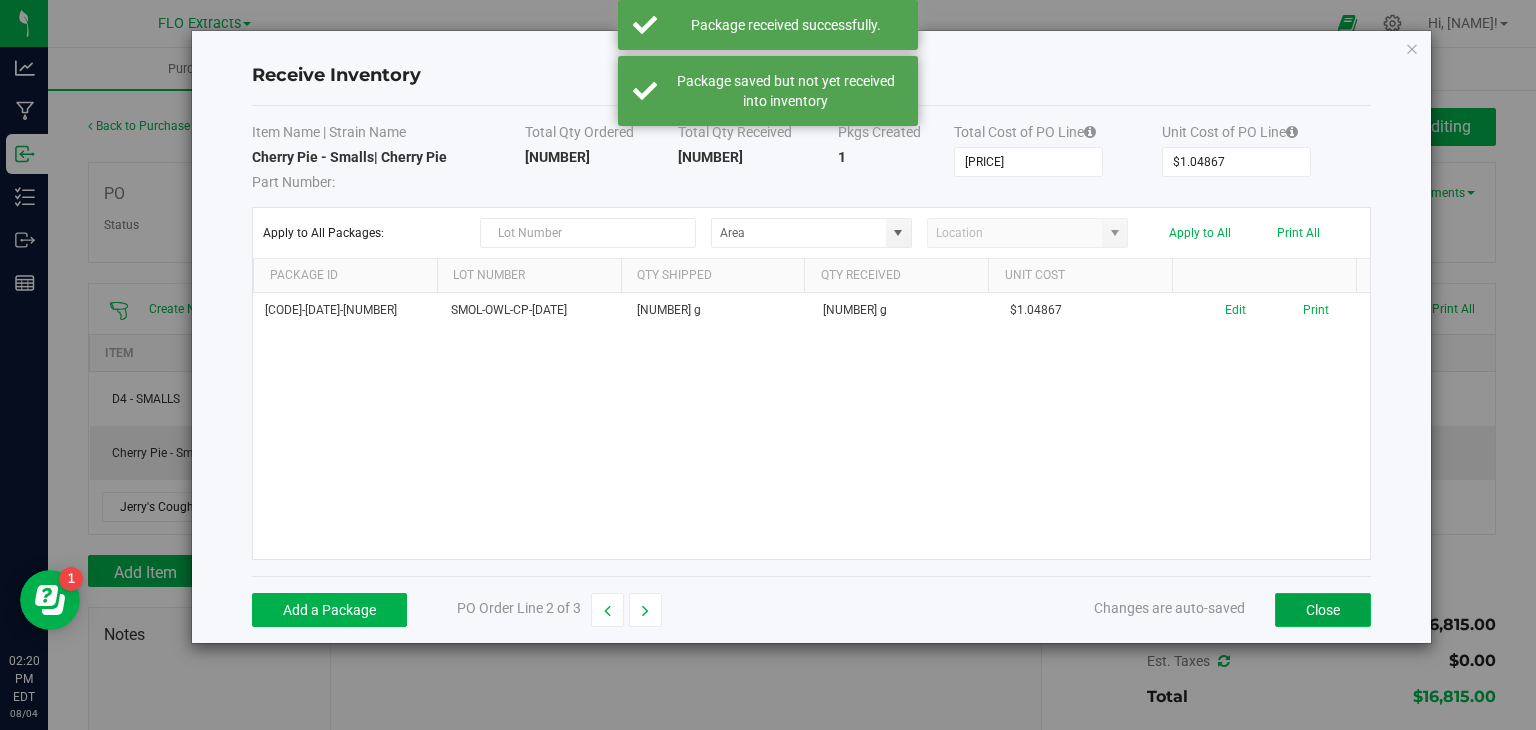 click on "Close" at bounding box center (1323, 610) 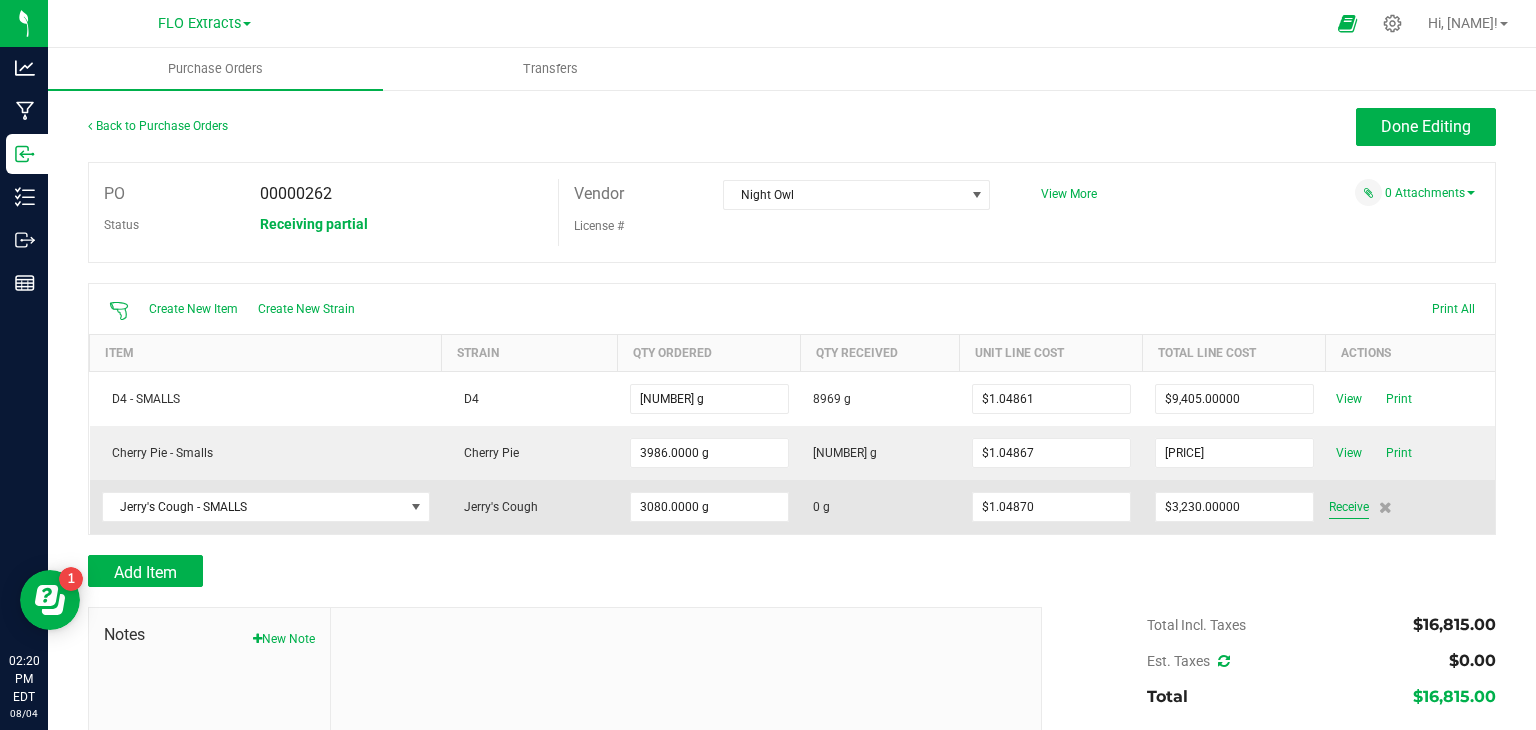 click on "Receive" at bounding box center (1349, 507) 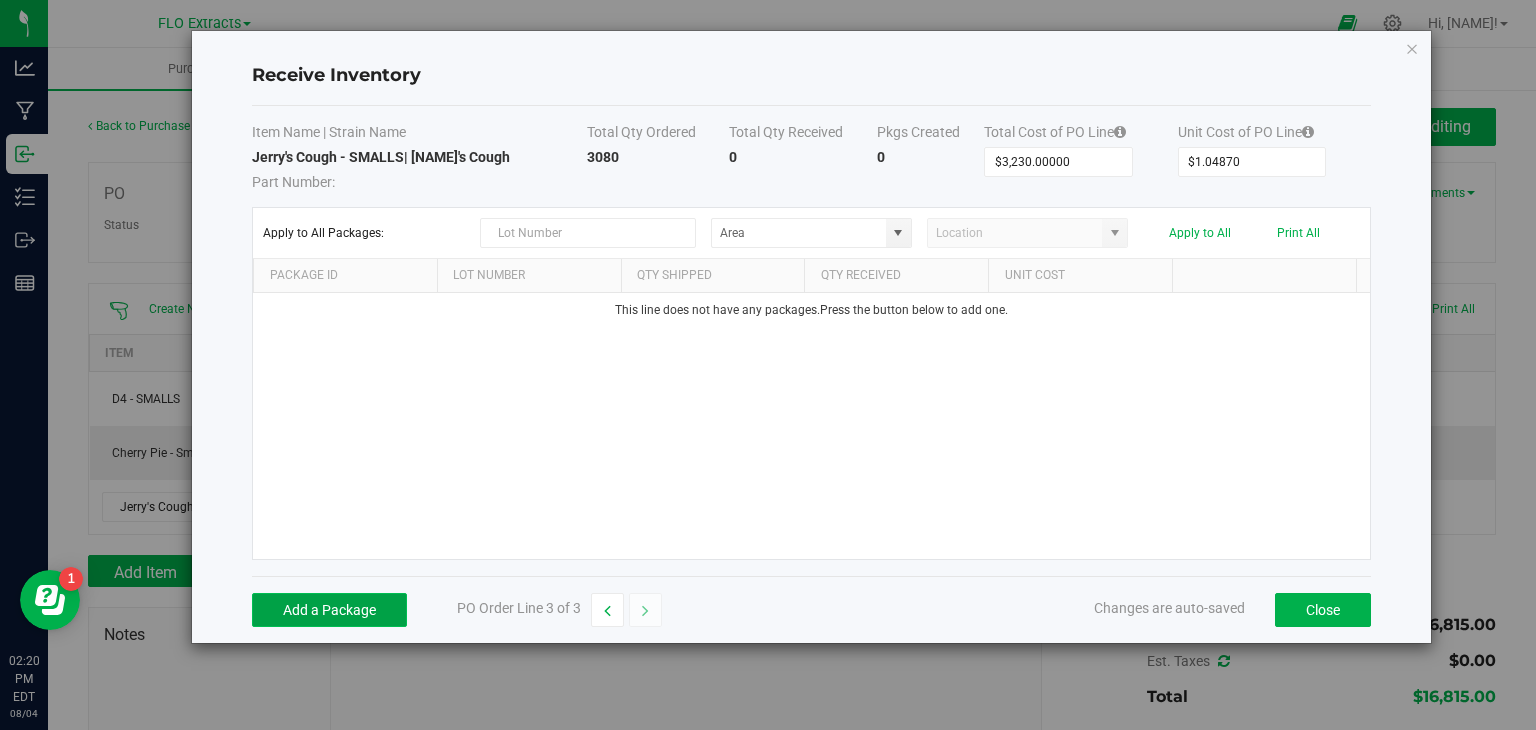 click on "Add a Package" at bounding box center [329, 610] 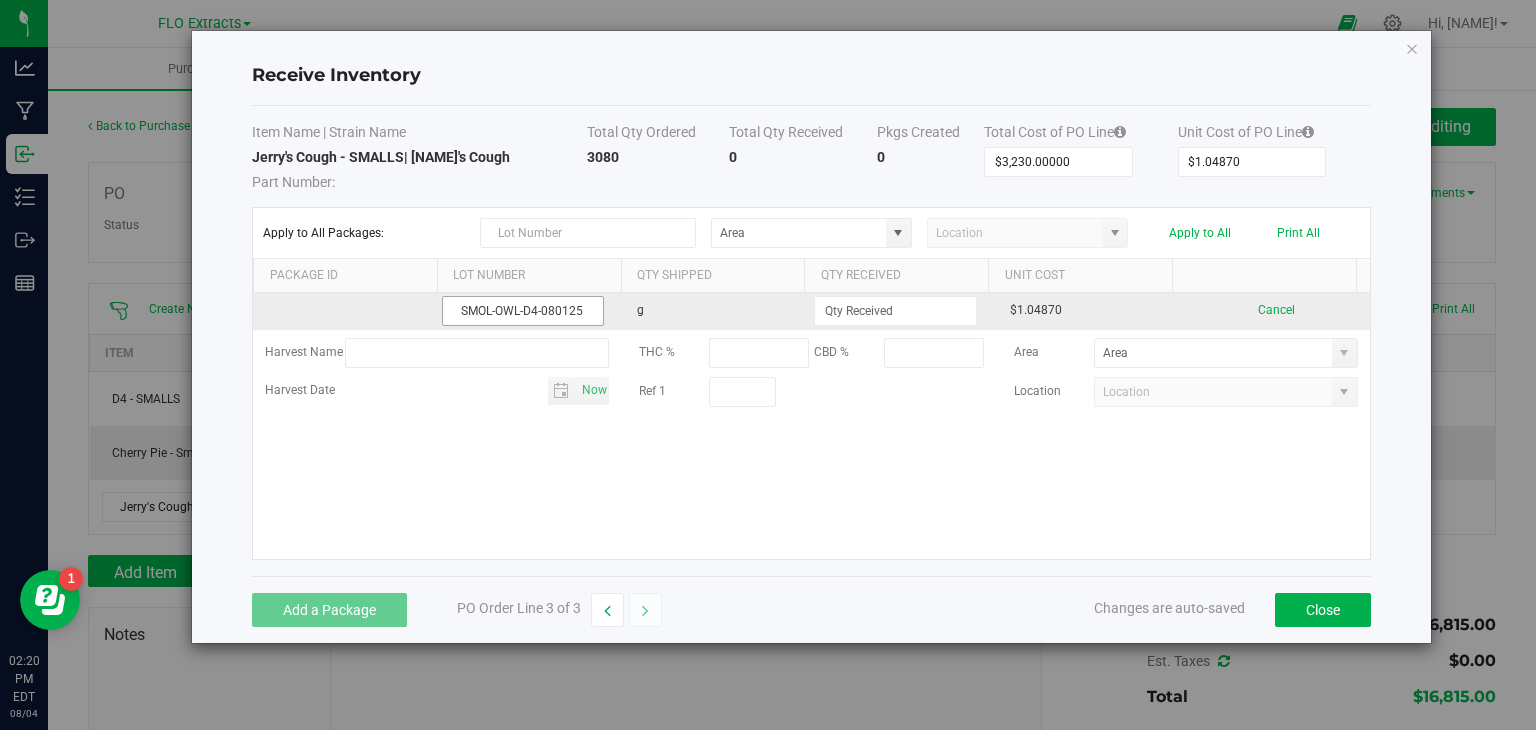 click on "SMOL-OWL-D4-080125" at bounding box center (523, 311) 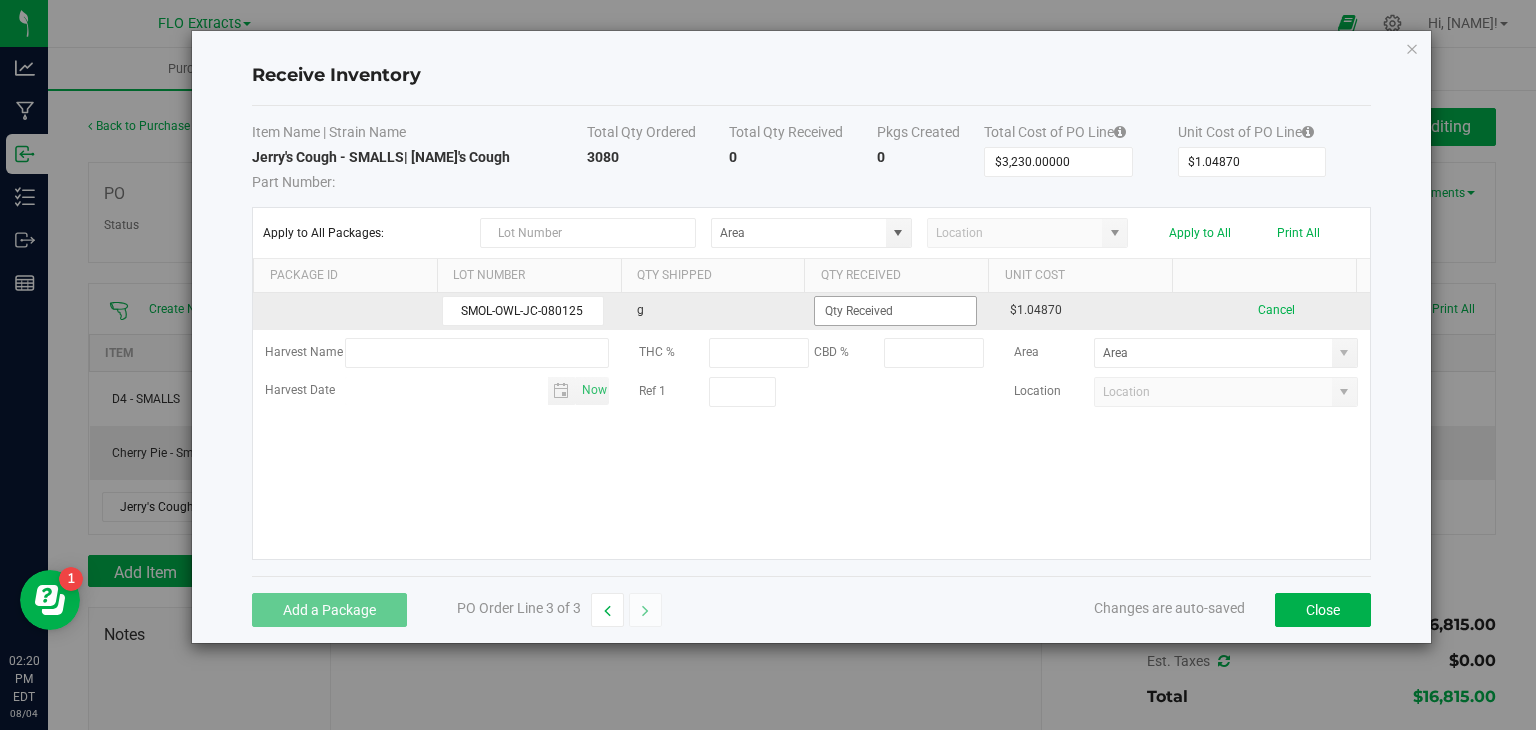 type on "SMOL-OWL-JC-080125" 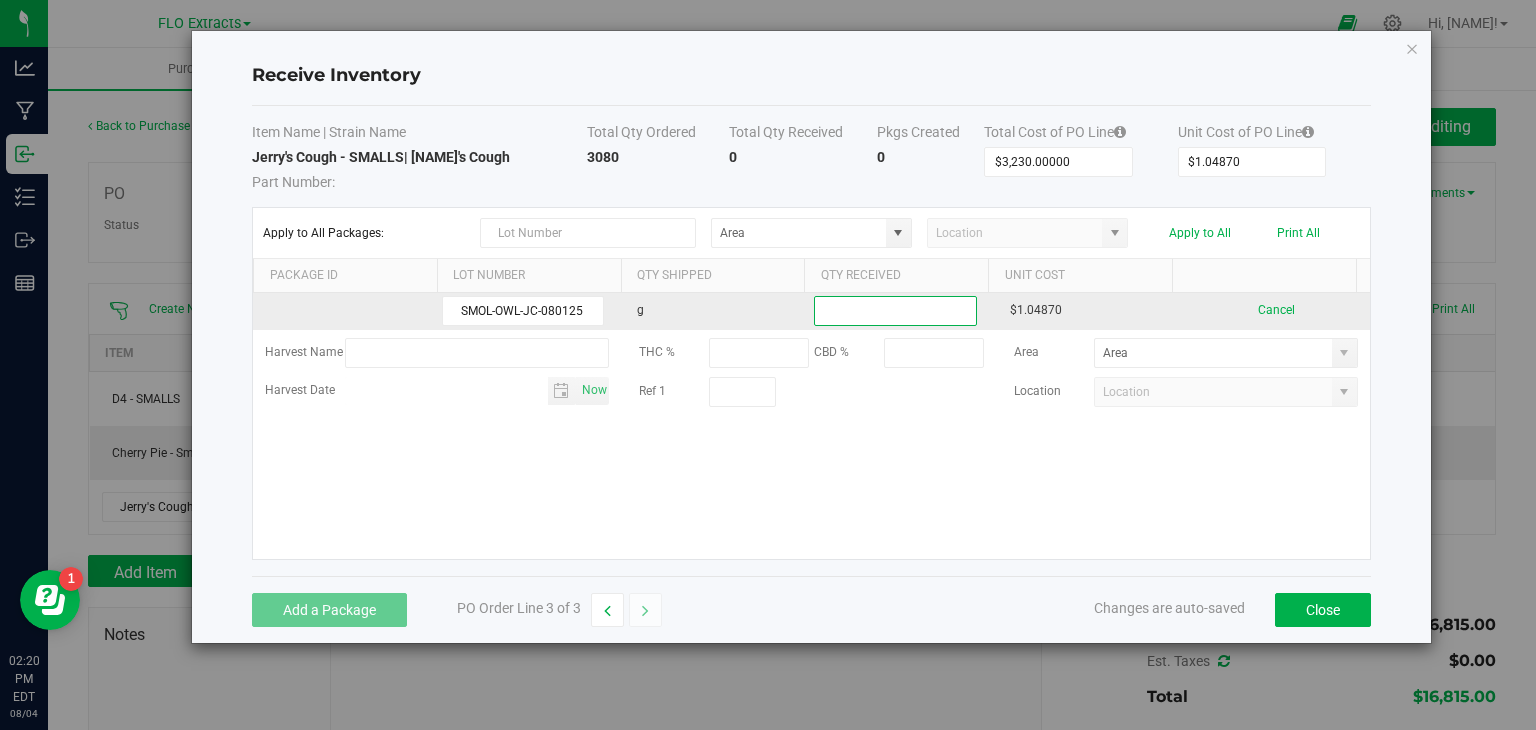 click at bounding box center (895, 311) 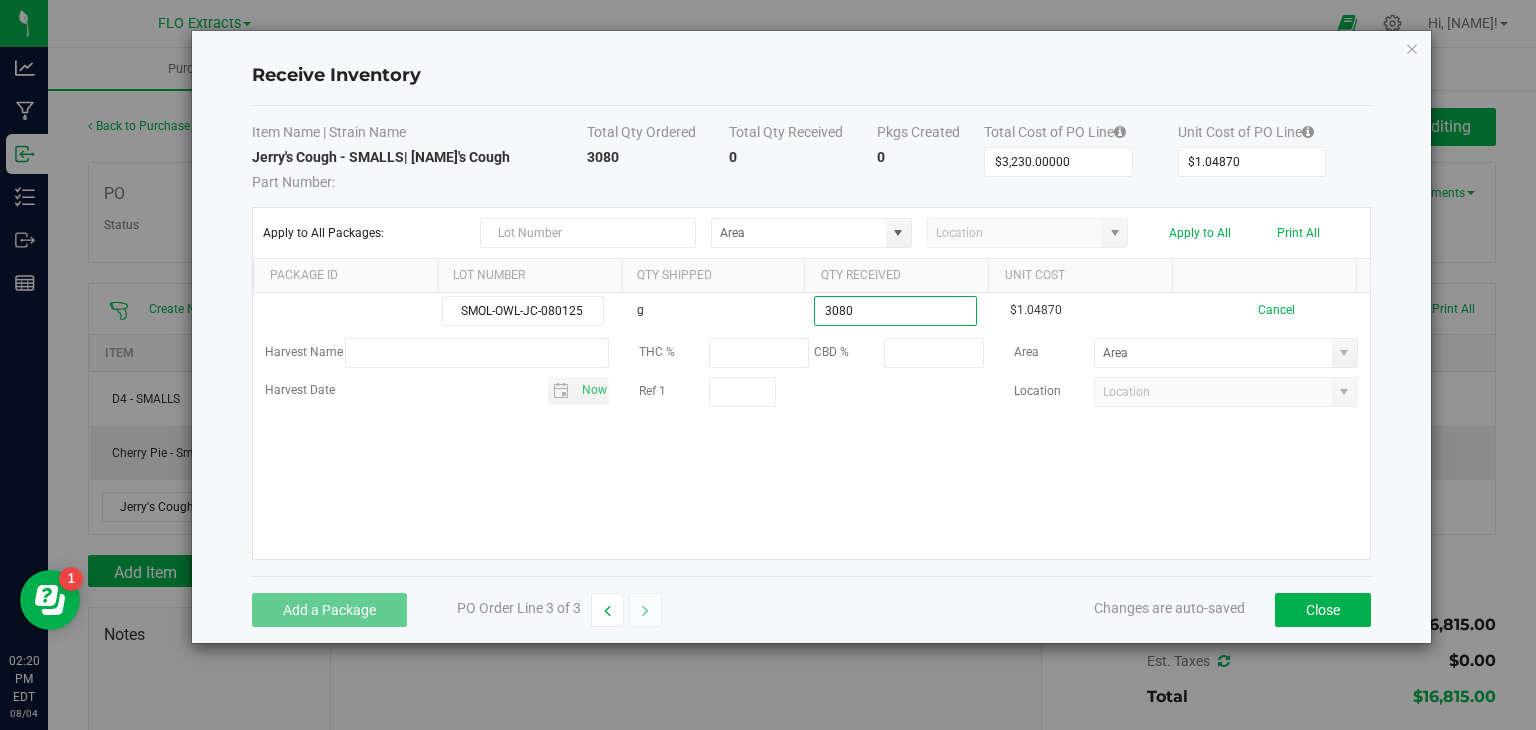 type on "3080.0000 g" 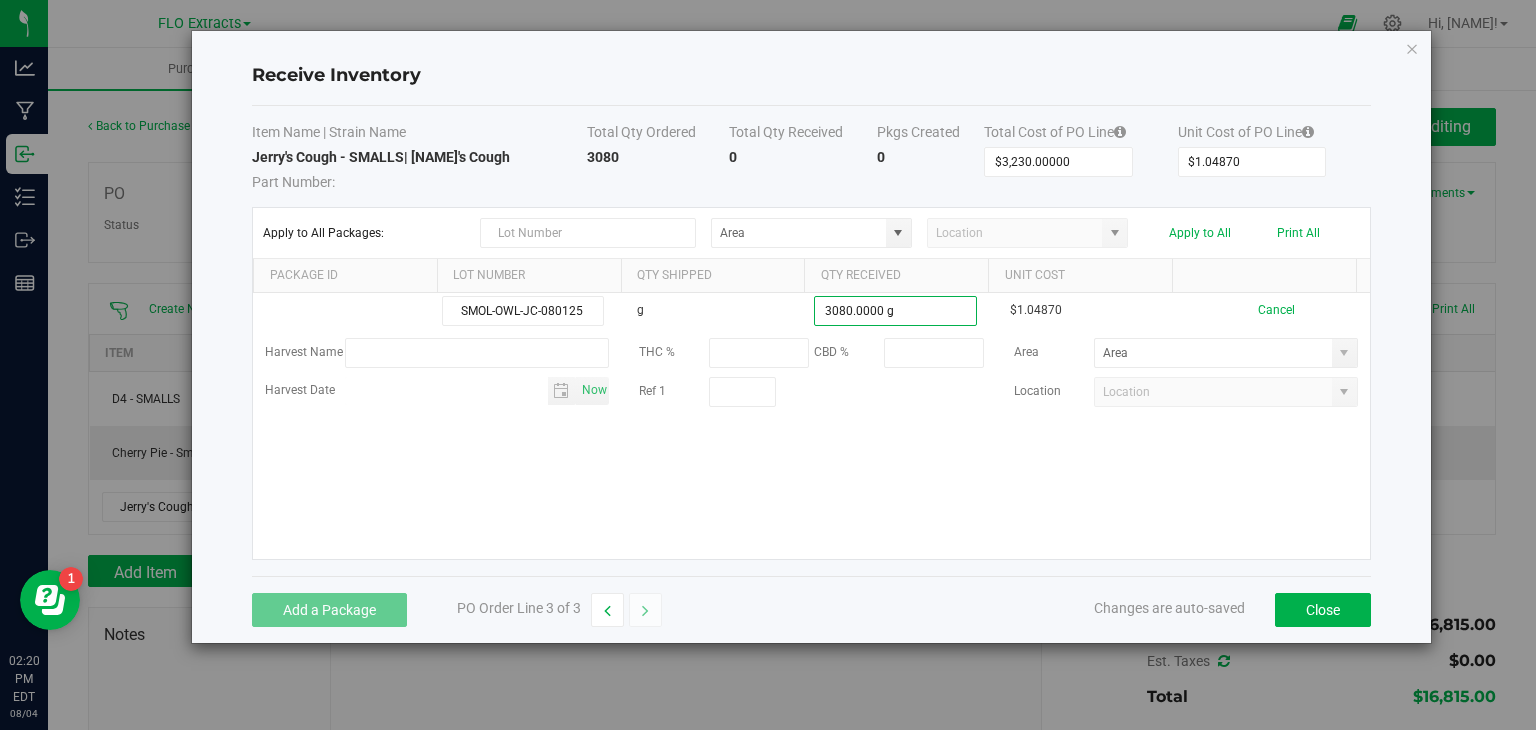 type 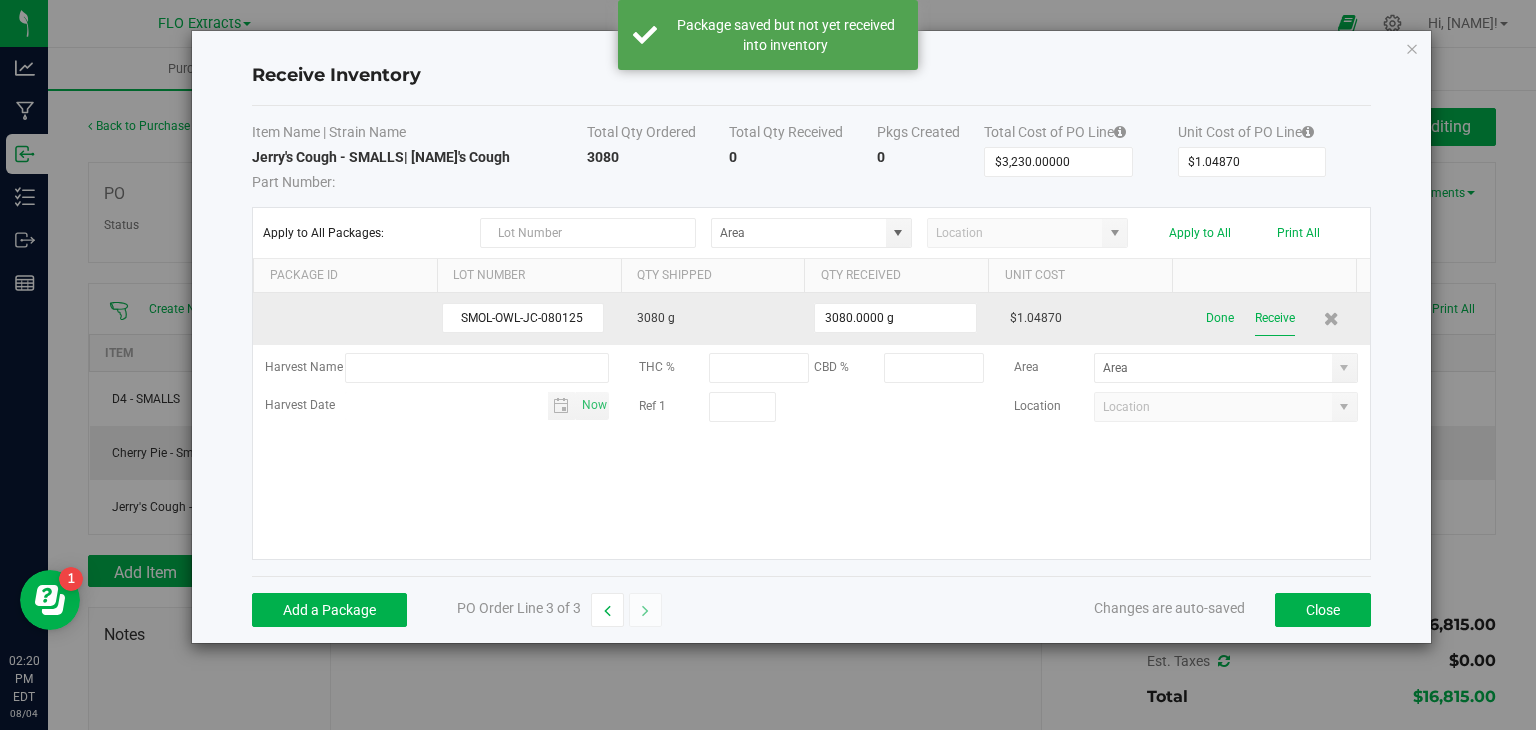 click on "Receive" at bounding box center (1275, 318) 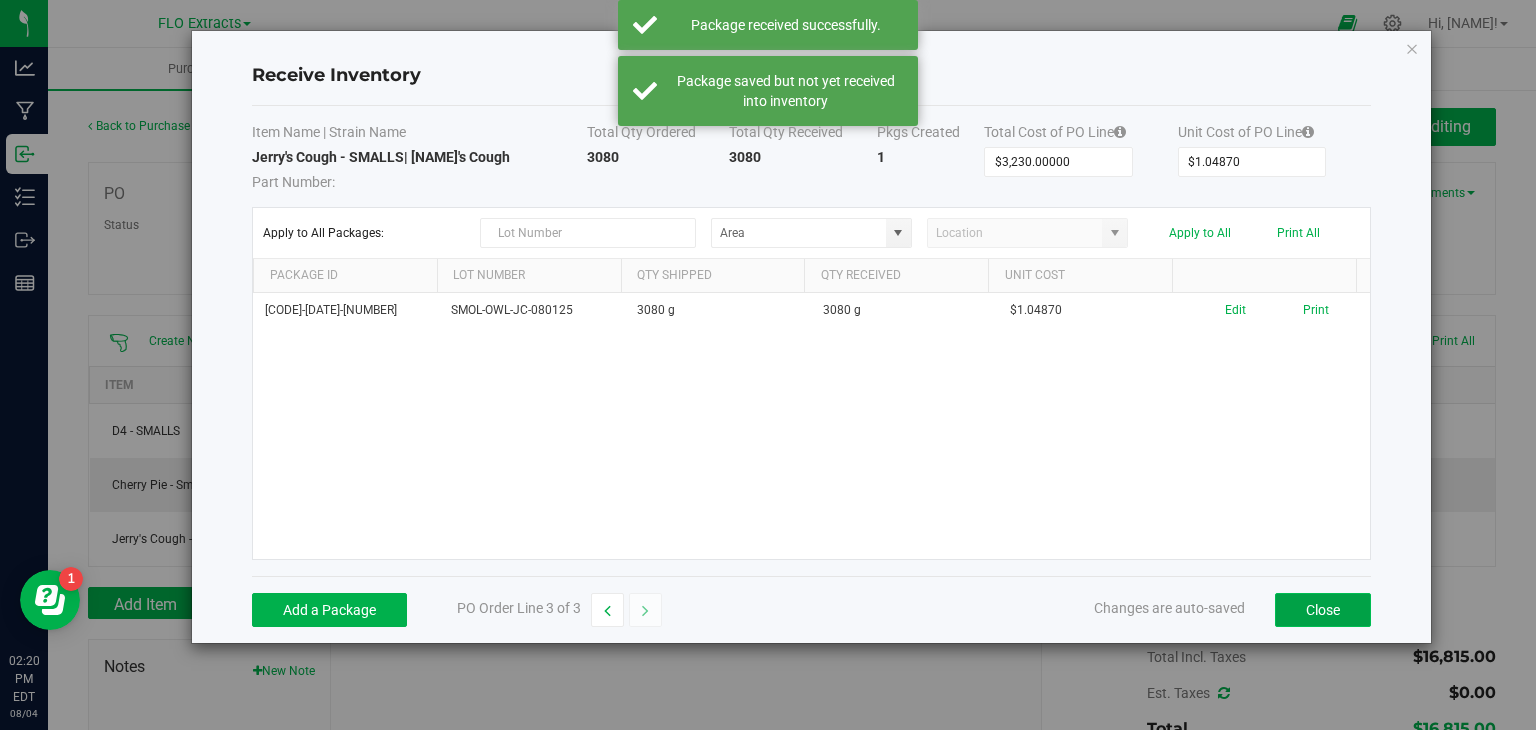 click on "Close" at bounding box center (1323, 610) 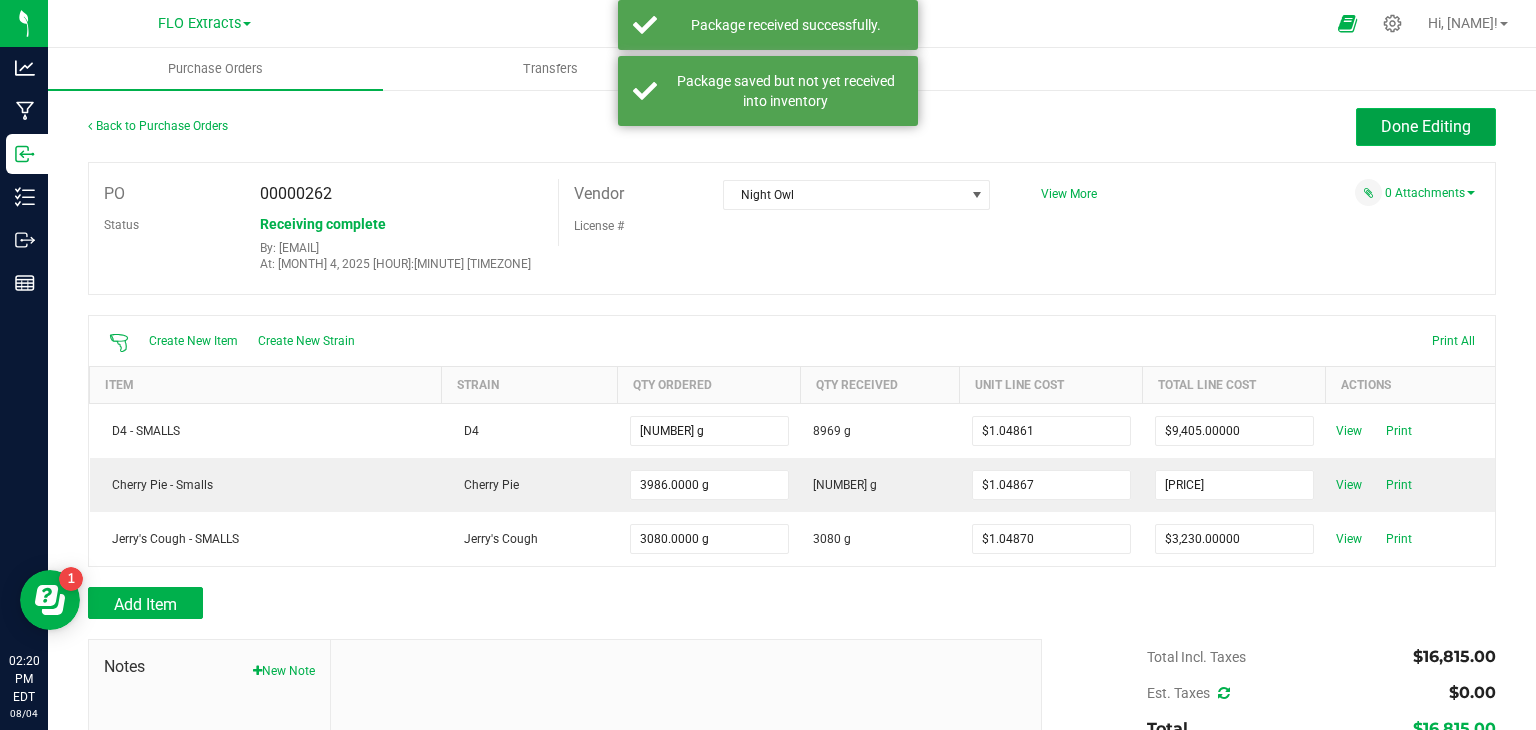 click on "Done Editing" at bounding box center (1426, 127) 